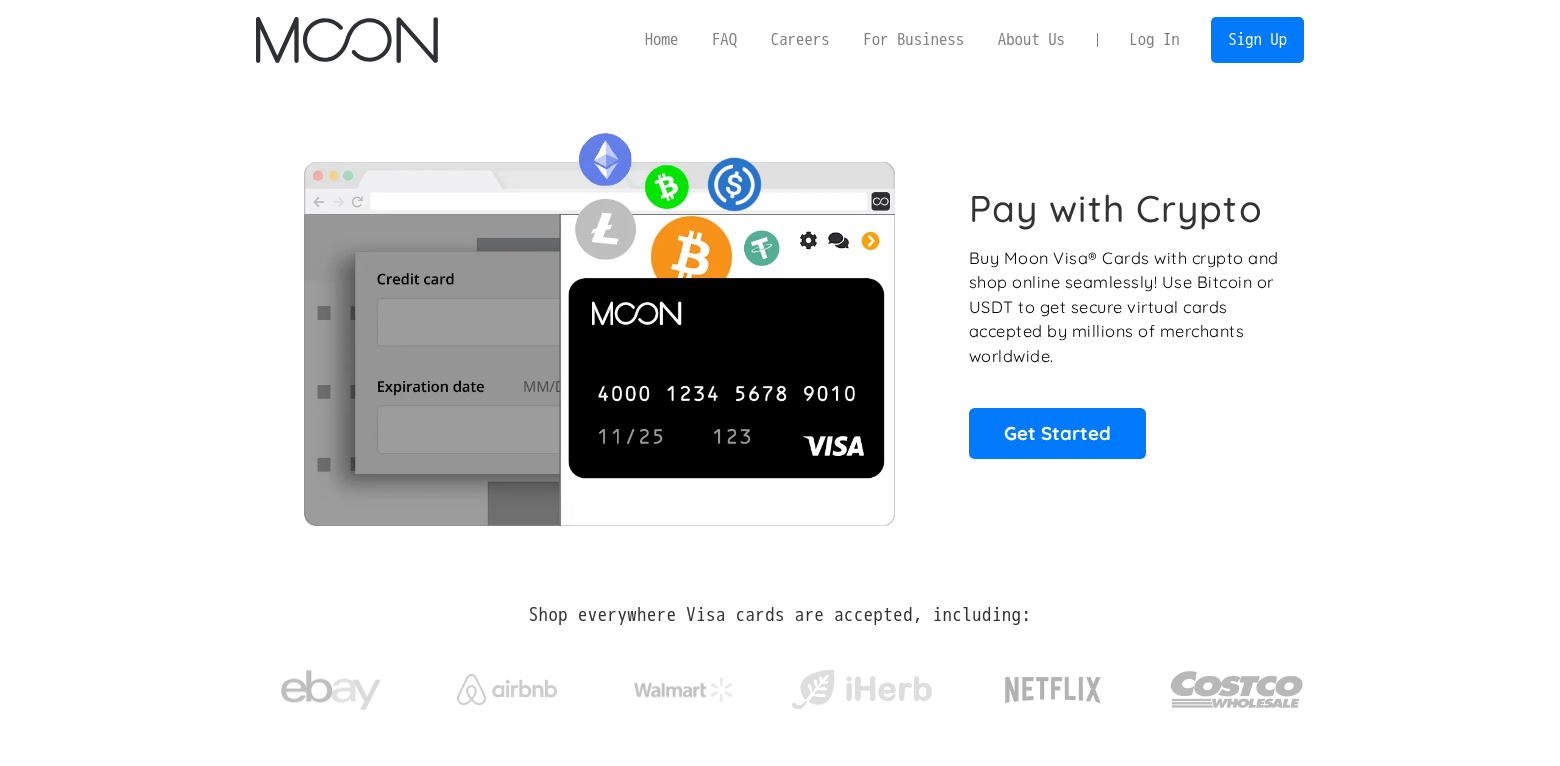 scroll, scrollTop: 0, scrollLeft: 0, axis: both 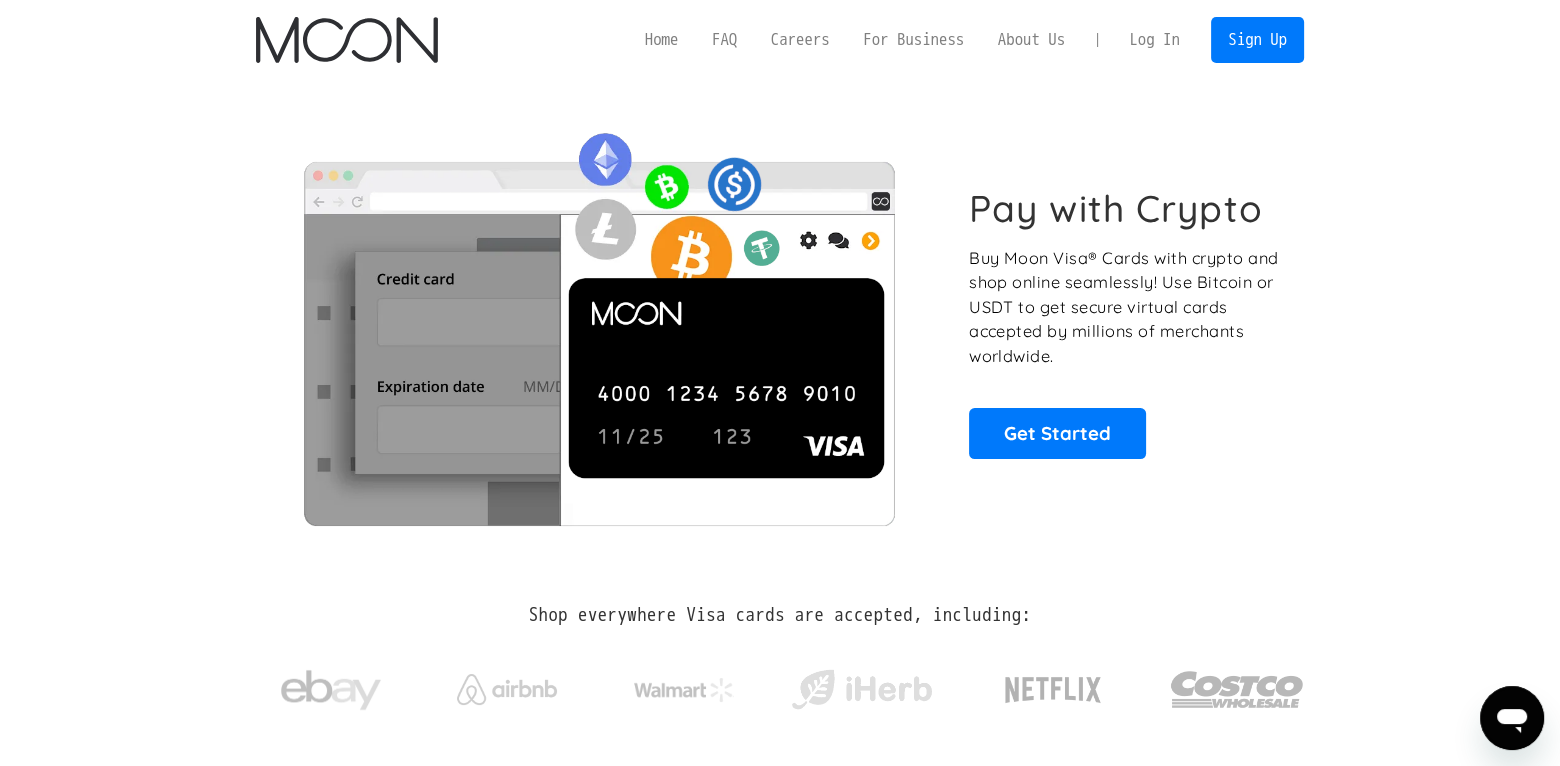 click on "Log In" at bounding box center [1154, 40] 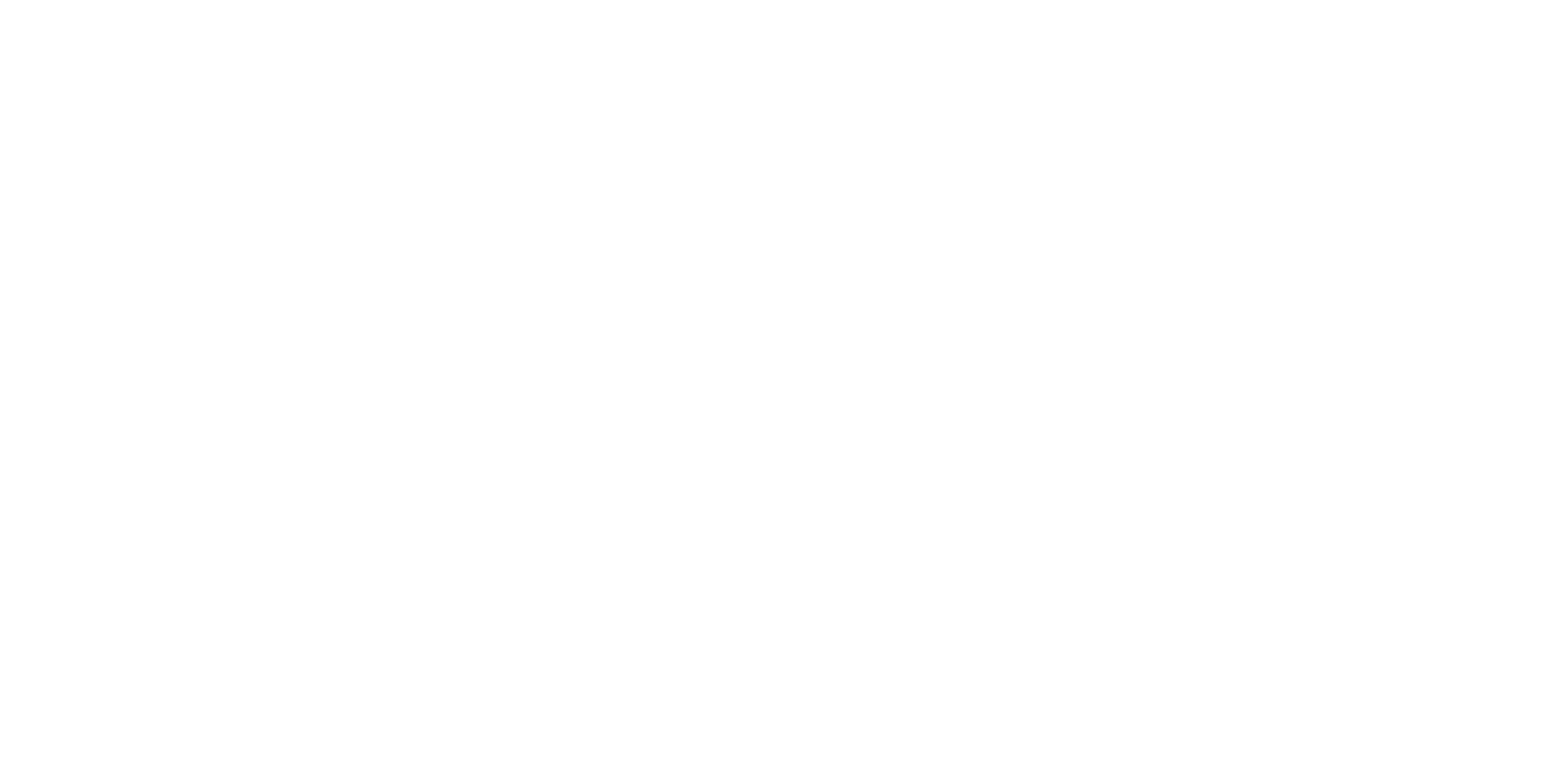 scroll, scrollTop: 0, scrollLeft: 0, axis: both 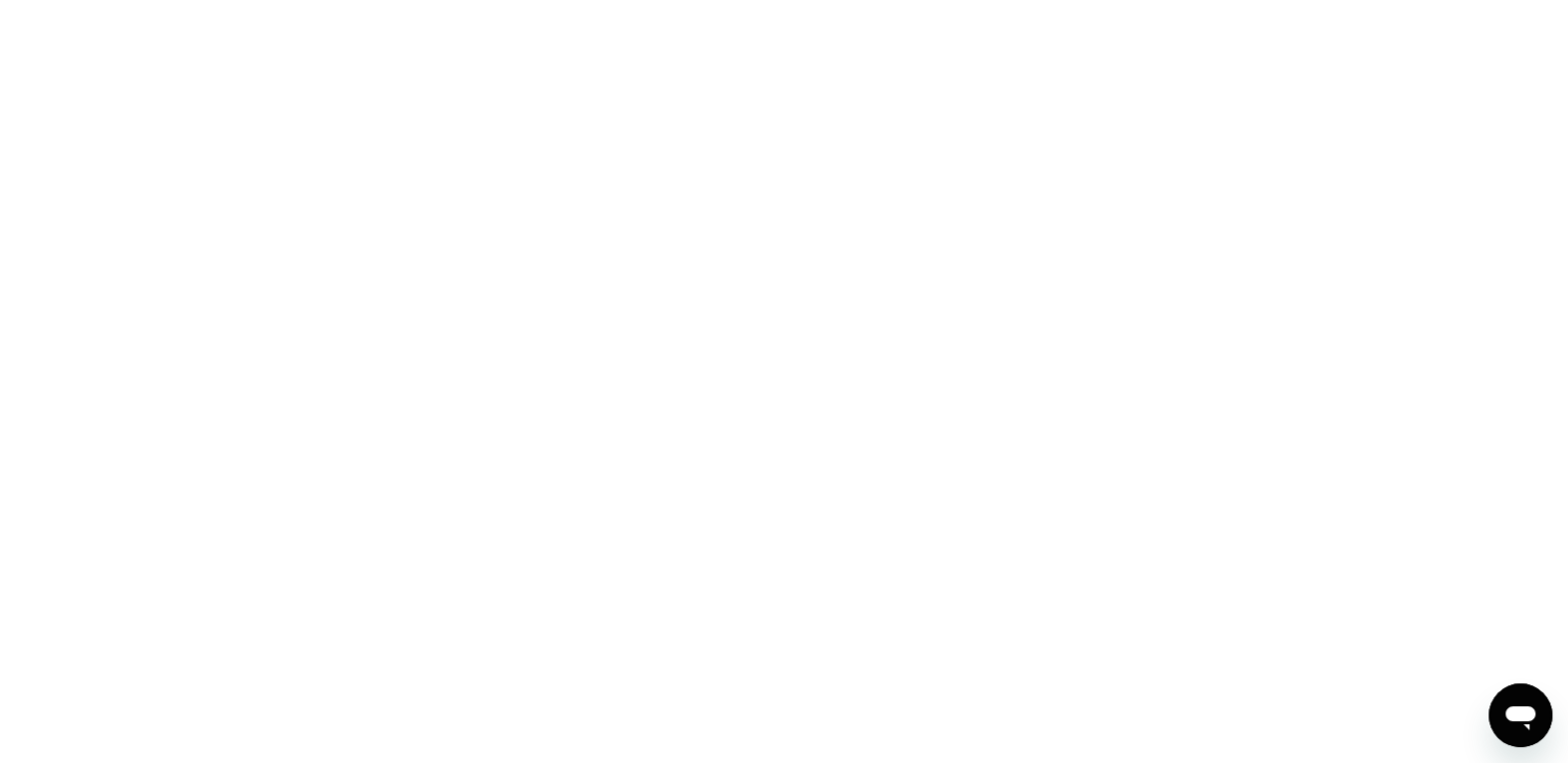 drag, startPoint x: 1522, startPoint y: 732, endPoint x: 2972, endPoint y: 1398, distance: 1595.6366 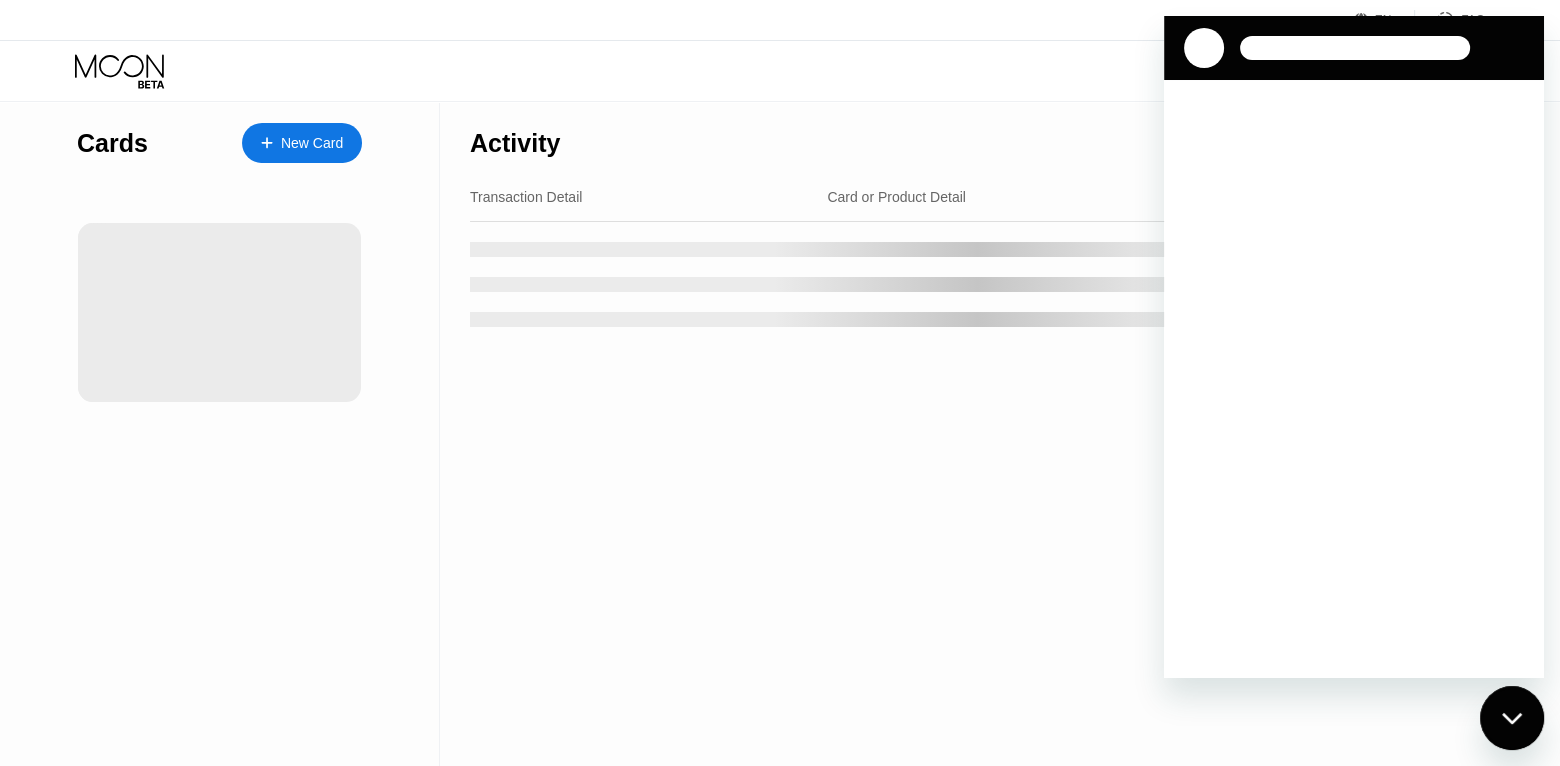 scroll, scrollTop: 0, scrollLeft: 0, axis: both 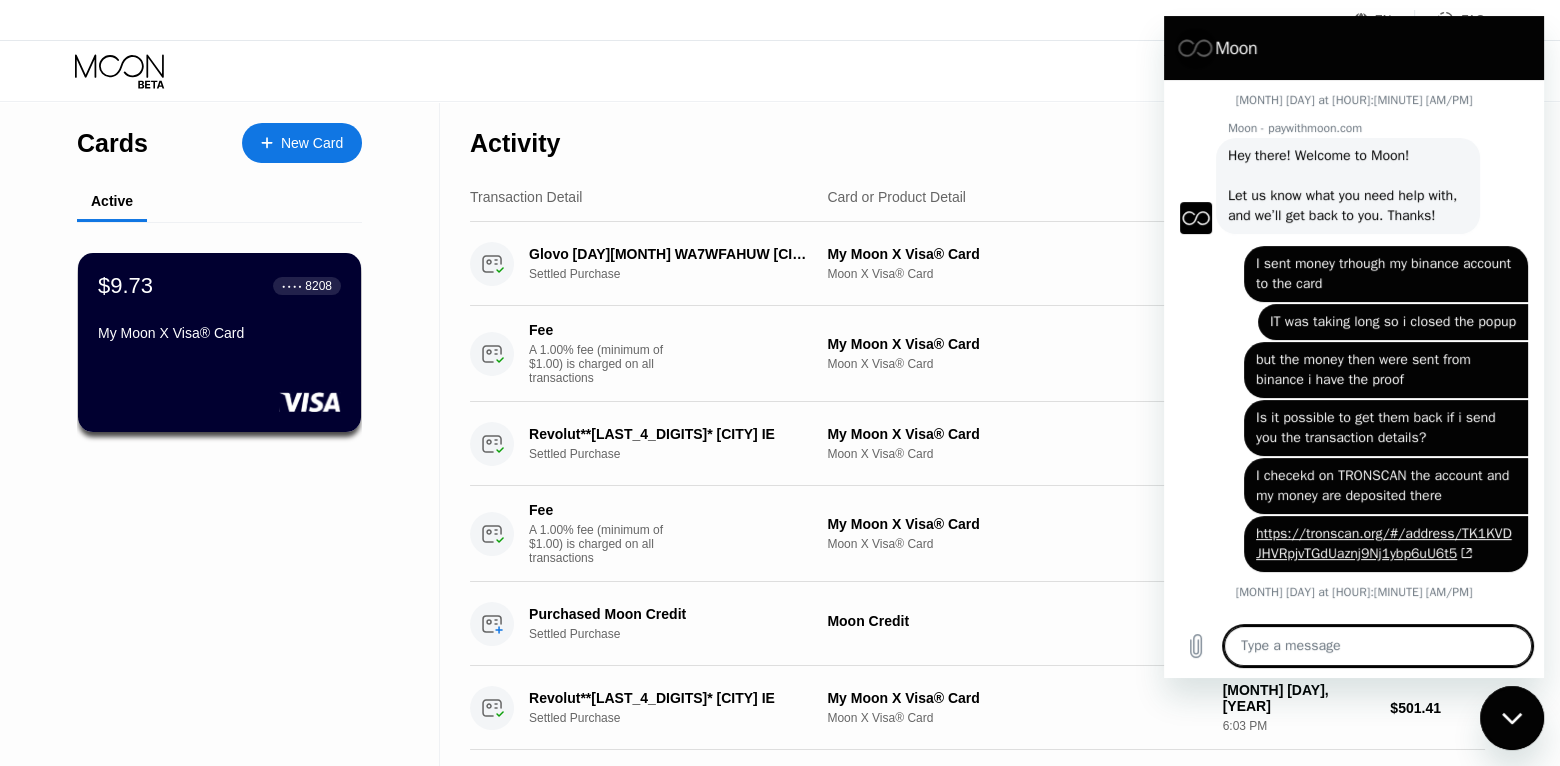 type on "x" 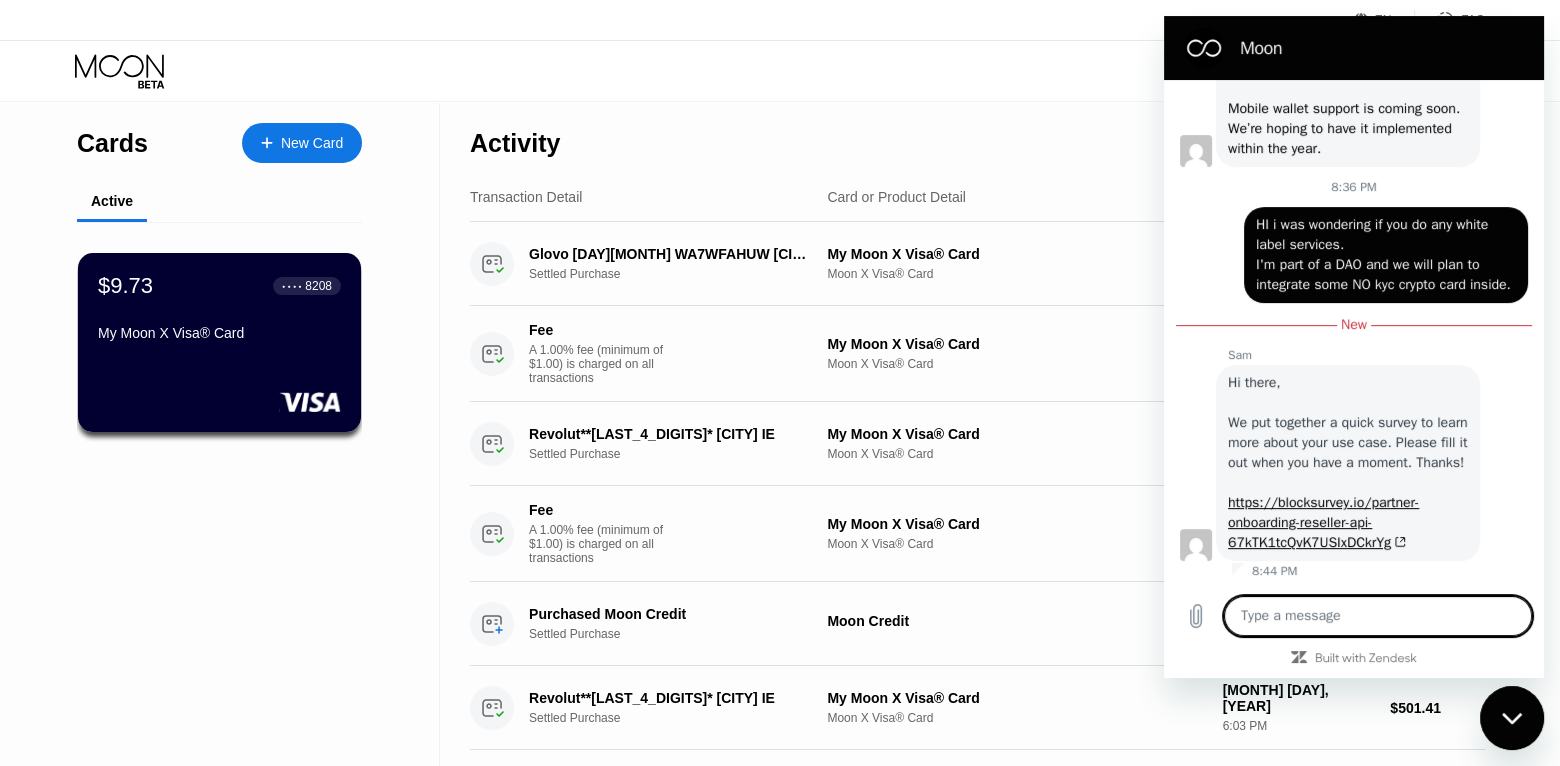 scroll, scrollTop: 3963, scrollLeft: 0, axis: vertical 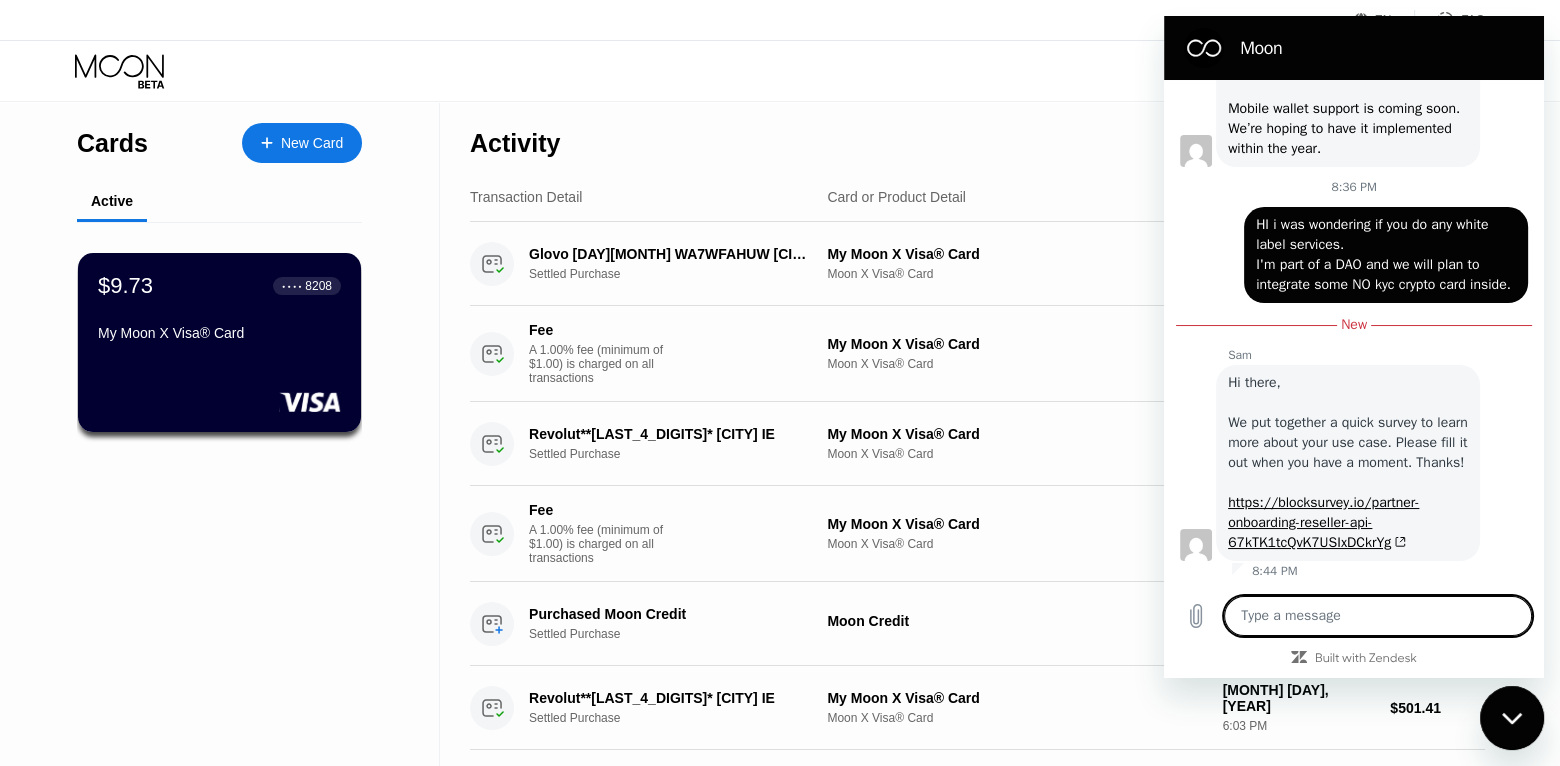 type on "H" 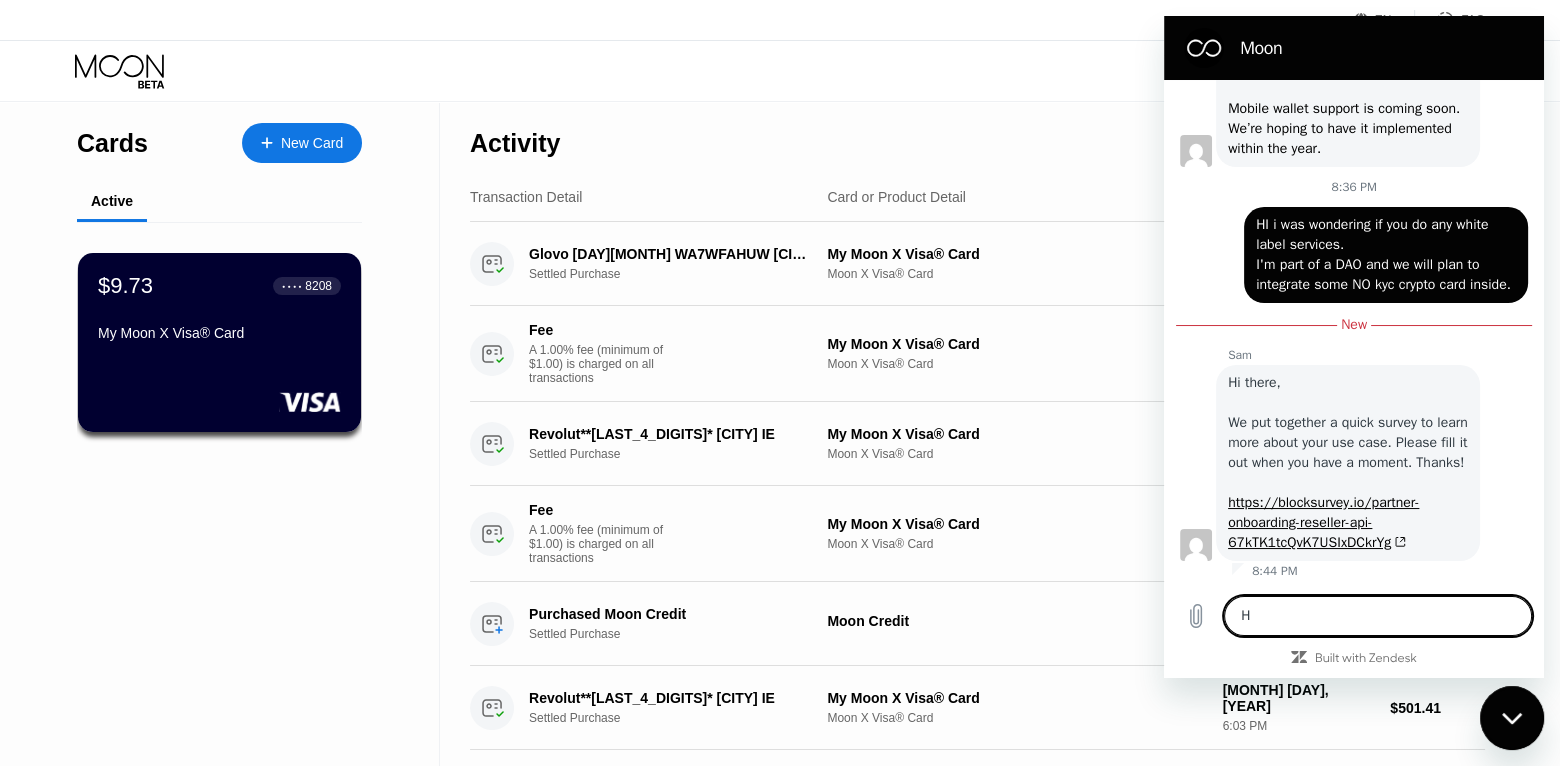 type on "Hi" 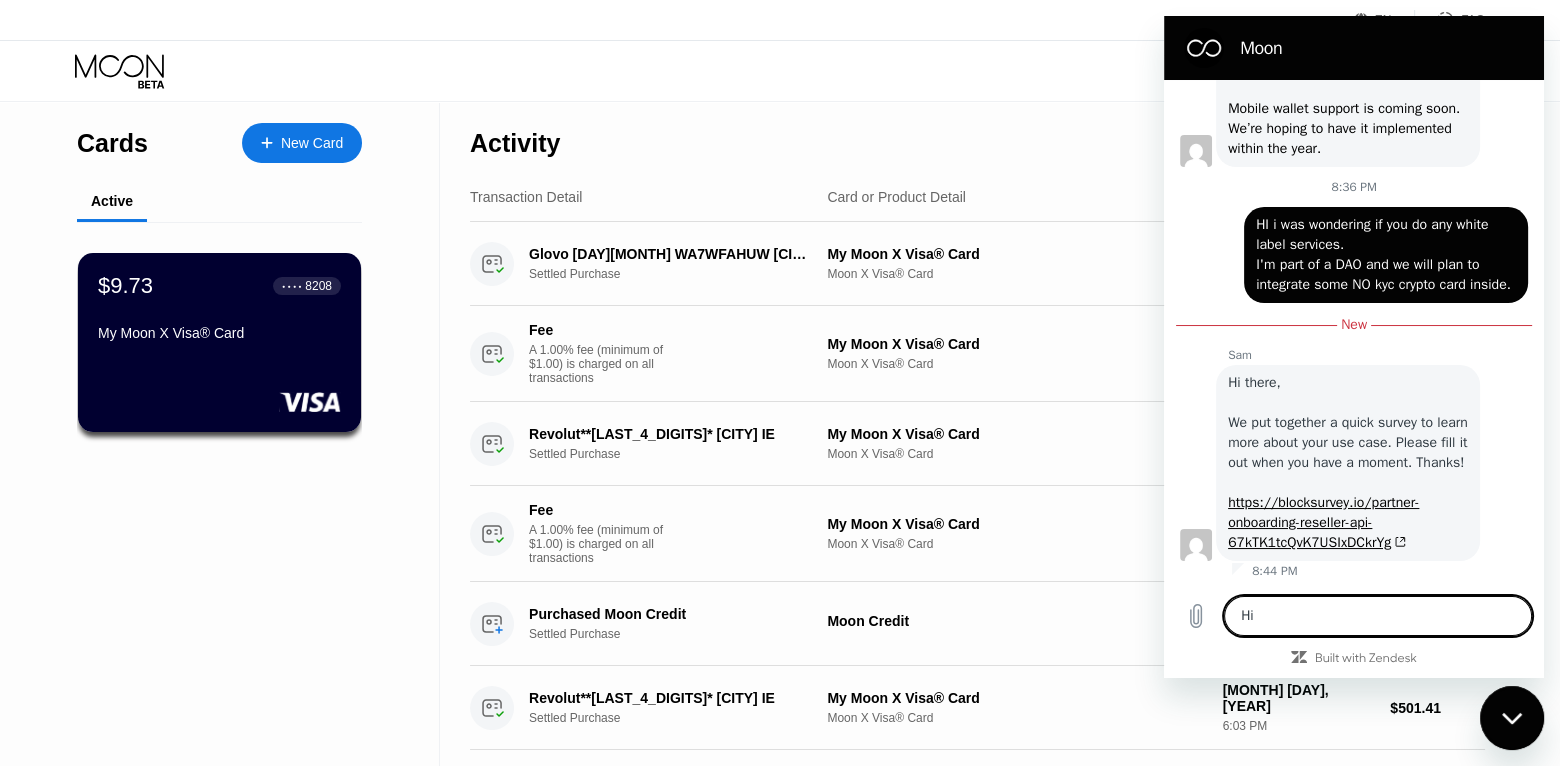 type on "x" 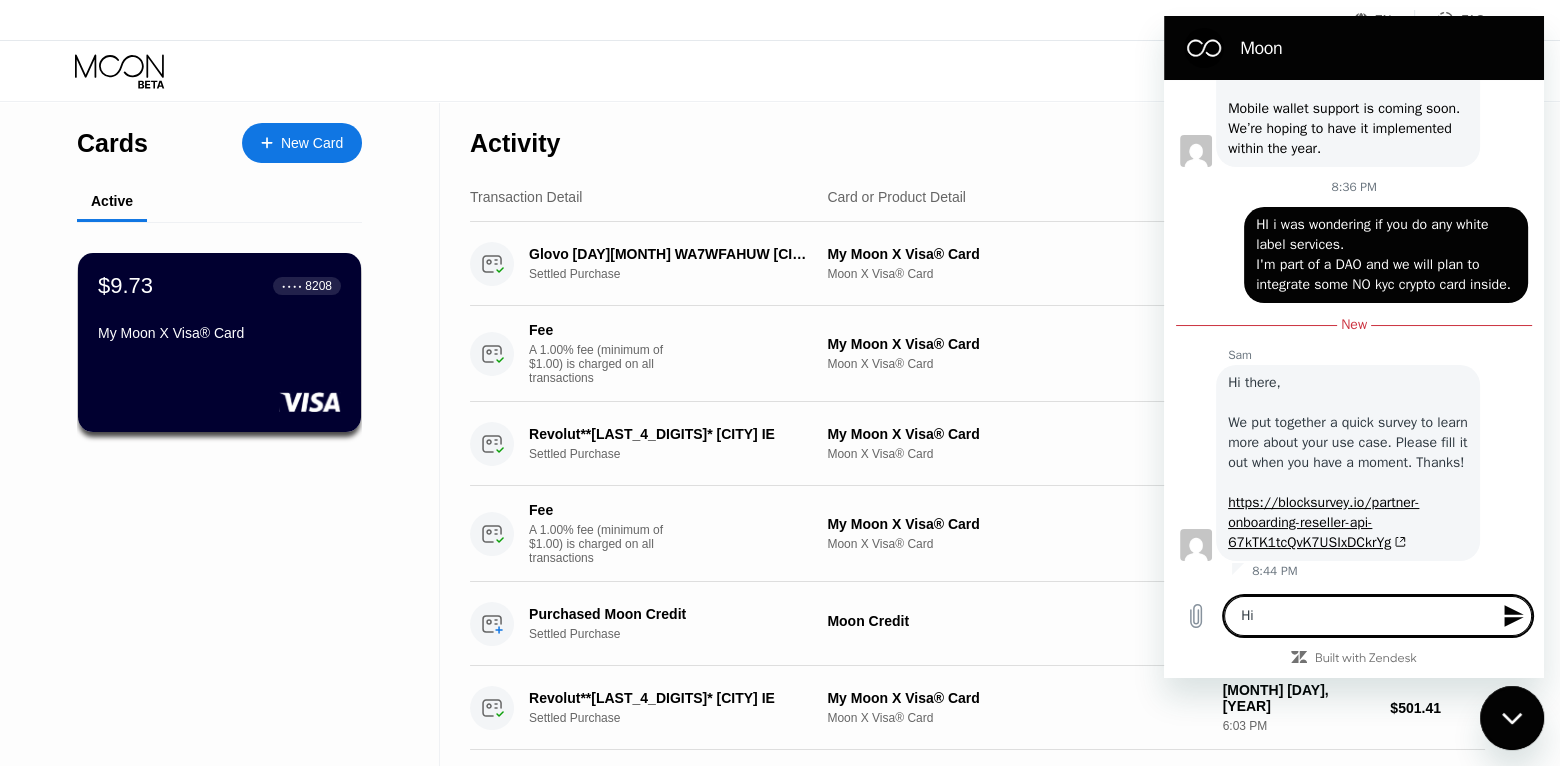 type on "Hi" 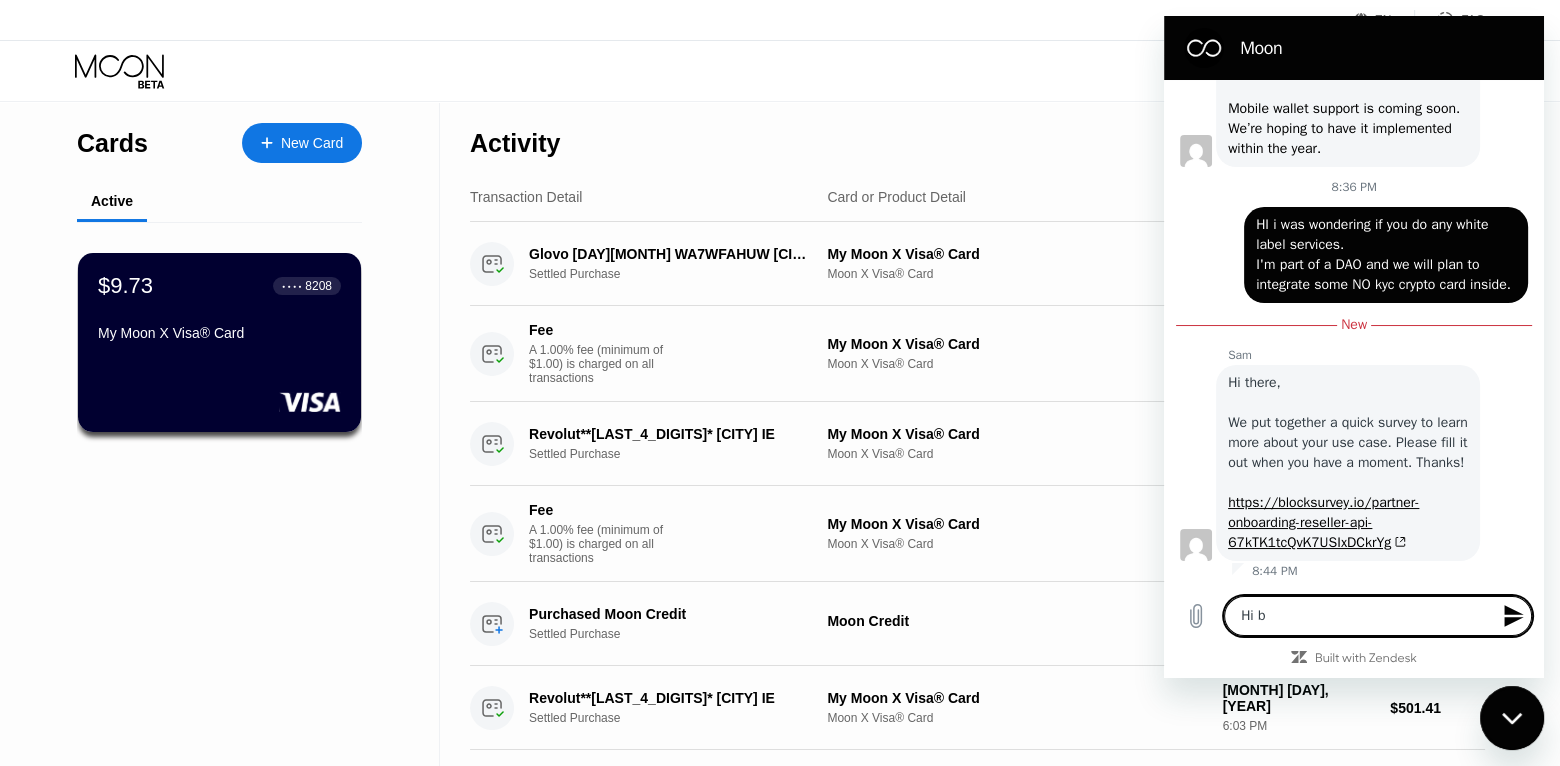 type on "Hi be" 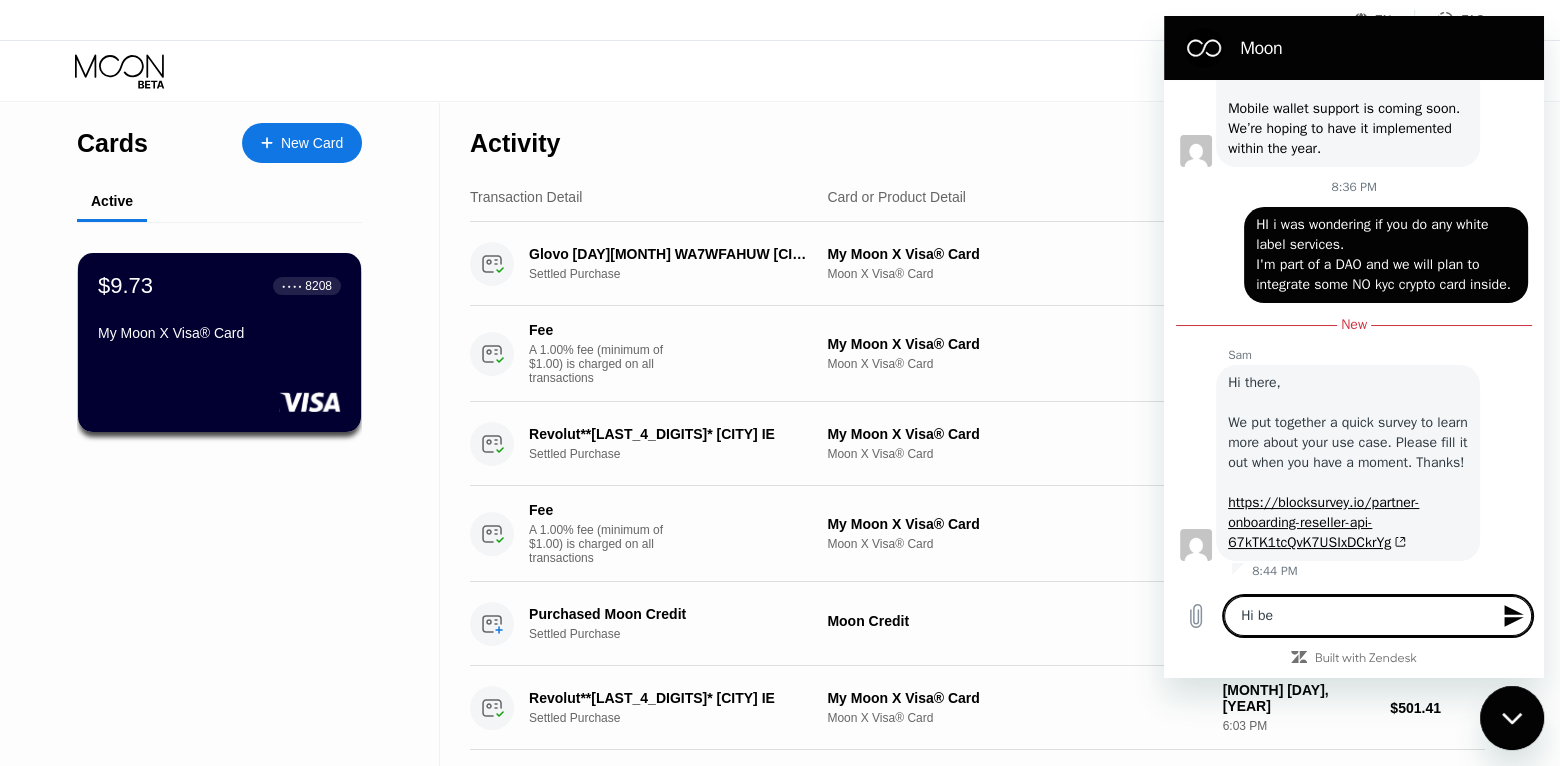 type on "Hi bec" 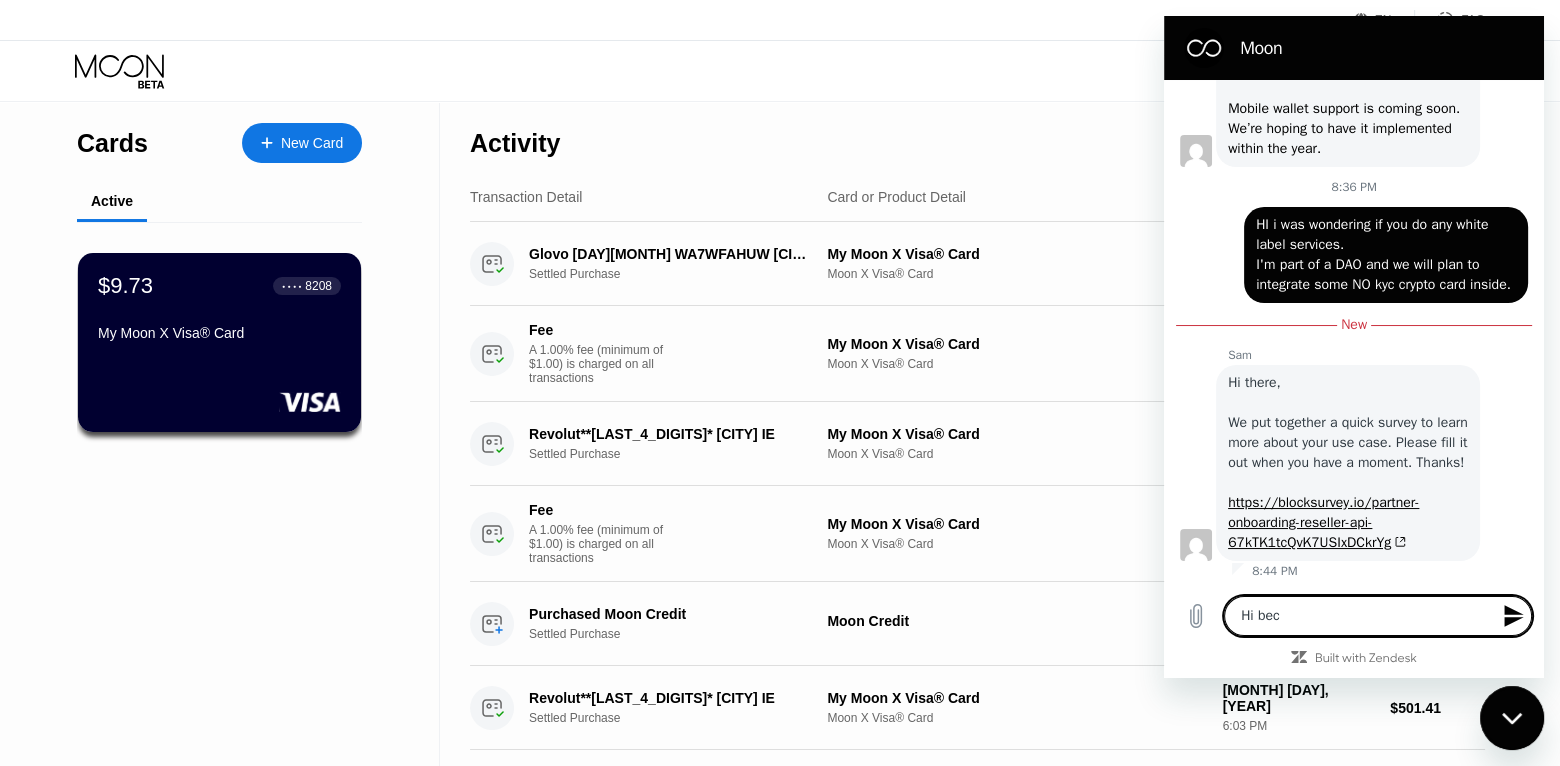 type on "Hi beca" 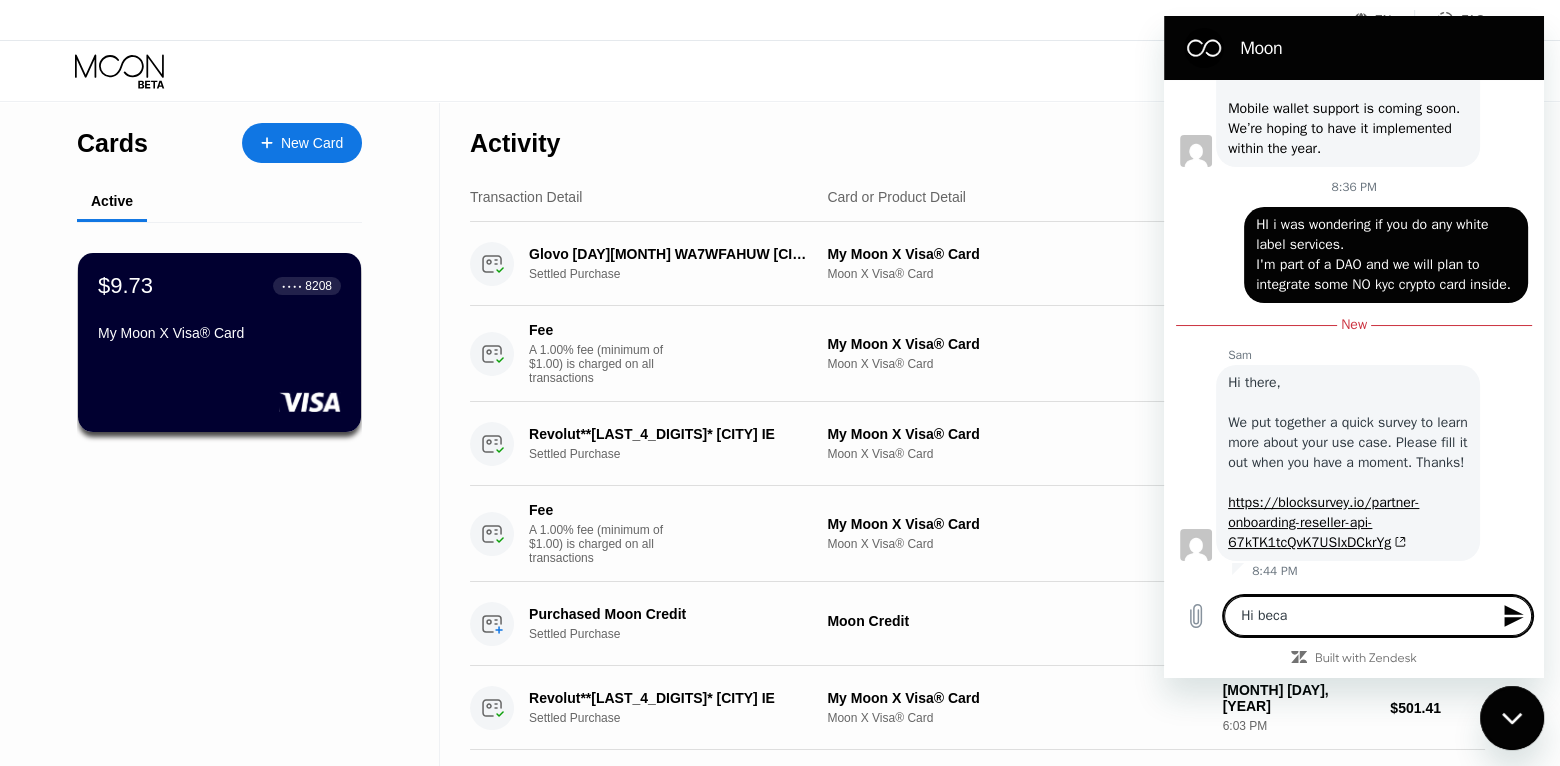 type on "Hi becau" 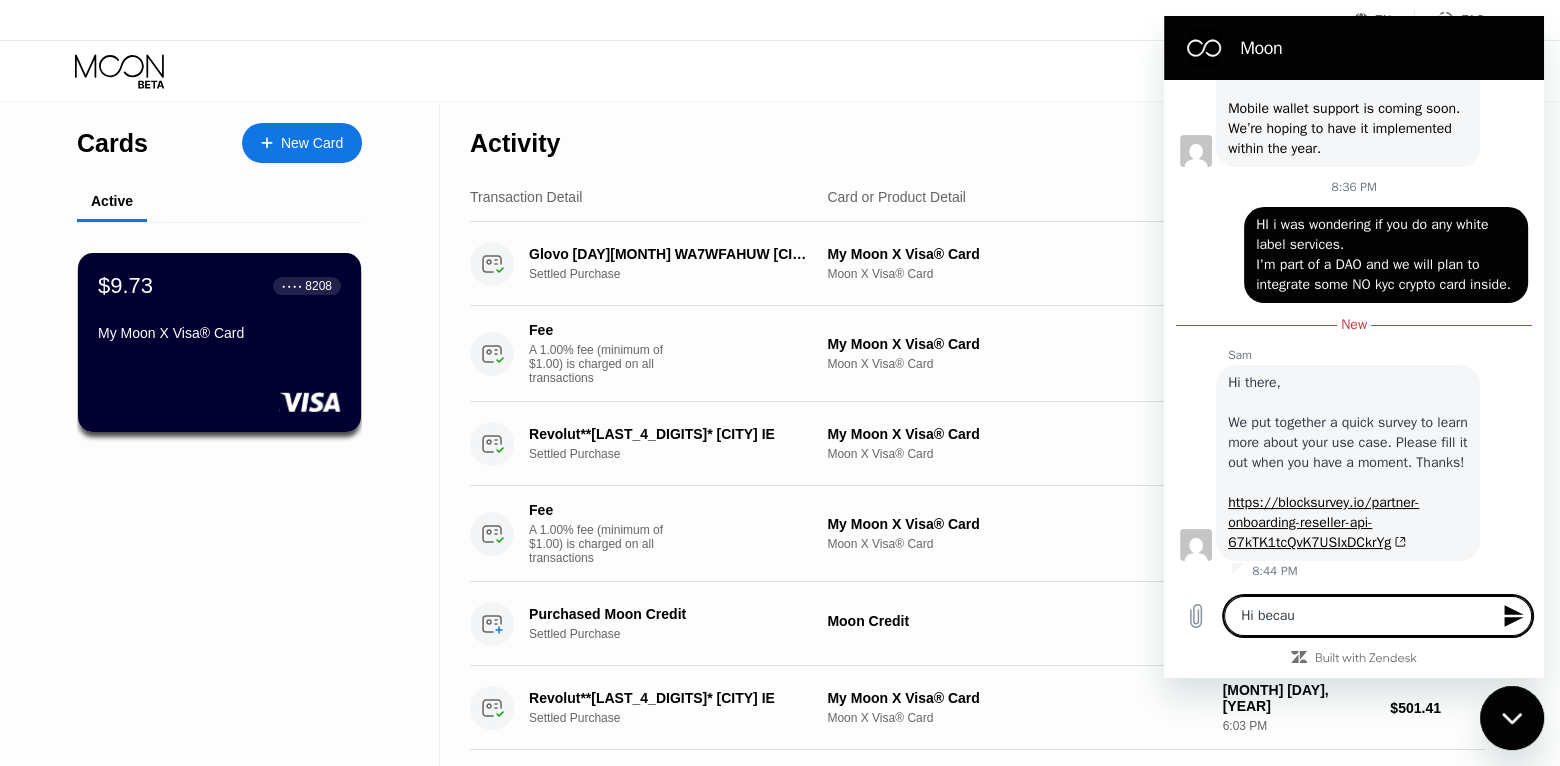 type on "Hi becaus" 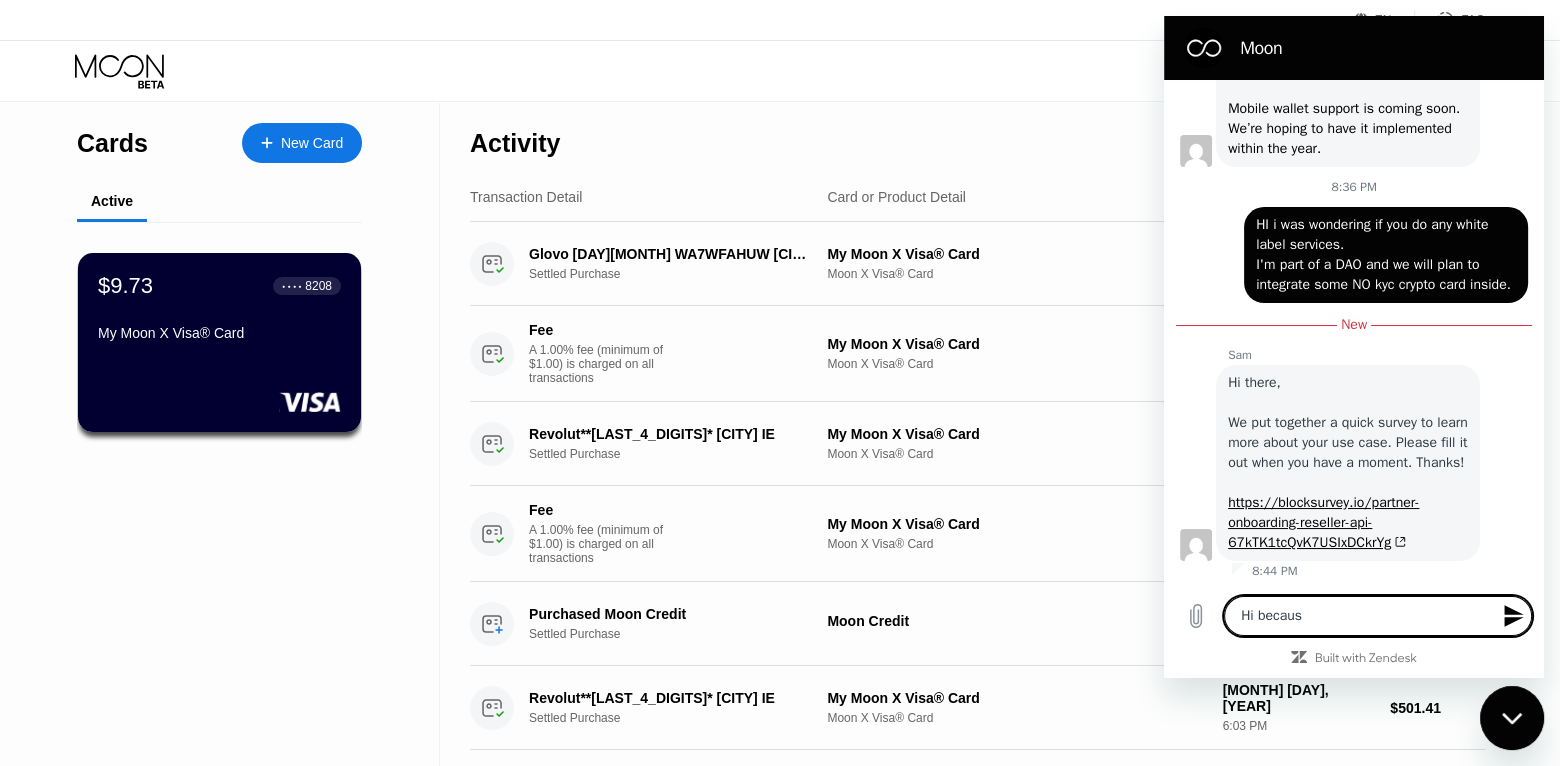 type on "Hi because" 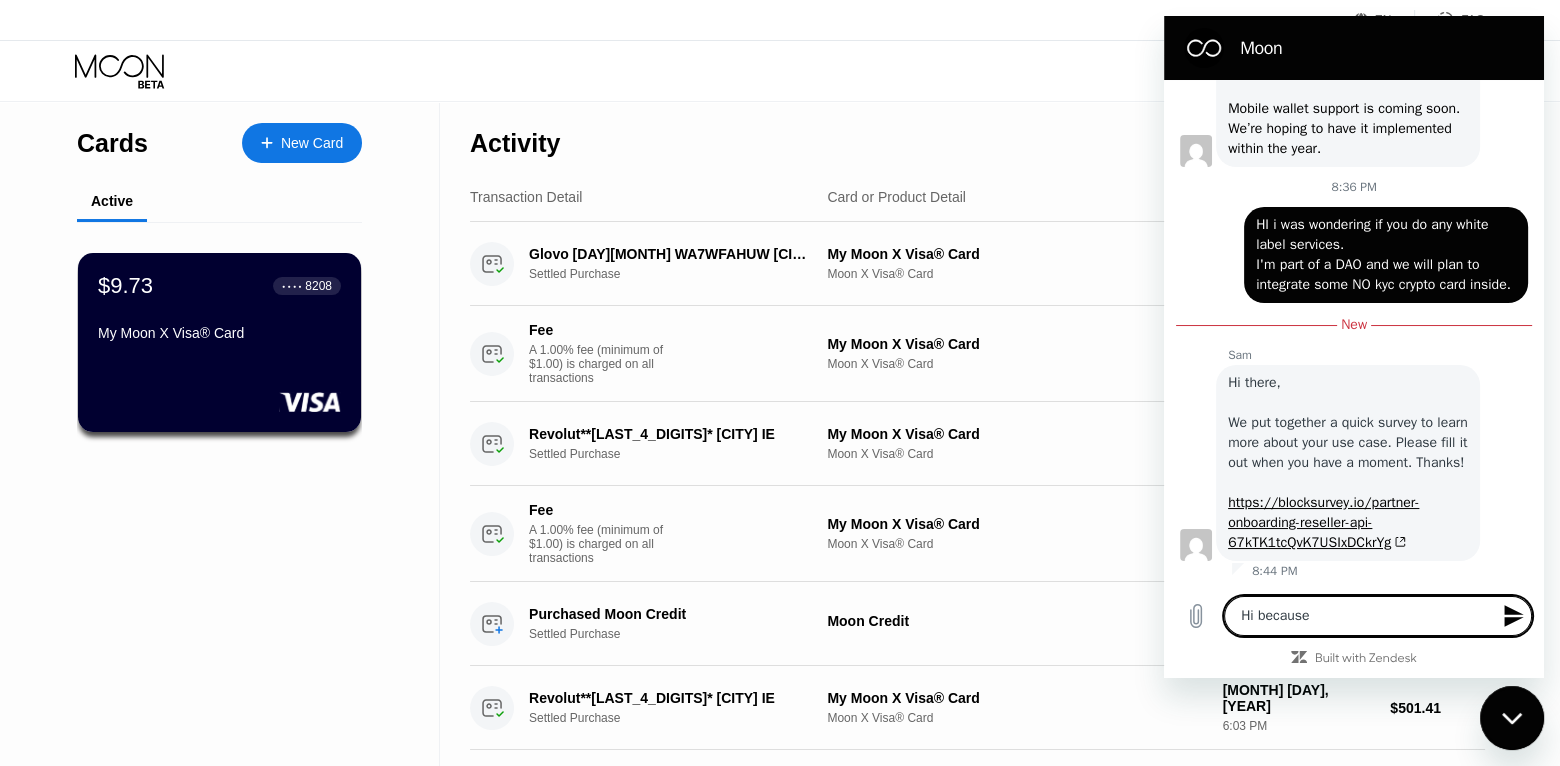 type on "Hi because" 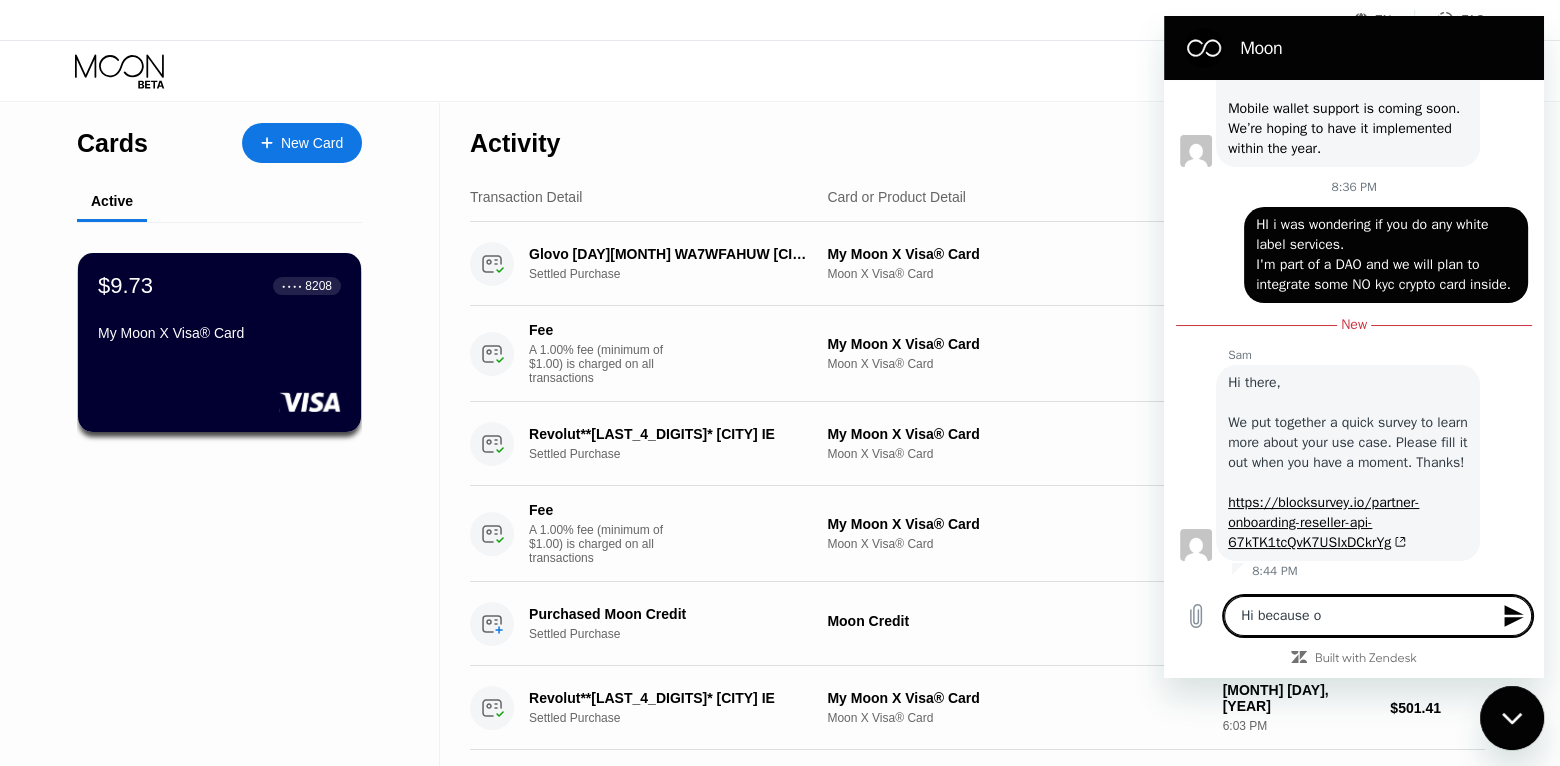 type on "Hi because ou" 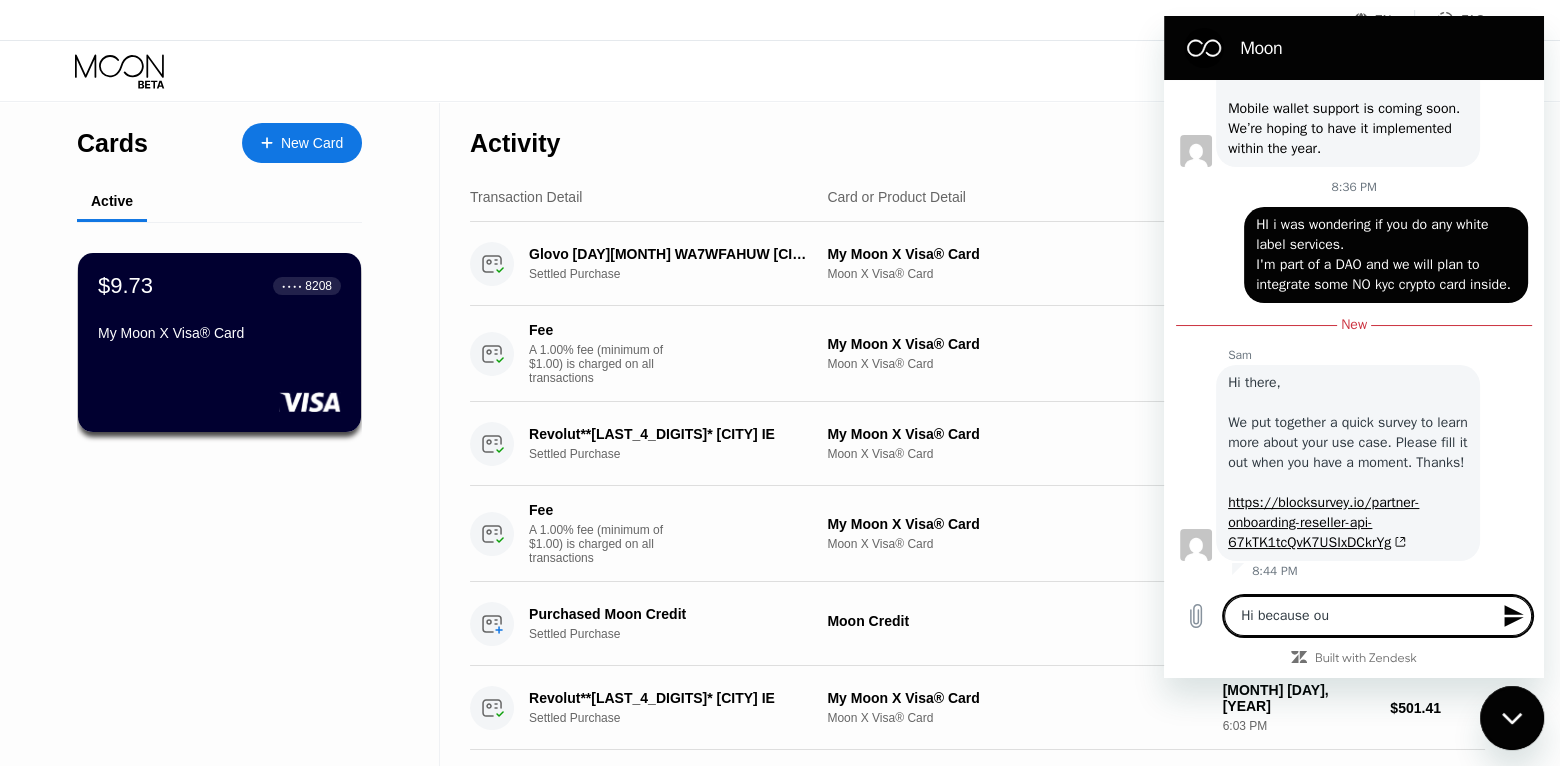 type on "Hi because our" 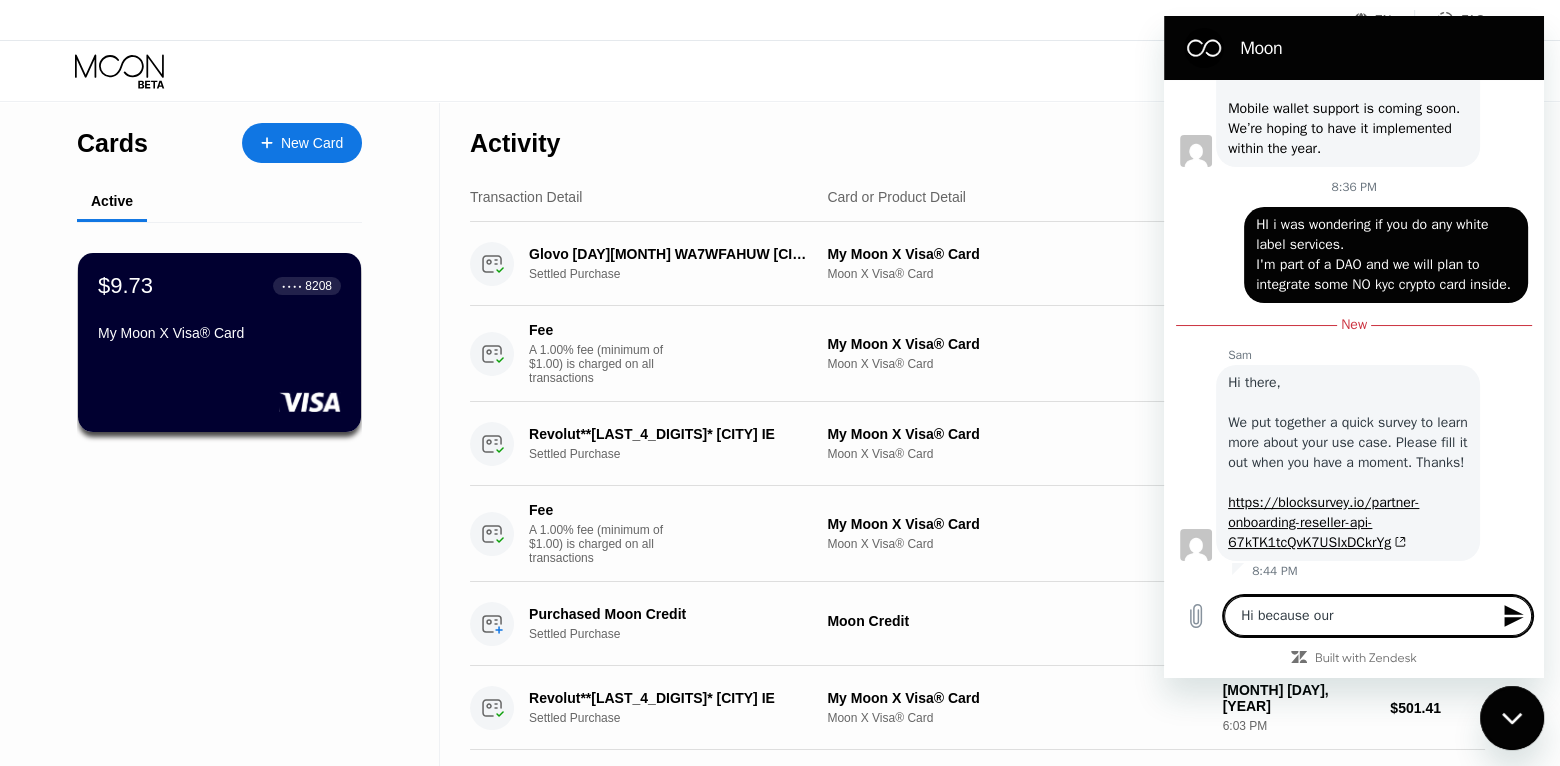 type on "Hi because our" 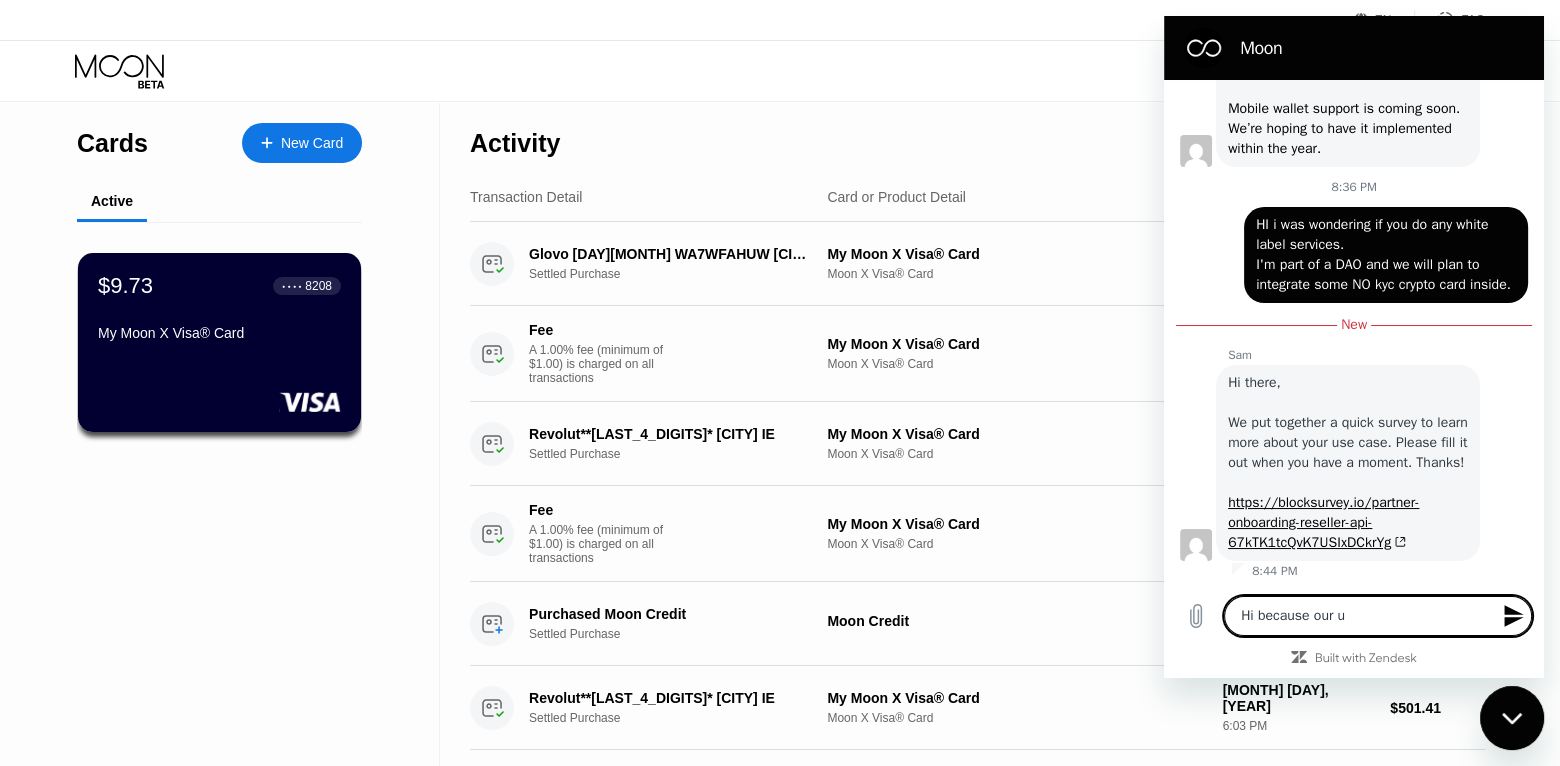 type on "Hi because our us" 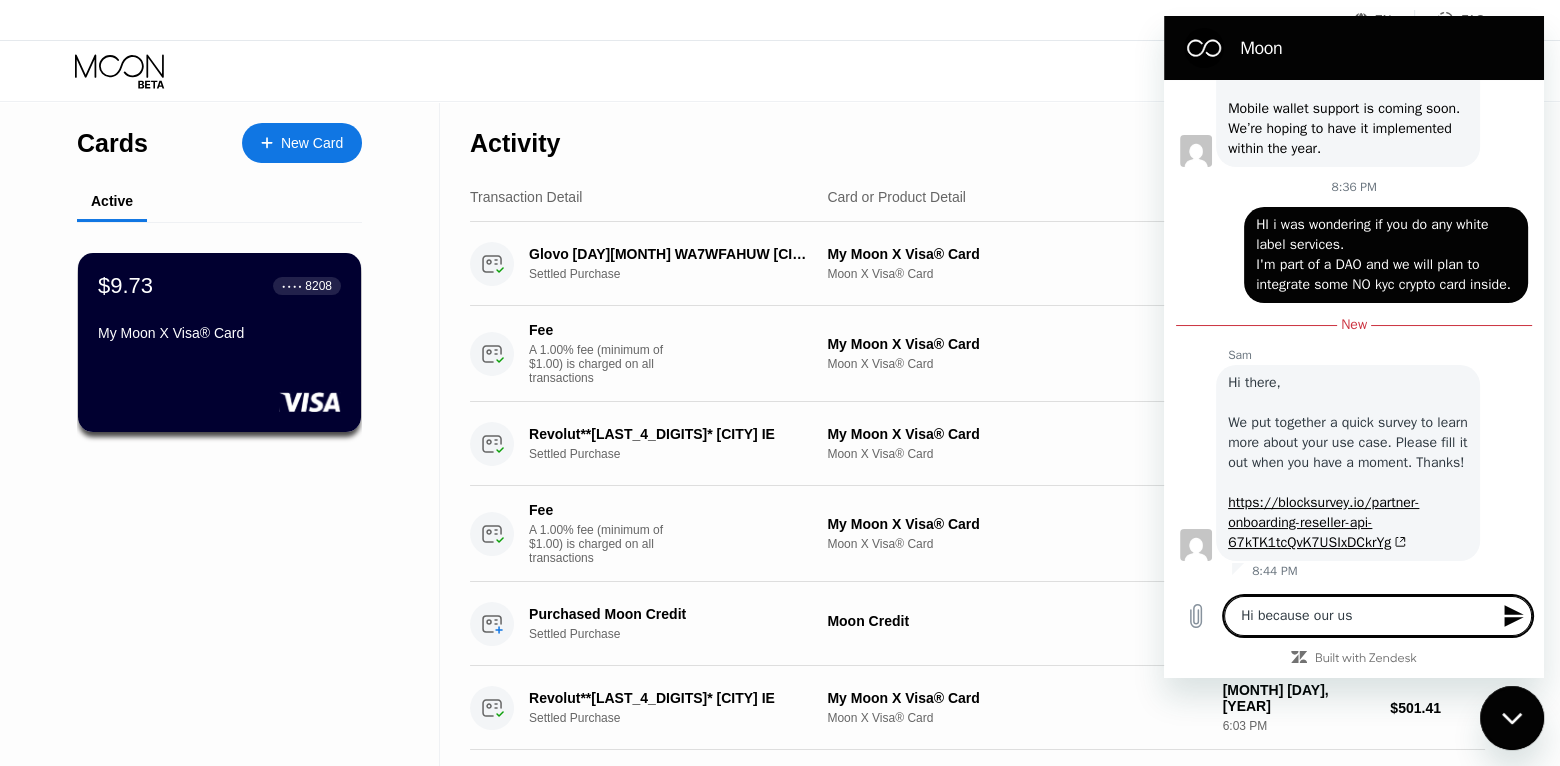 type on "x" 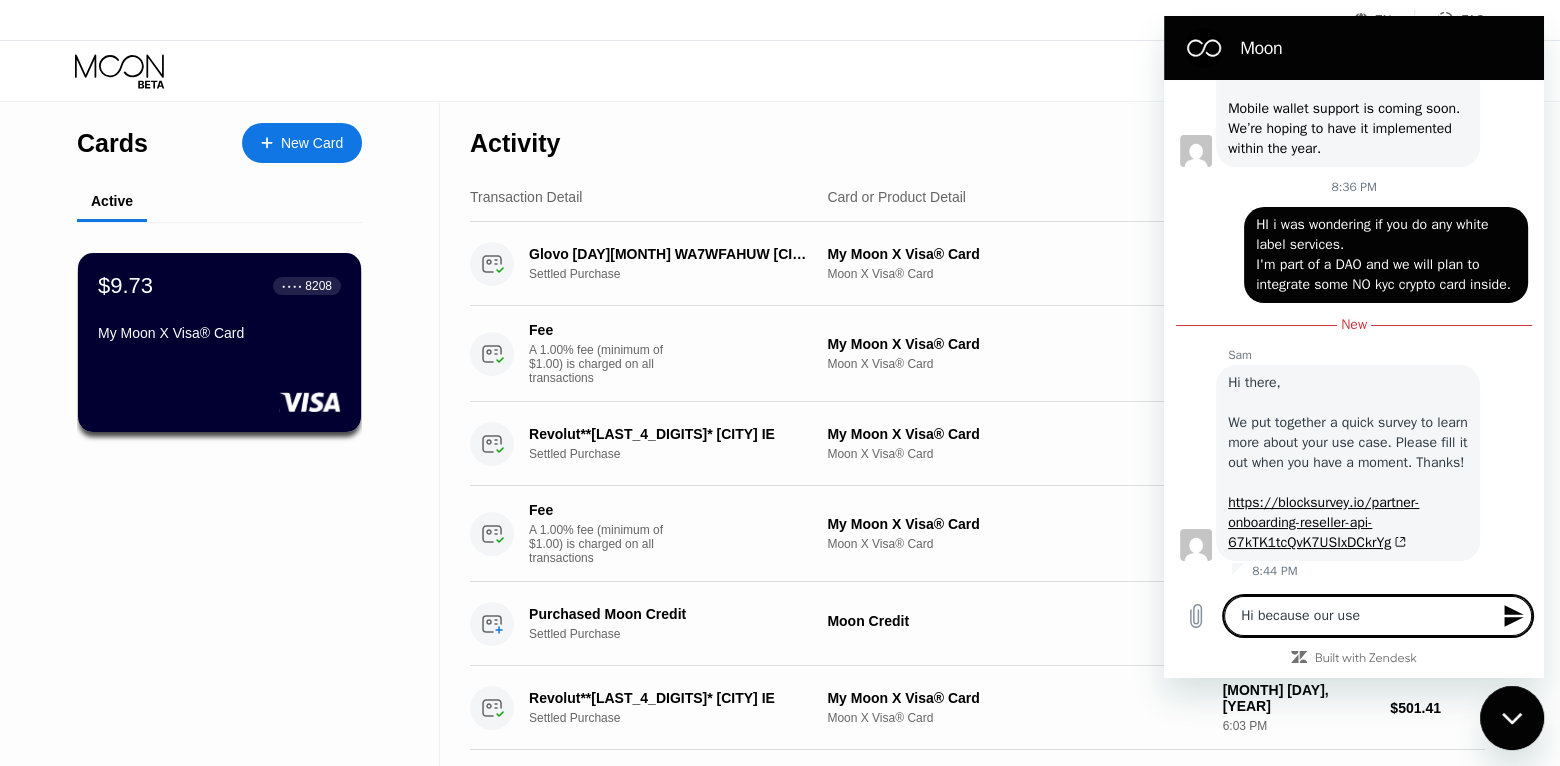 type on "Hi because our use" 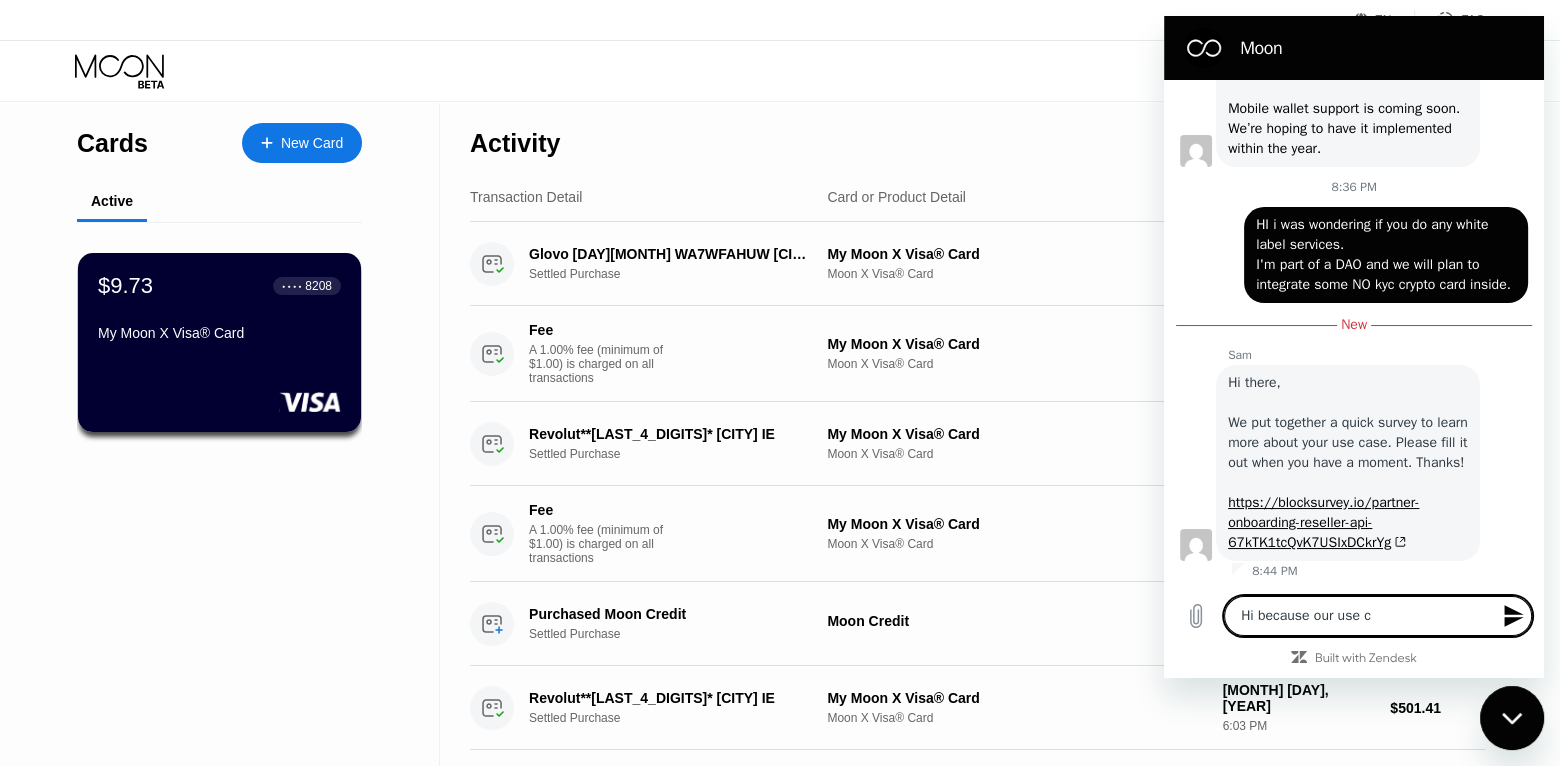 type on "Hi because our use ca" 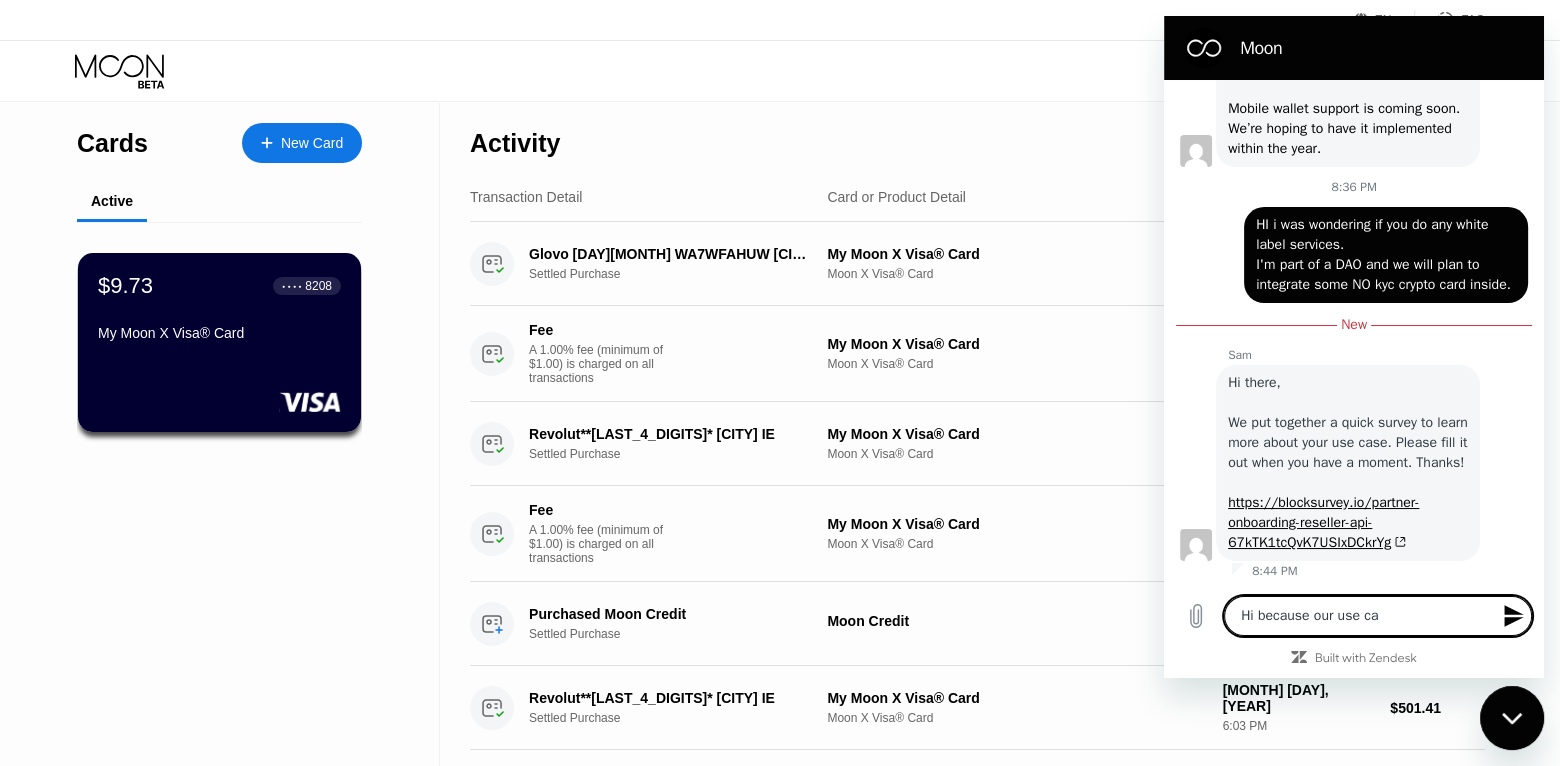 type on "Hi because our use cas" 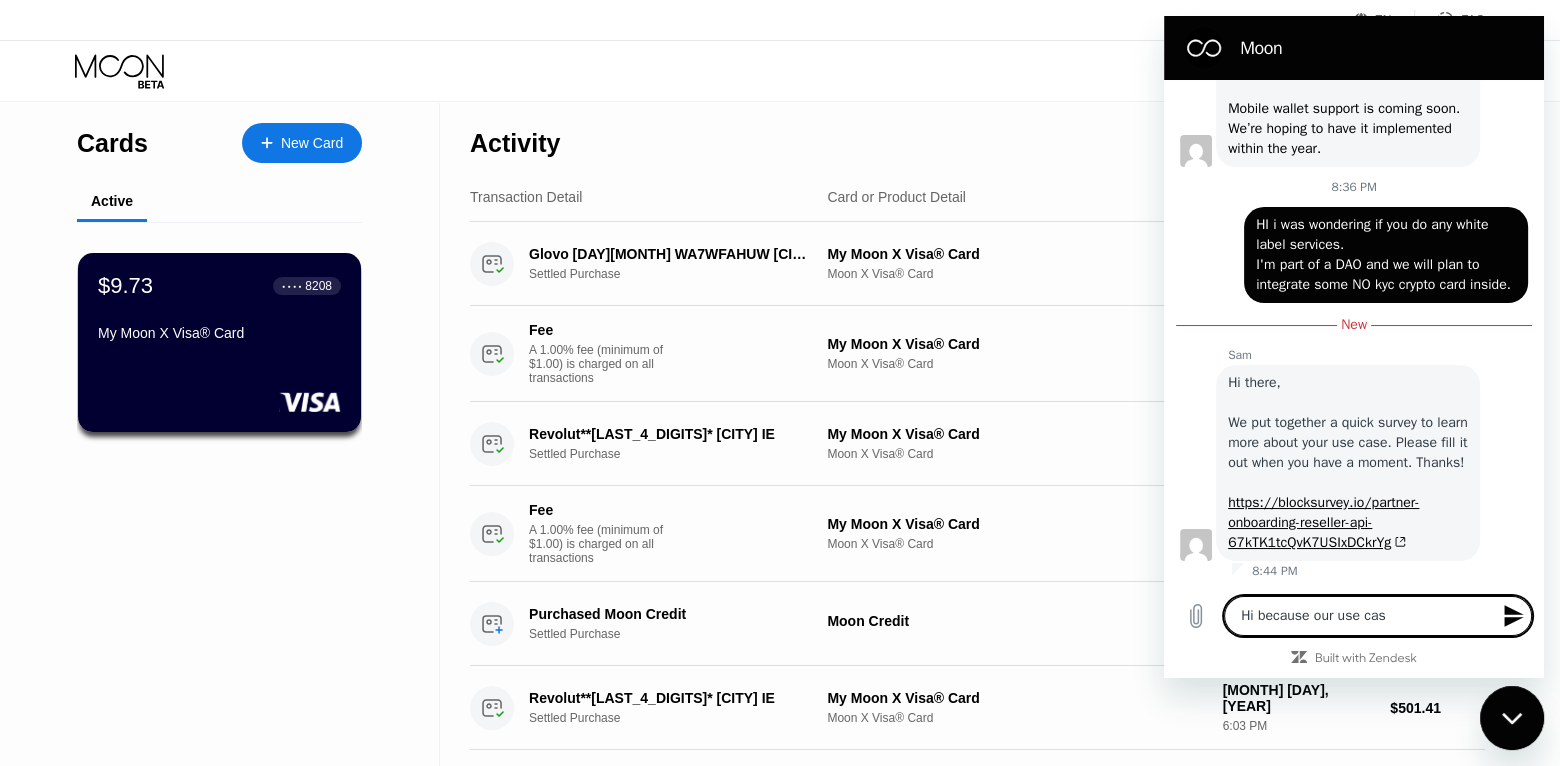 type on "x" 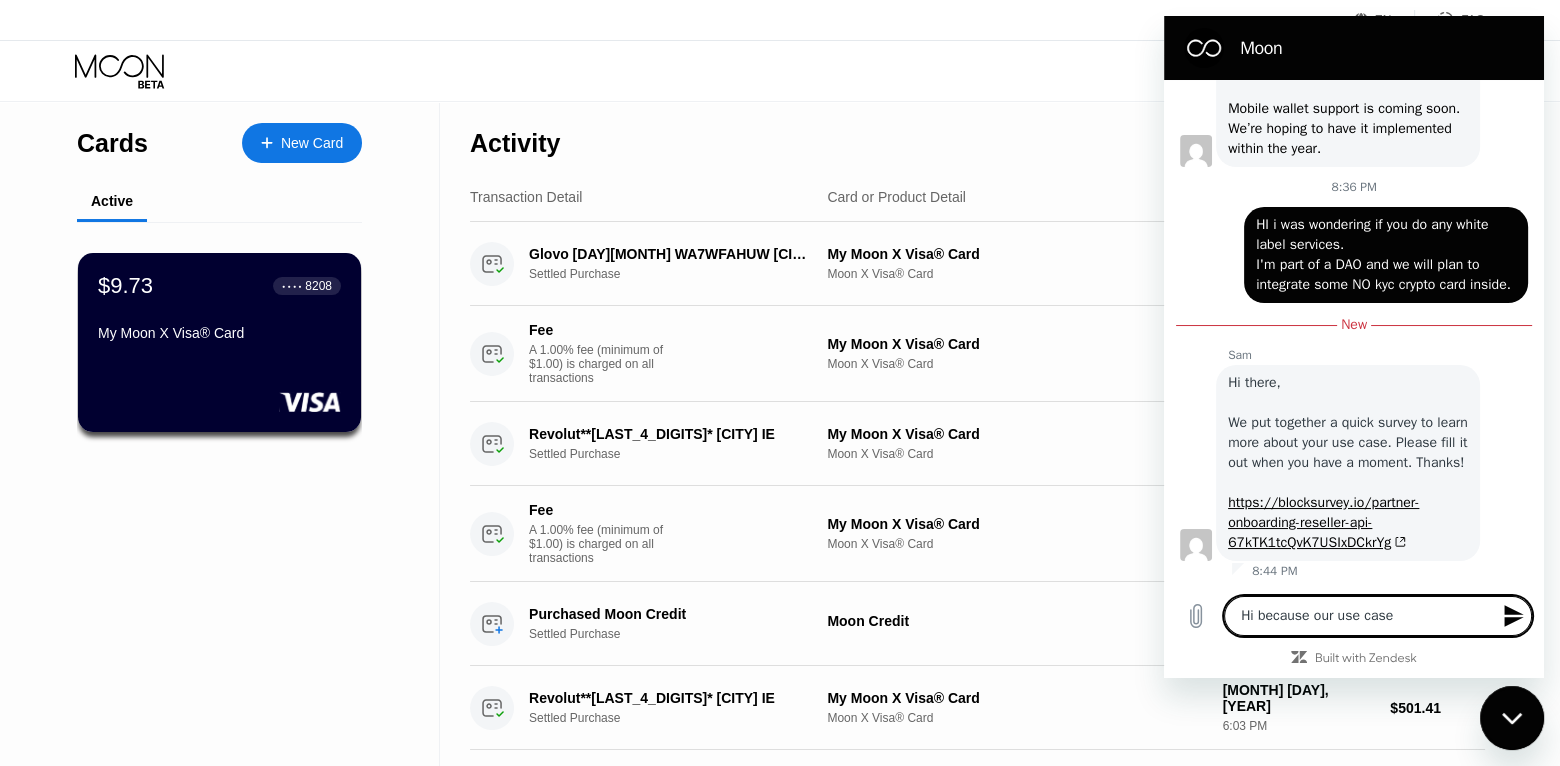 type on "Hi because our use case" 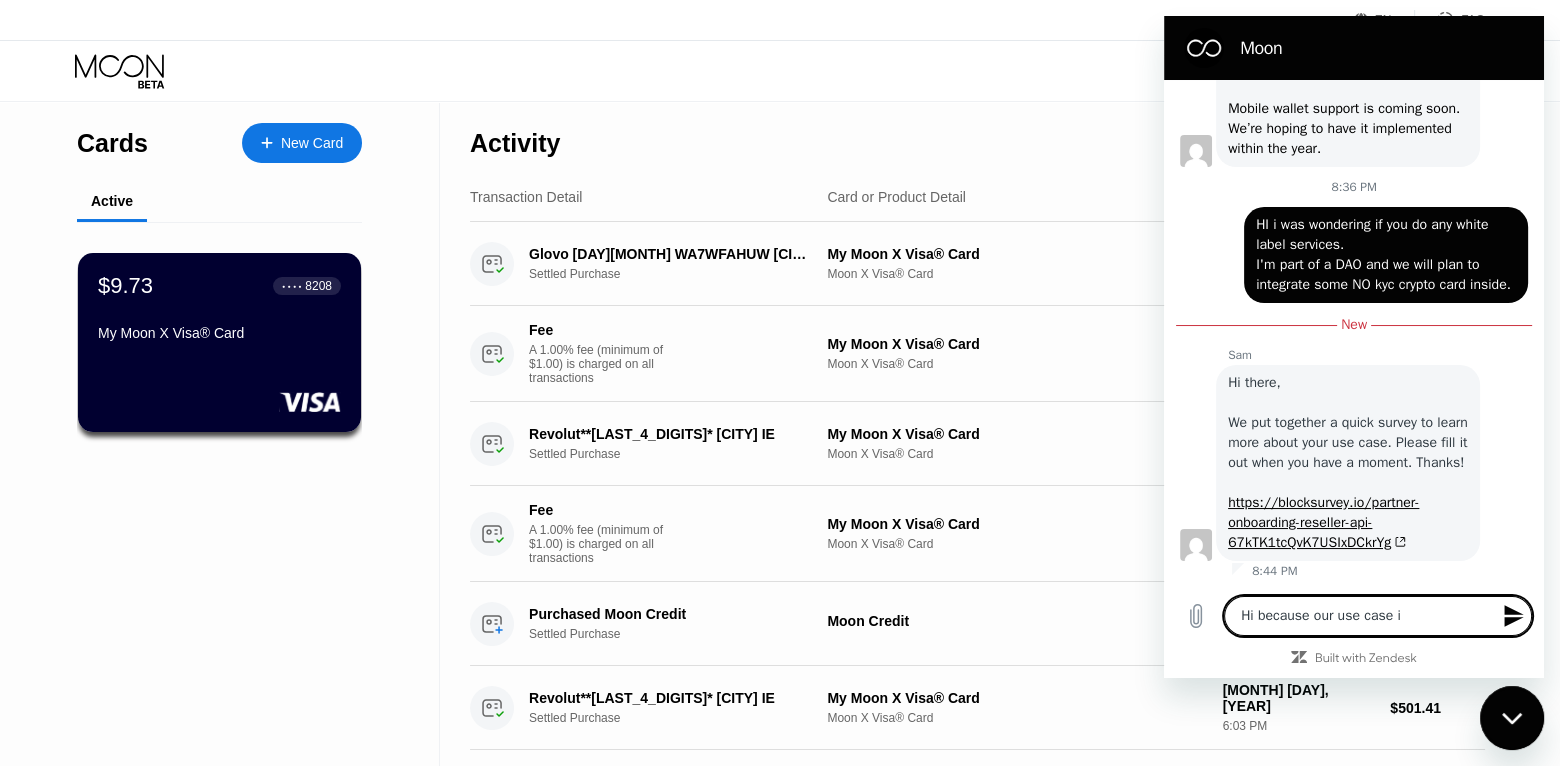 type on "Hi because our use case it" 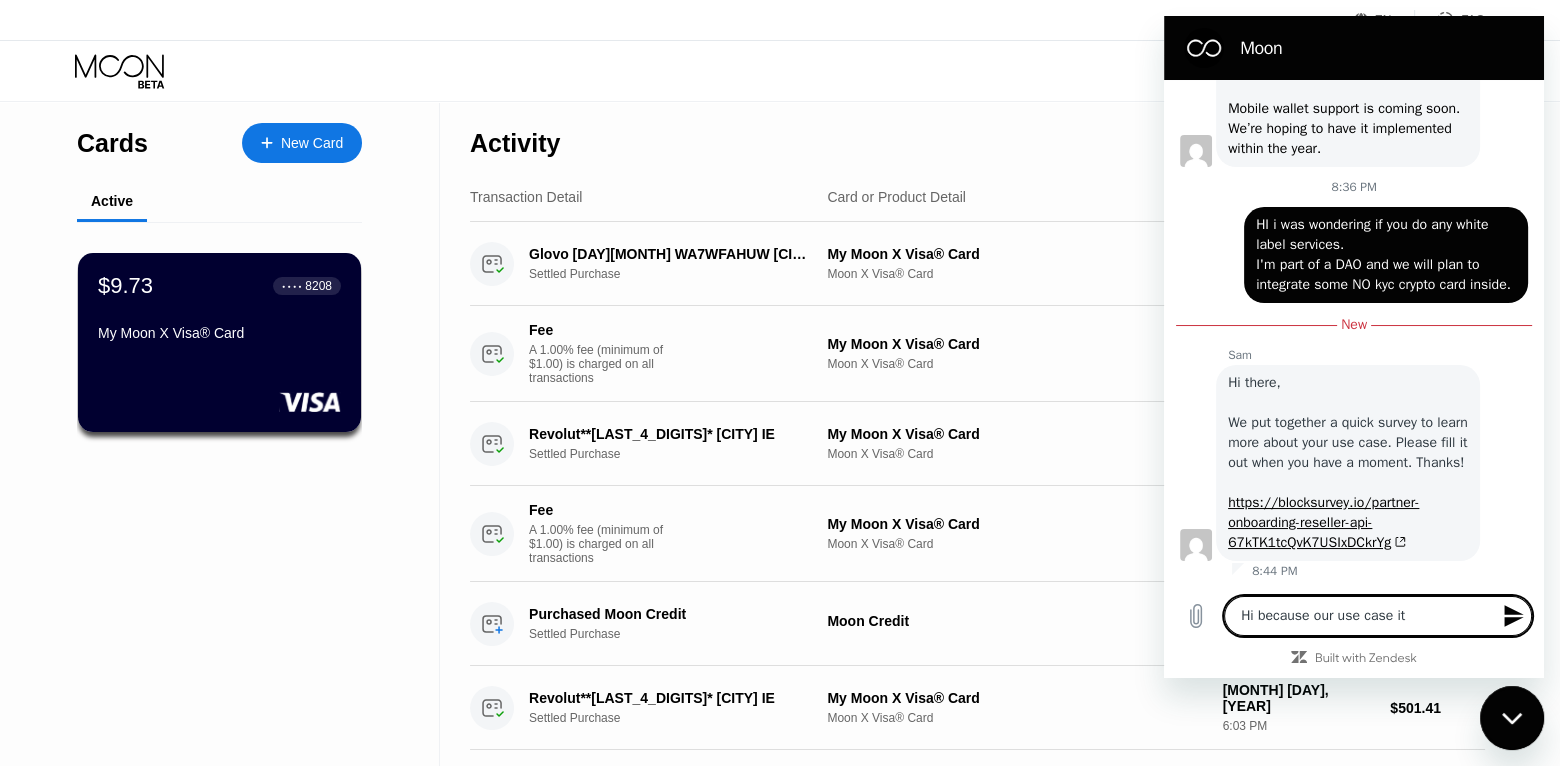type on "Hi because our use case it'" 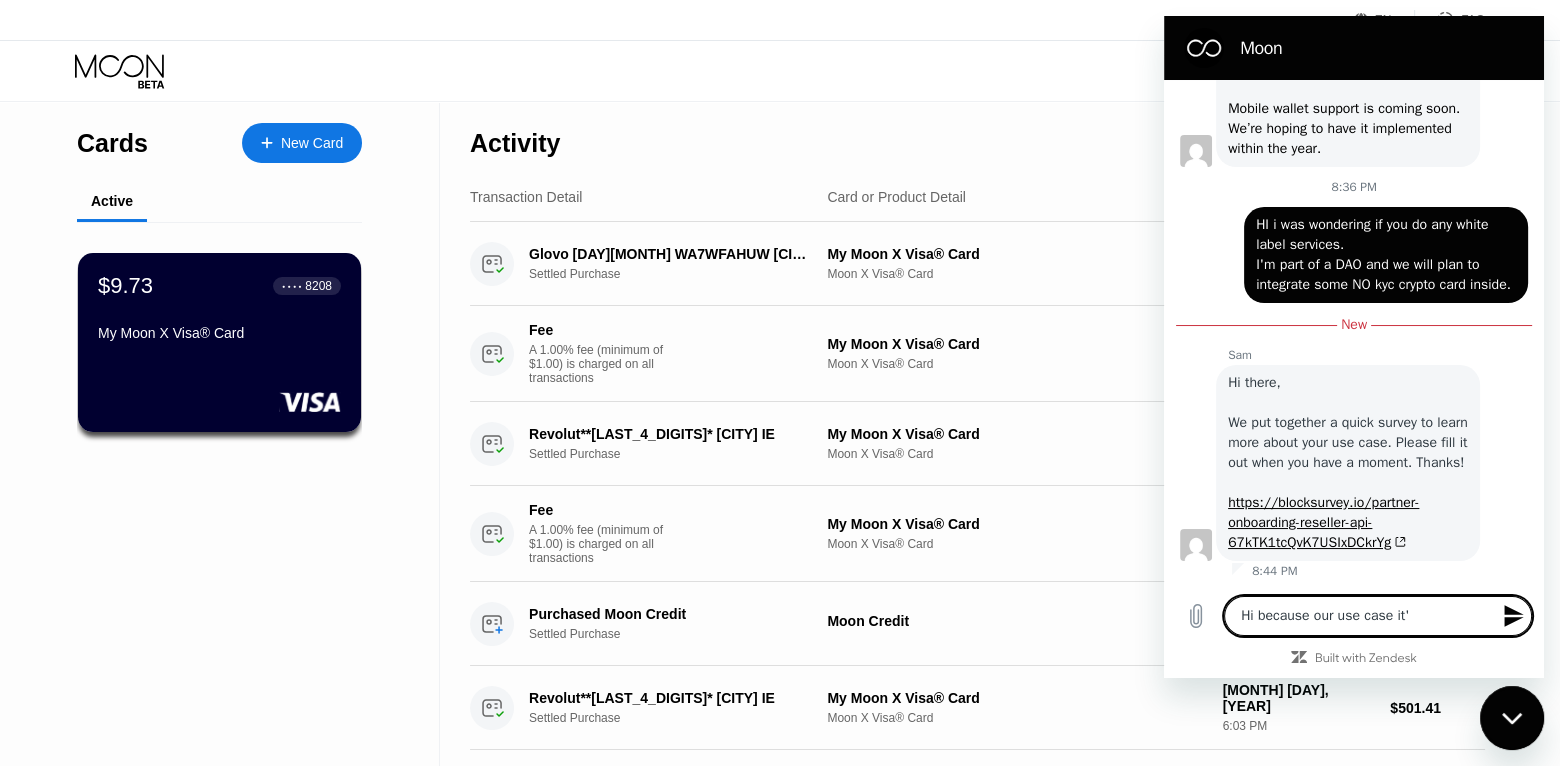 type on "Hi because our use case it's" 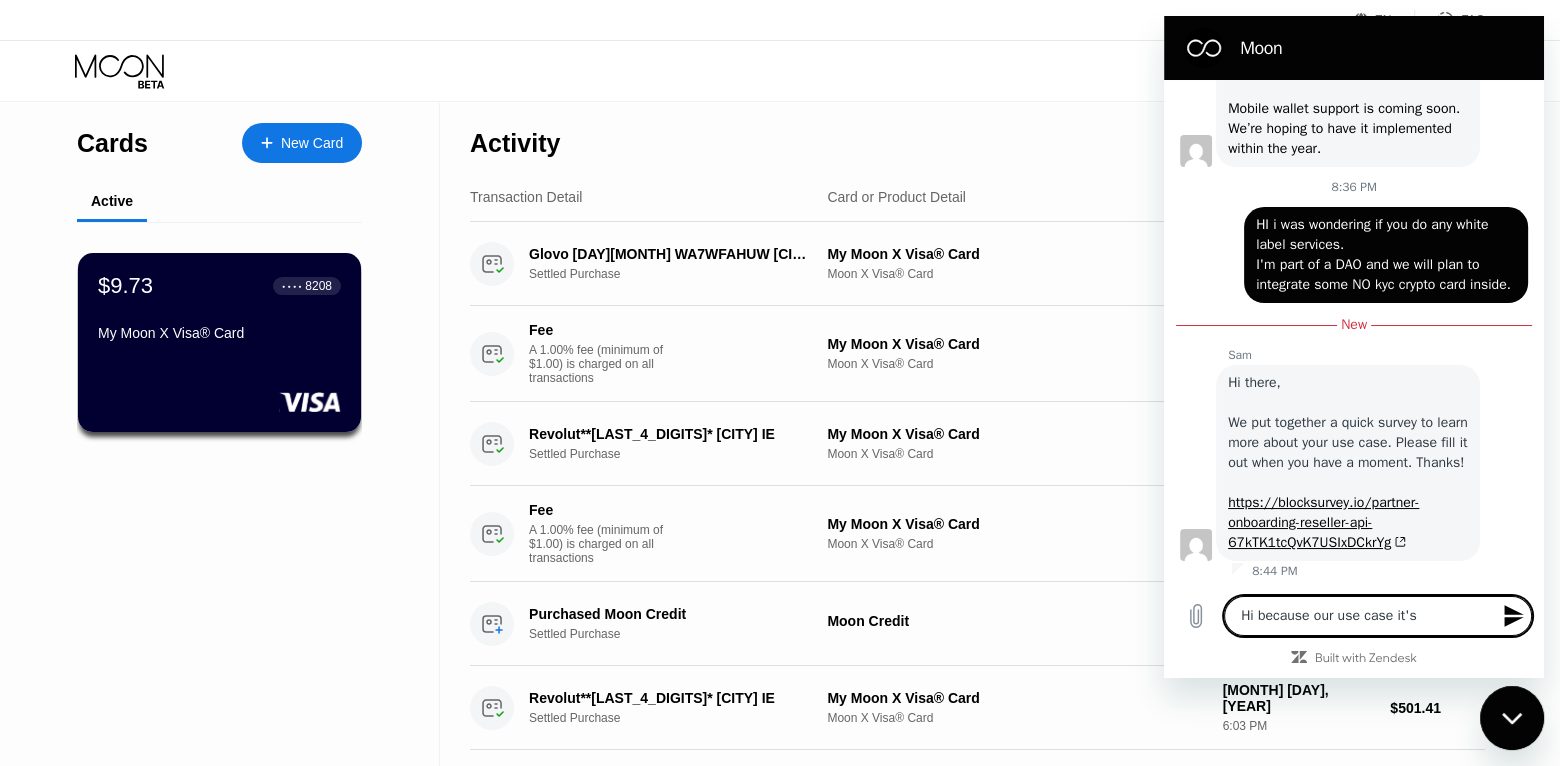 type on "Hi because our use case it's" 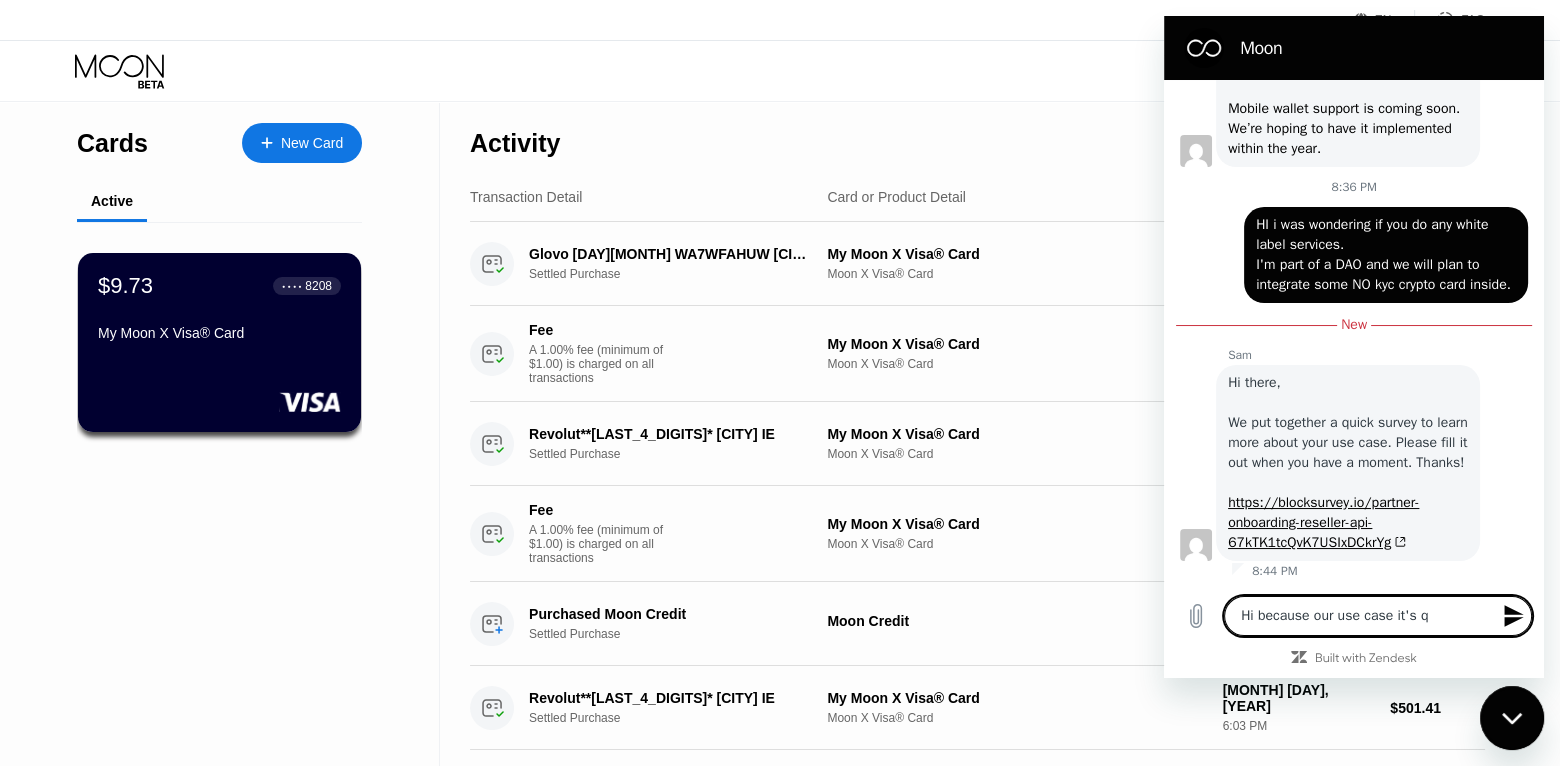 type on "Hi because our use case it's qu" 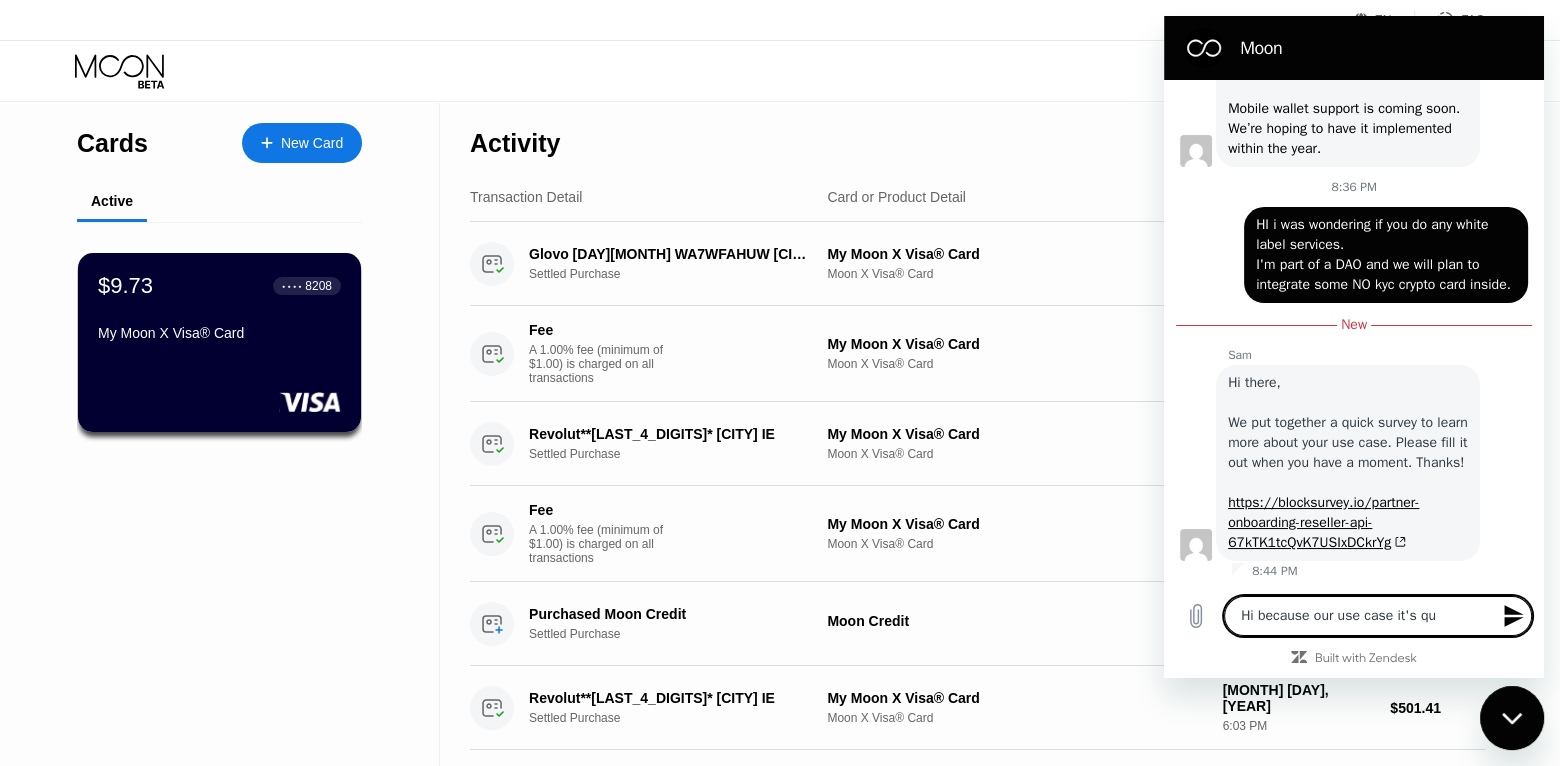 type on "Hi because our use case it's qui" 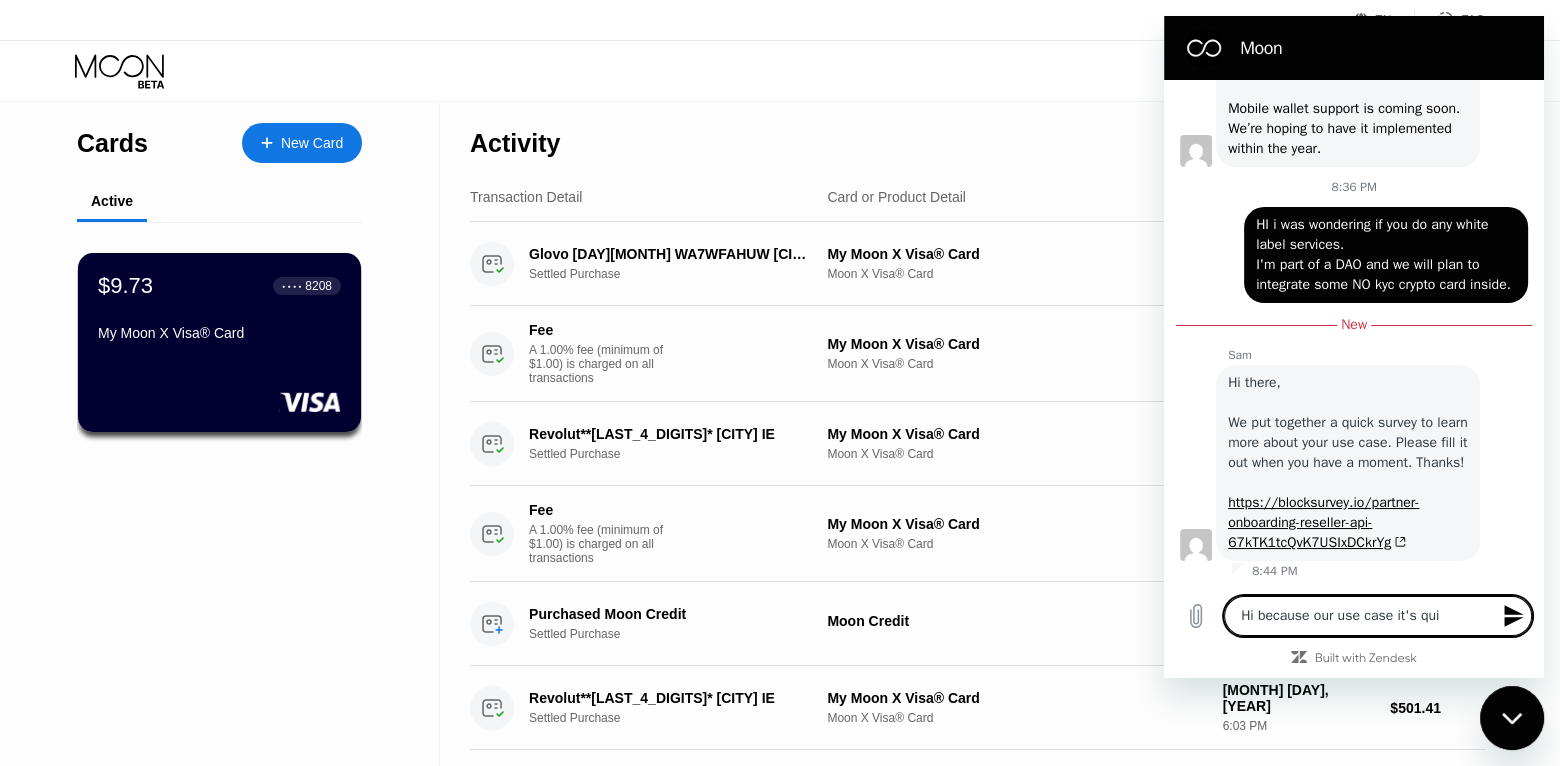 type on "Hi because our use case it's quit" 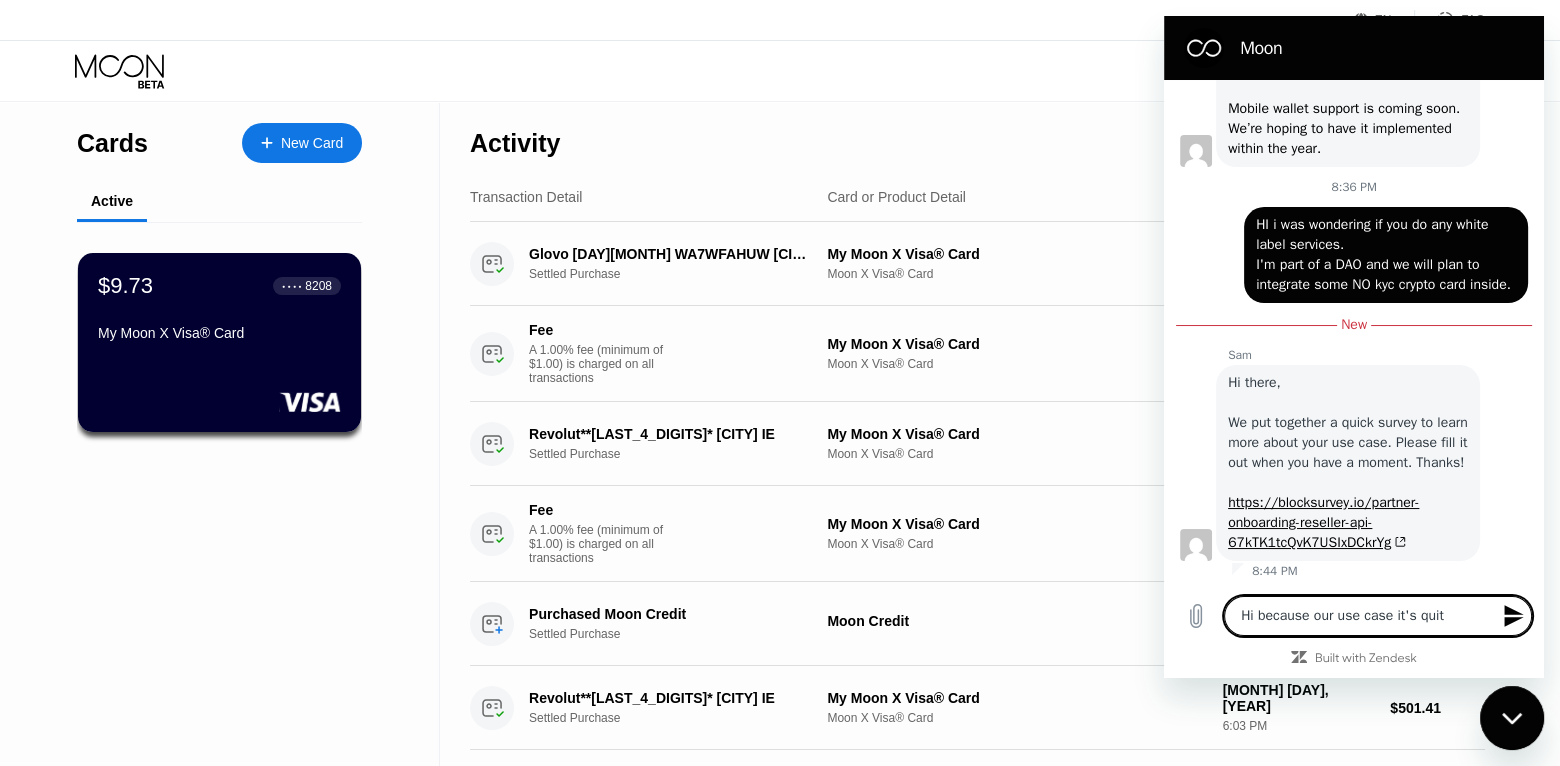 type on "Hi because our use case it's quite" 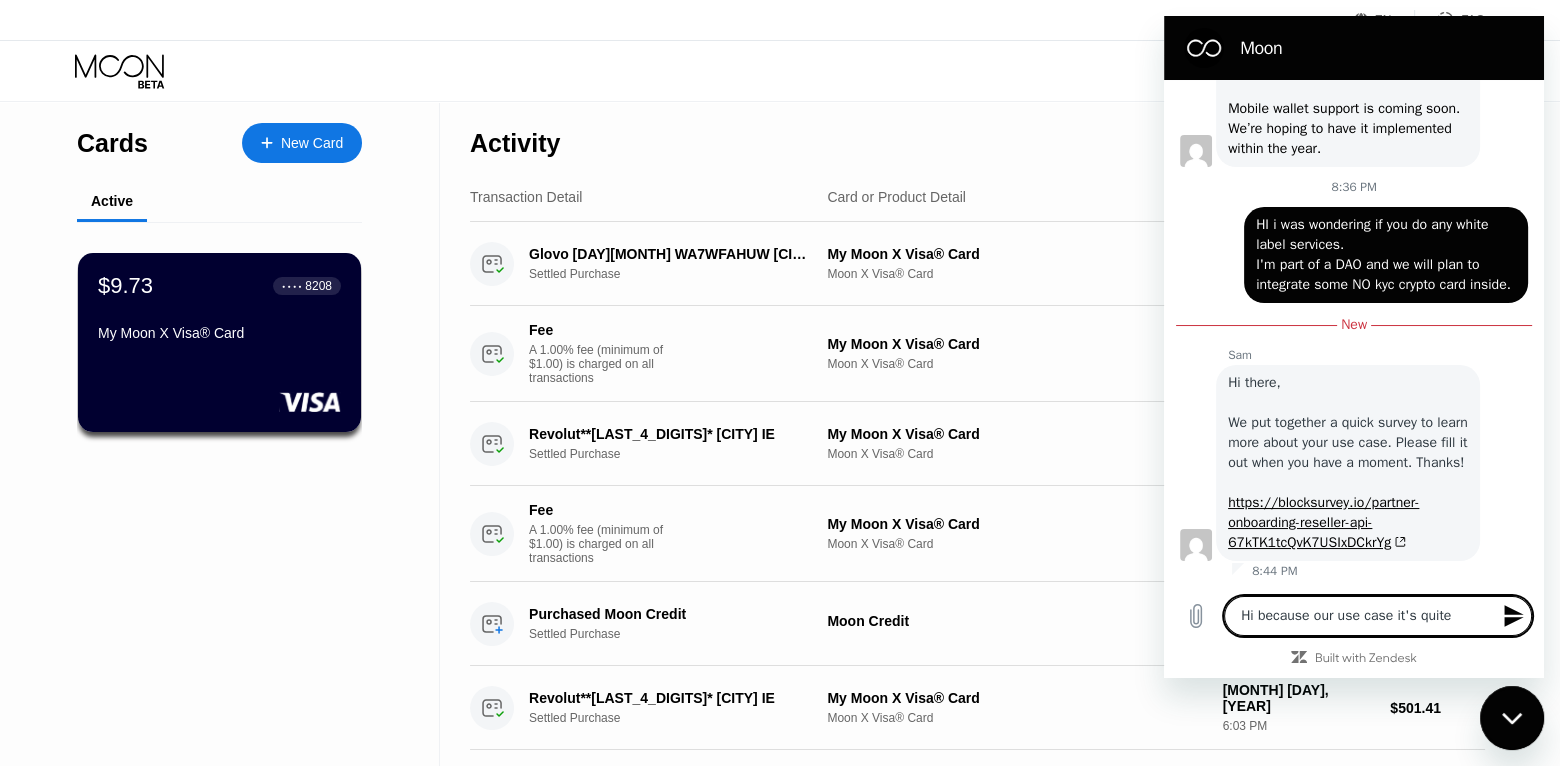 type on "Hi because our use case it's quite" 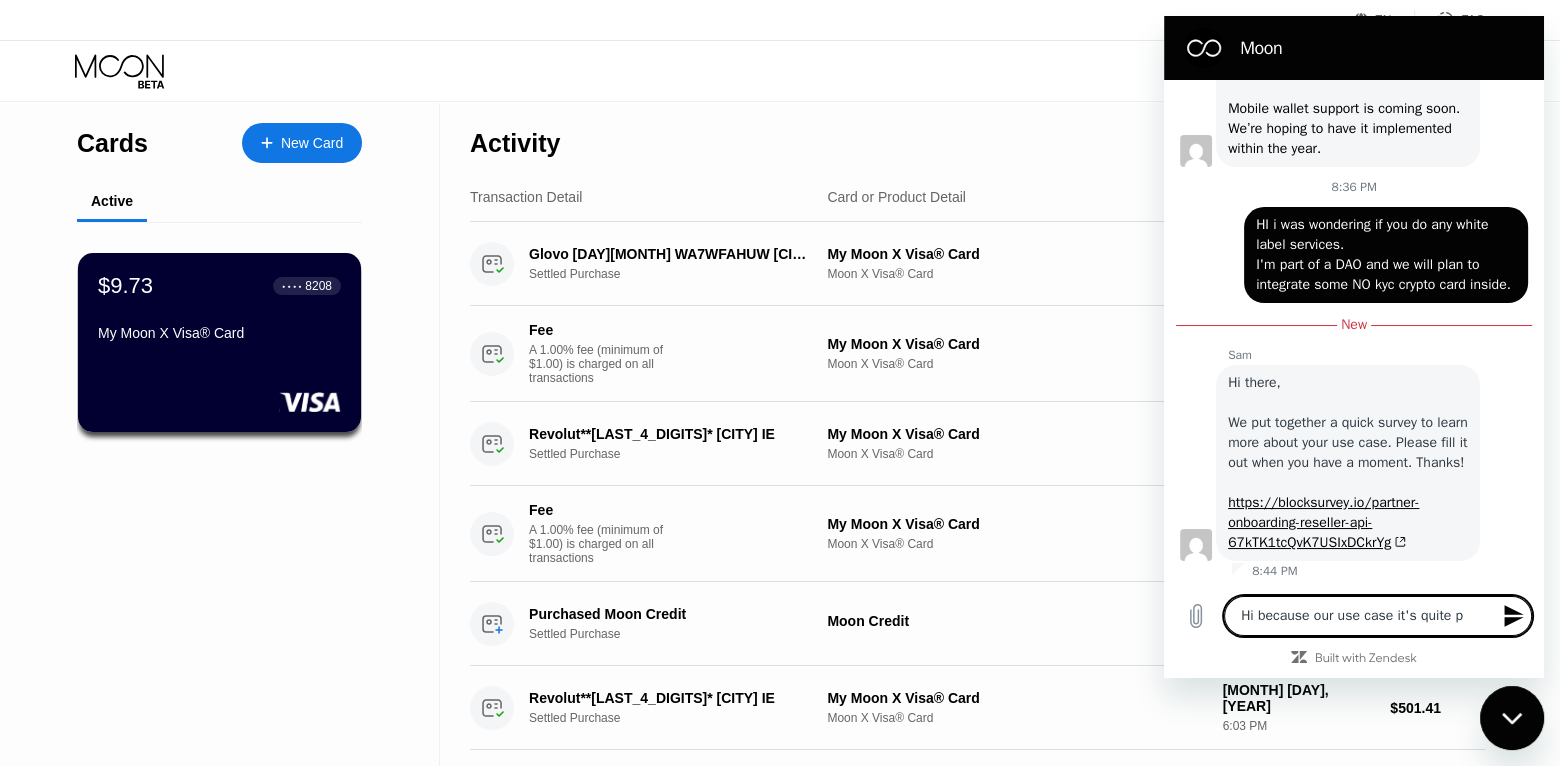 type on "Hi because our use case it's quite pa" 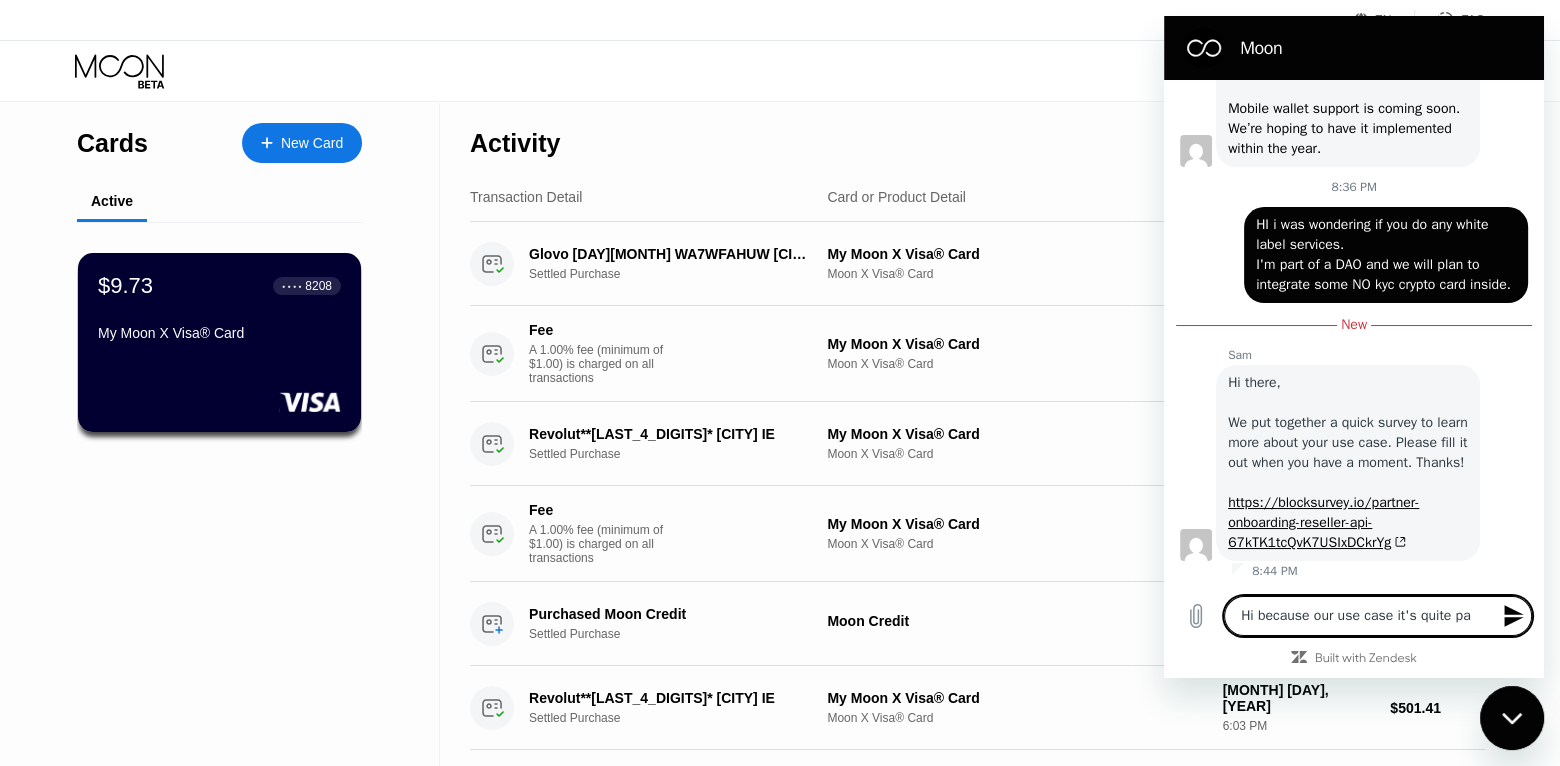 type on "Hi because our use case it's quite par" 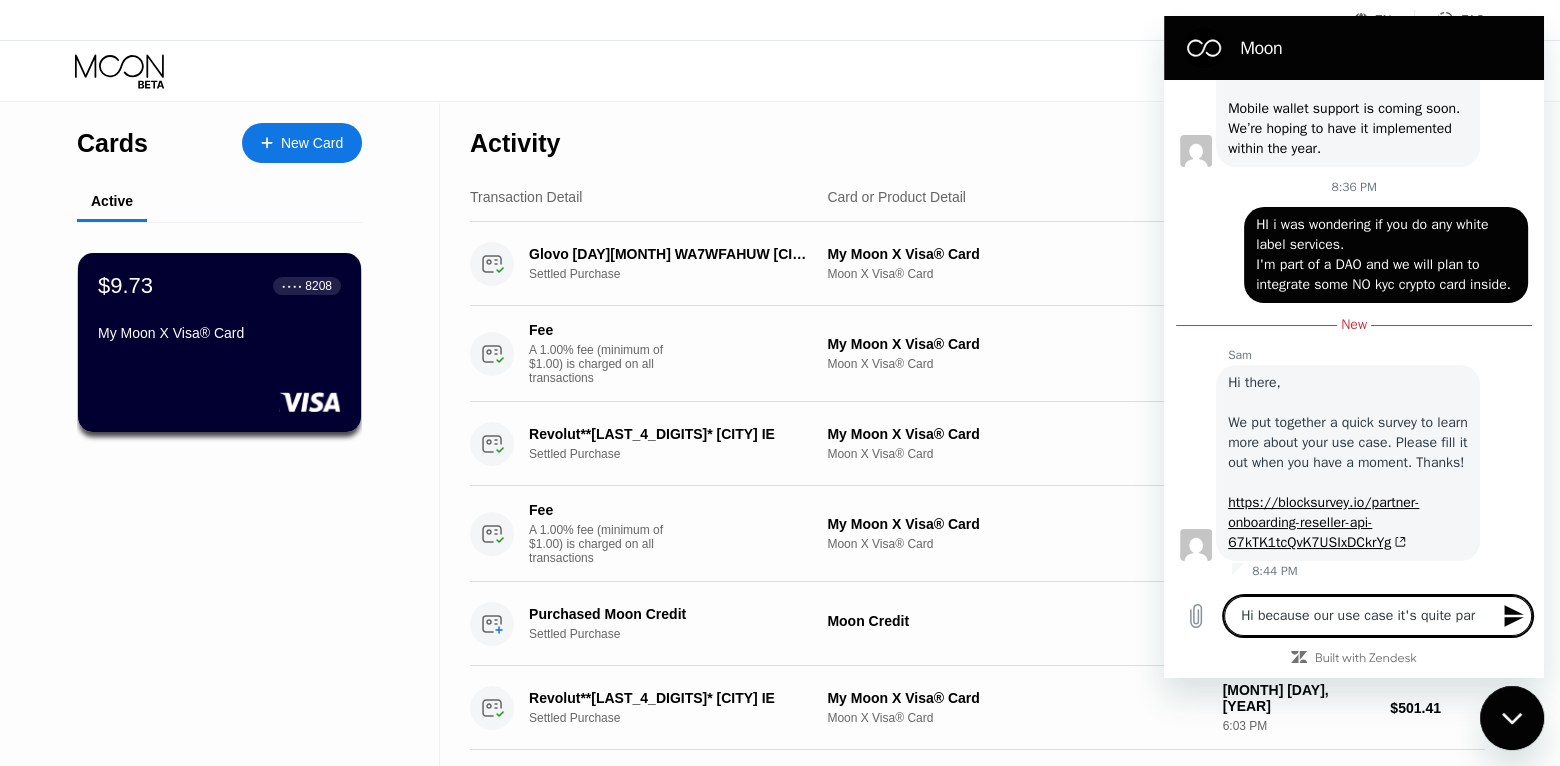 type on "x" 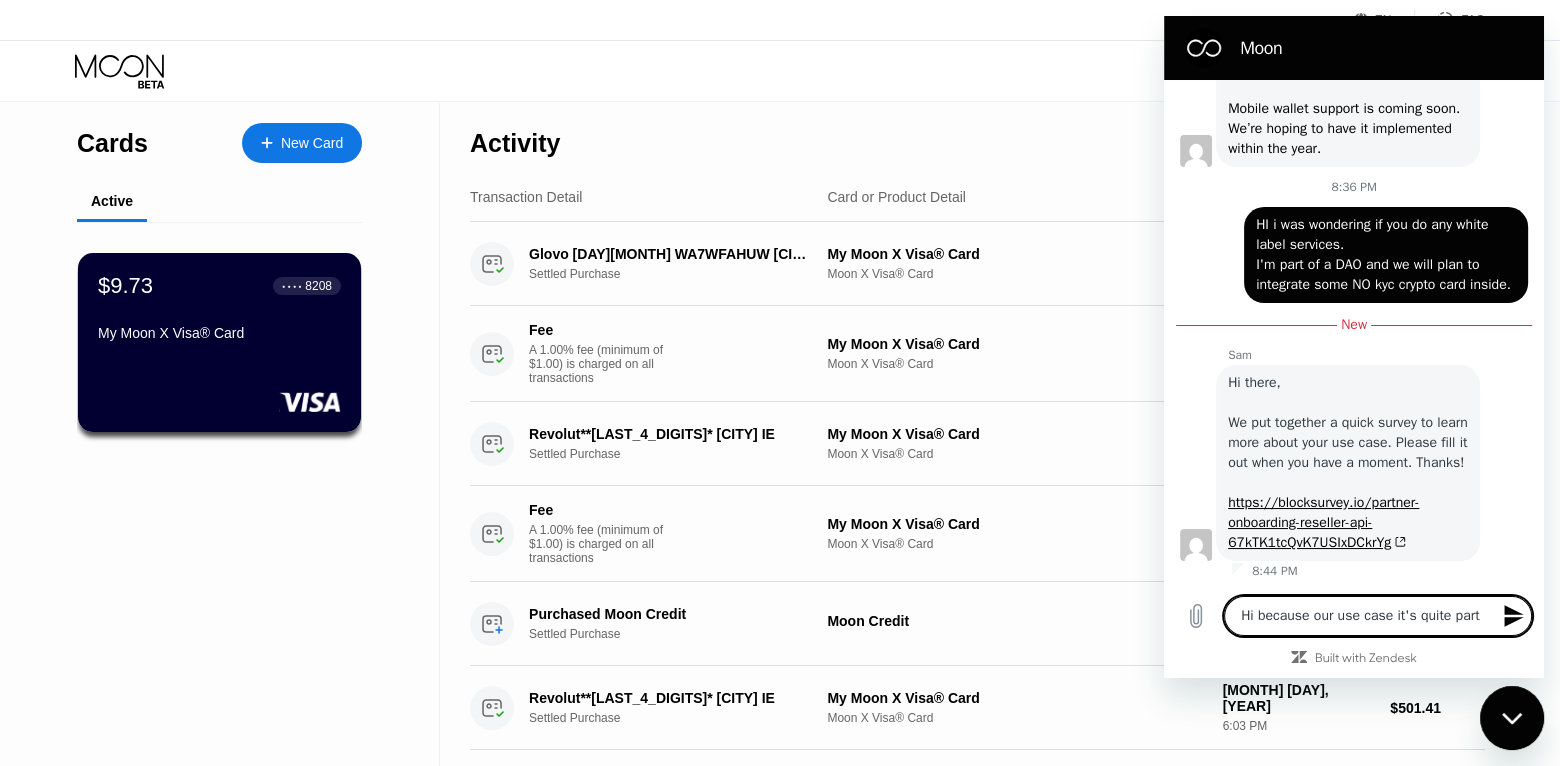 type on "Hi because our use case it's quite parti" 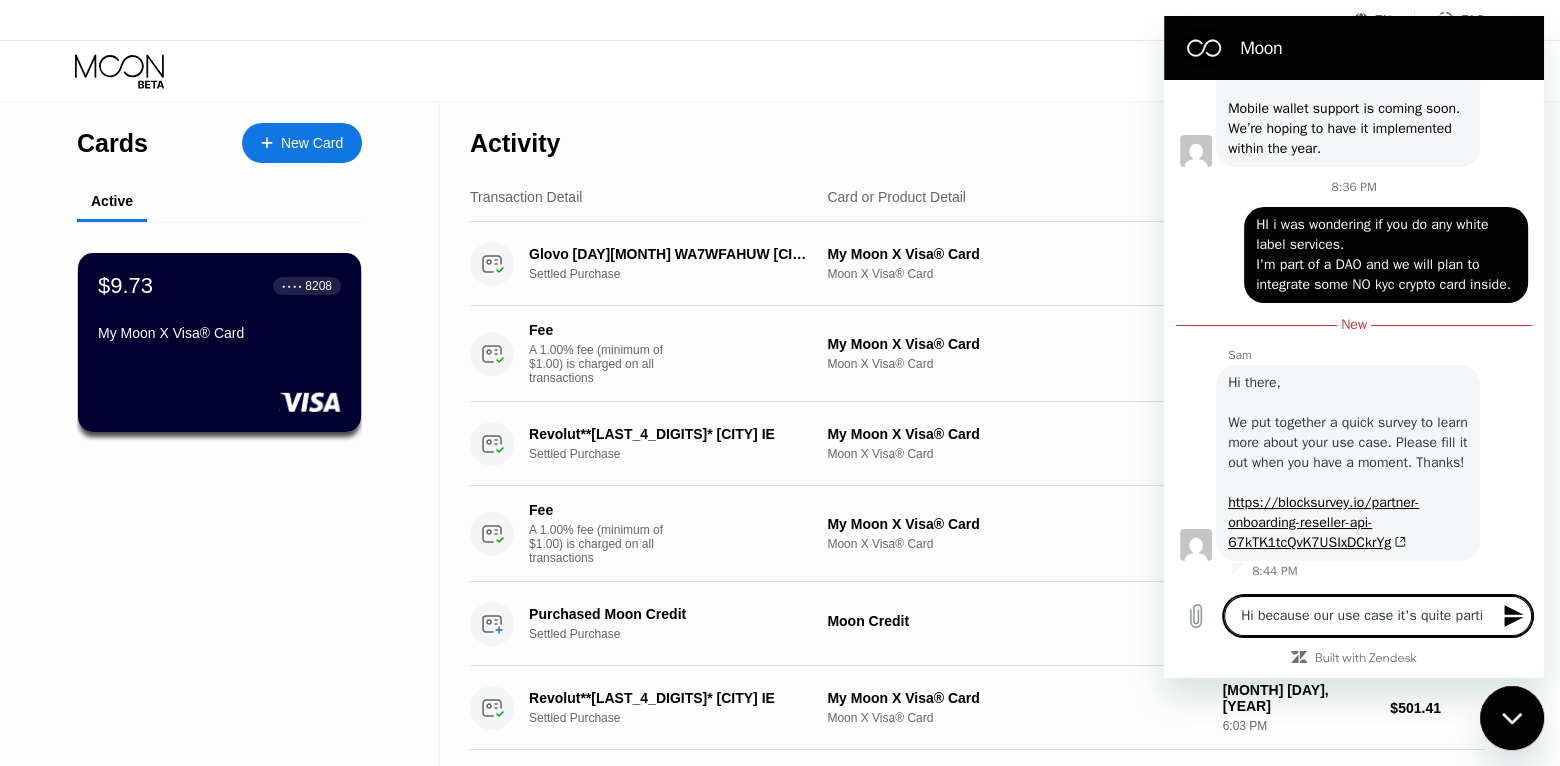 type on "x" 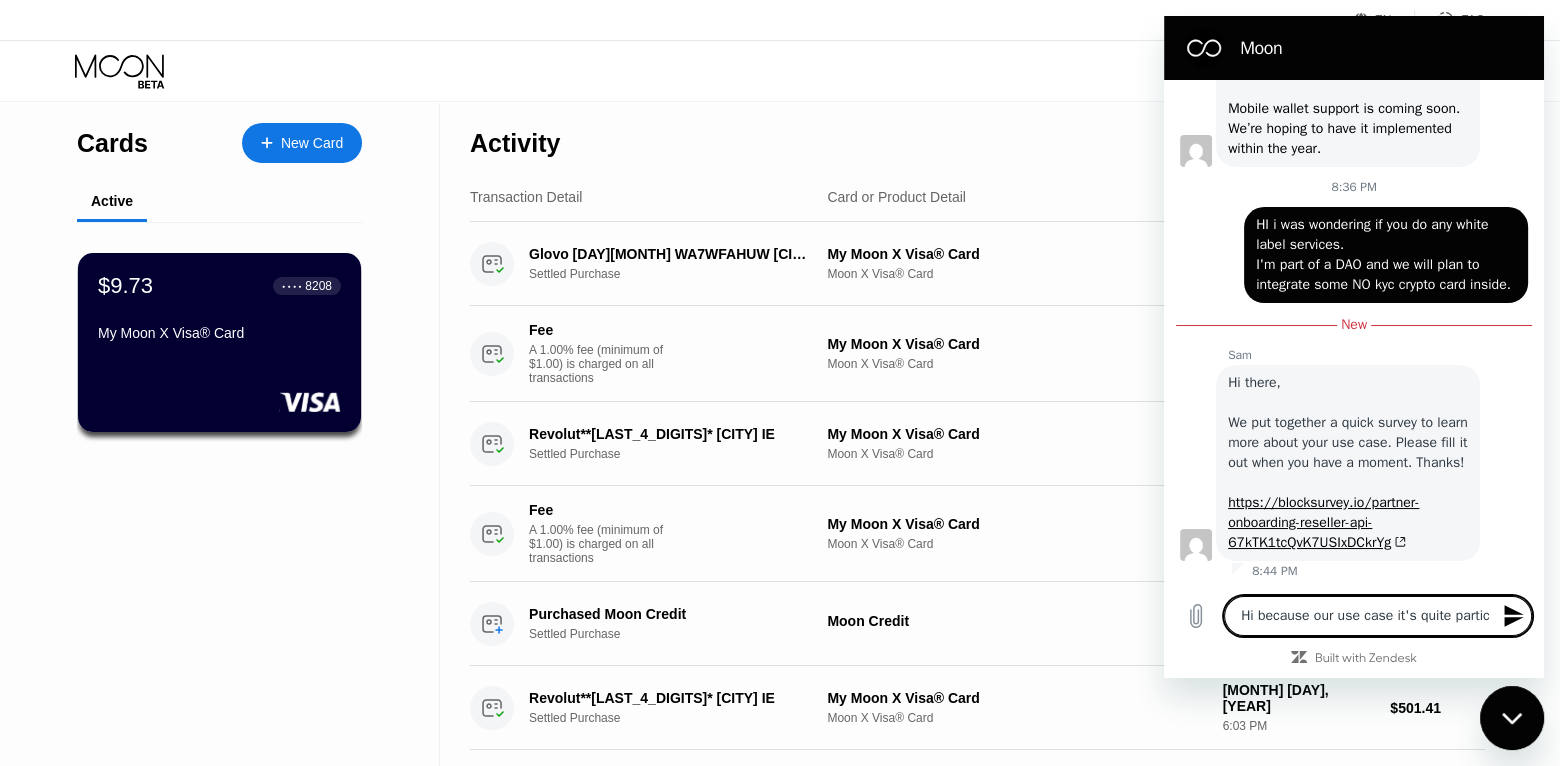 type on "Hi because our use case it's quite particu" 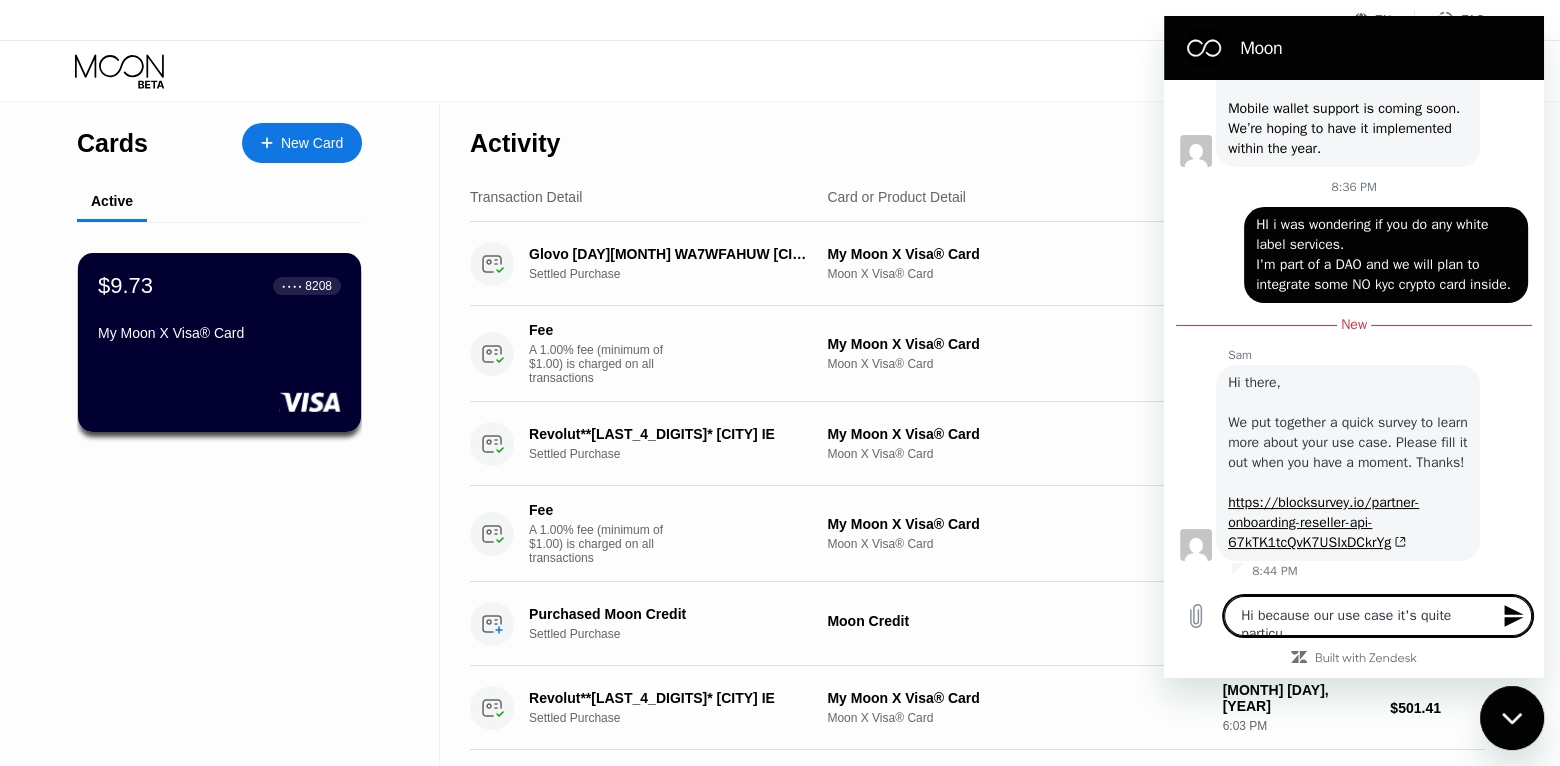 type on "Hi because our use case it's quite particul" 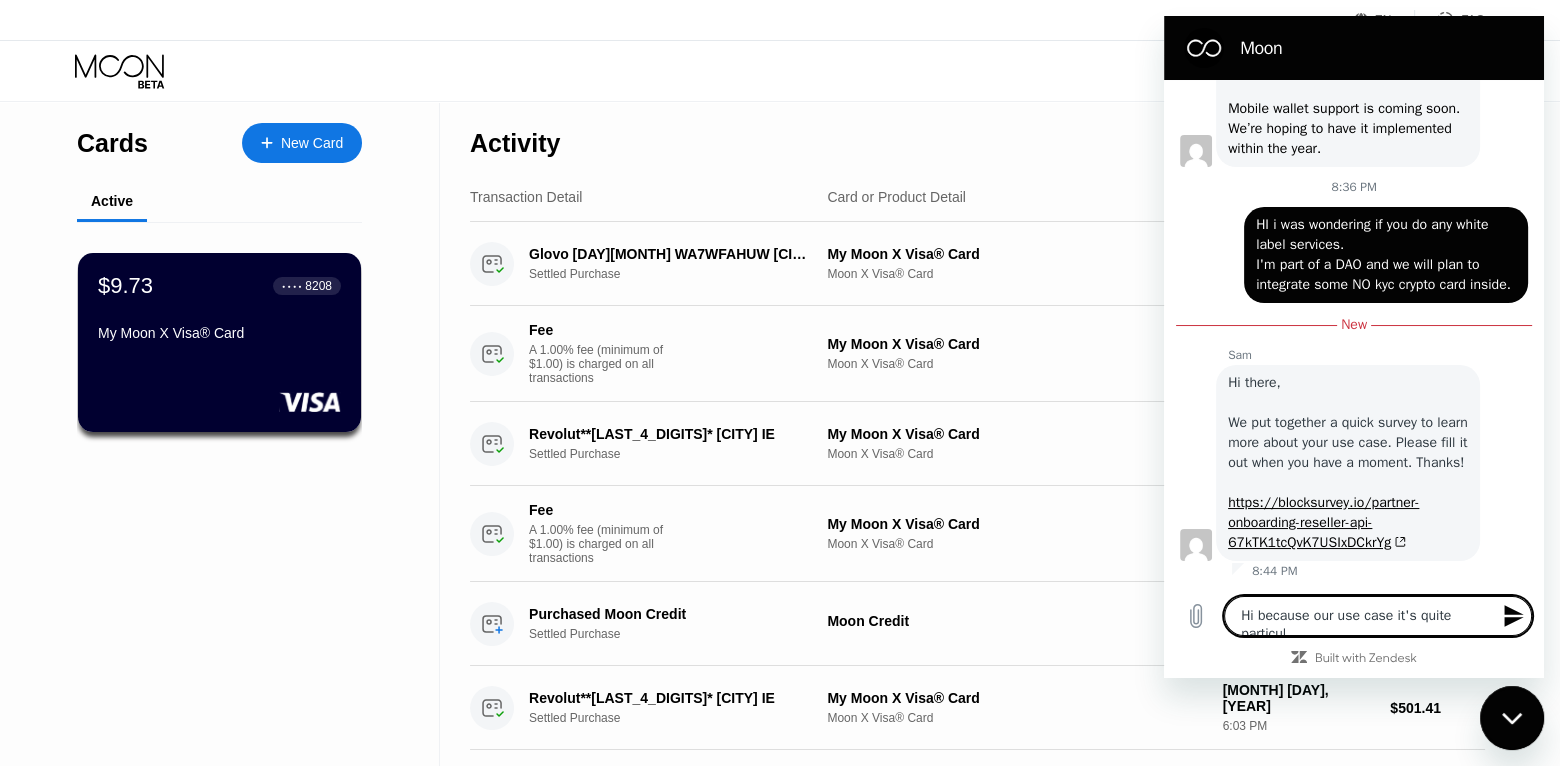 type on "Hi because our use case it's quite particula" 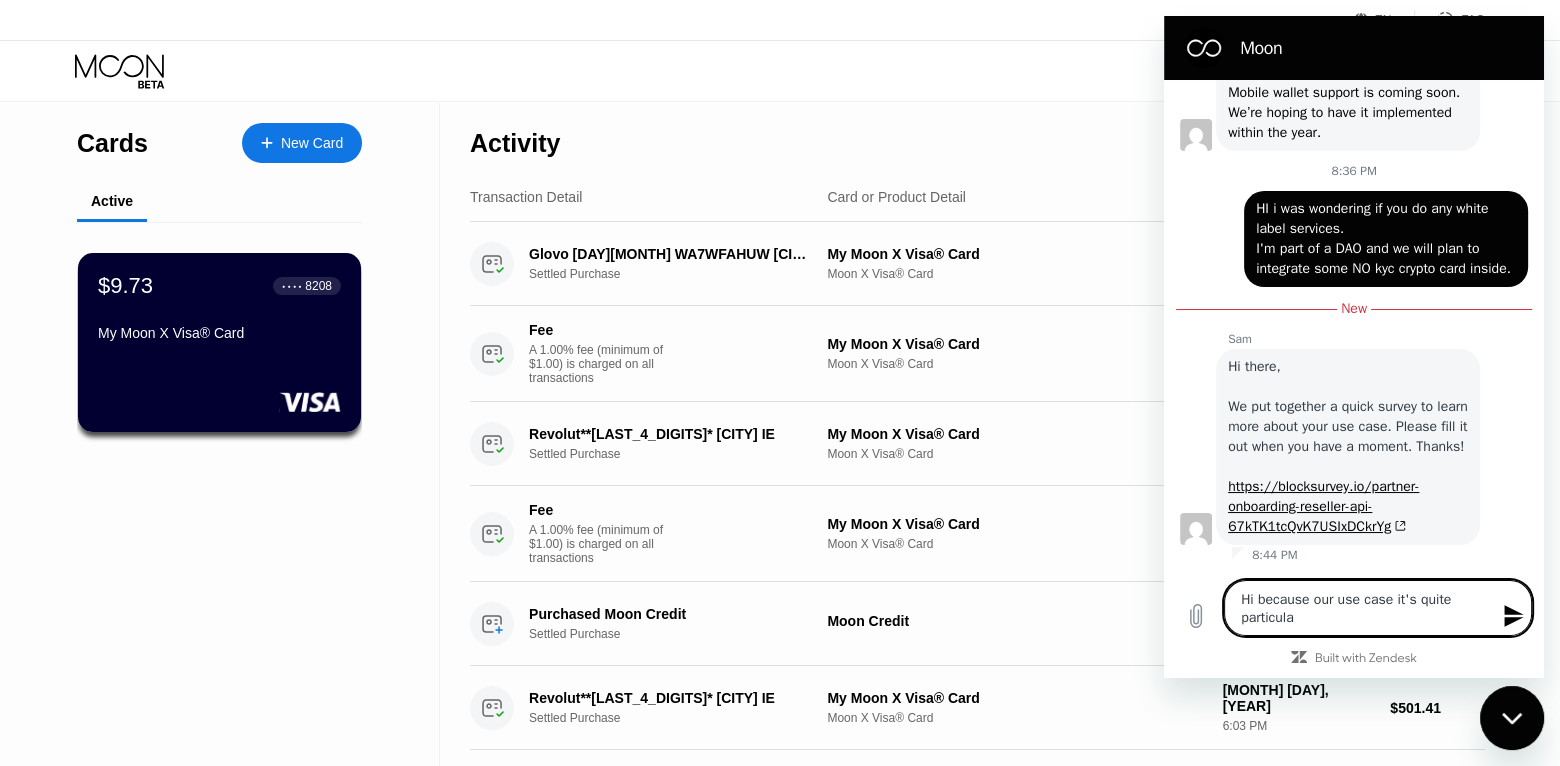 type on "Hi because our use case it's quite particular" 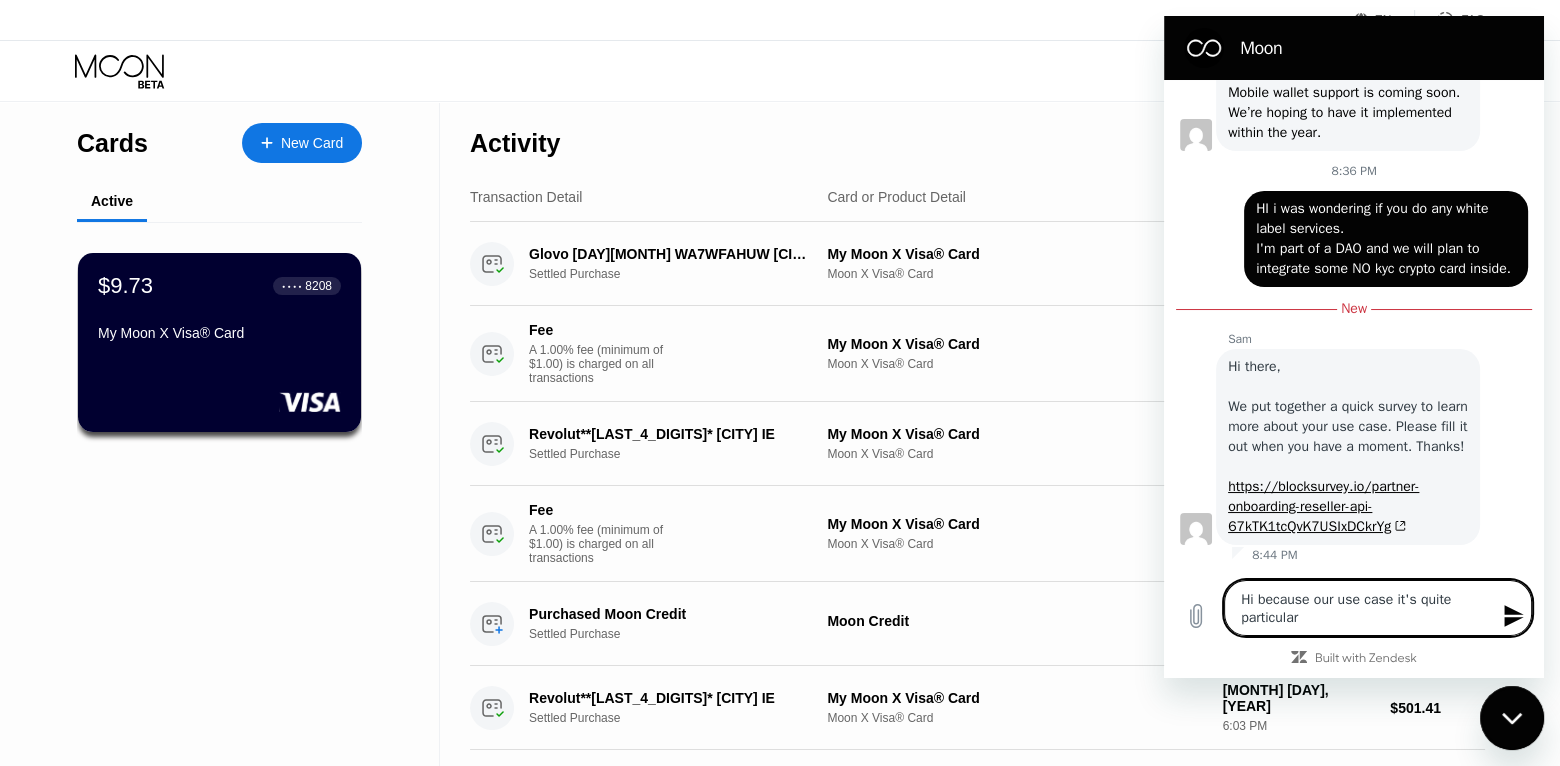 type on "x" 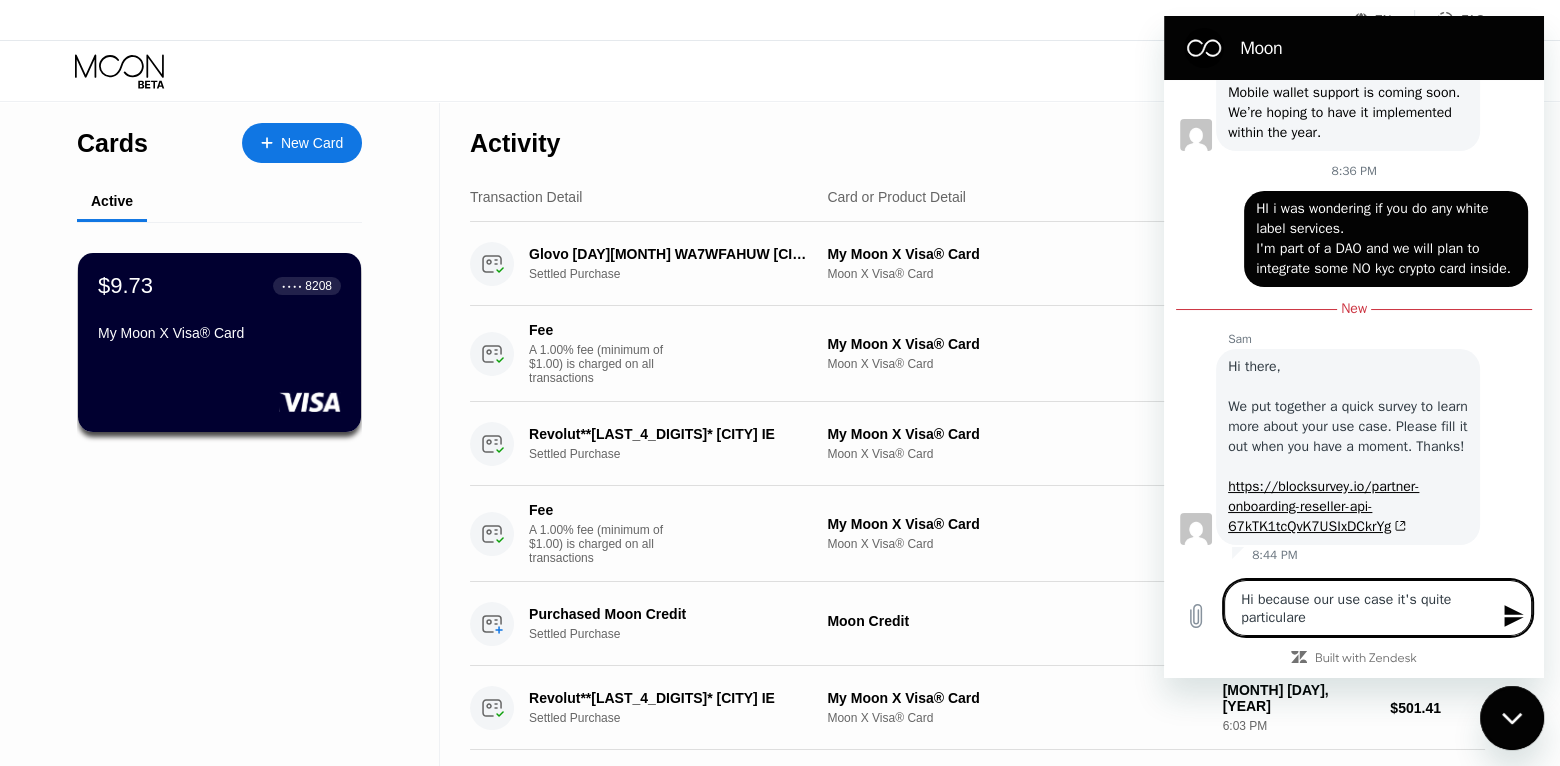 type on "Hi because our use case it's quite particulare" 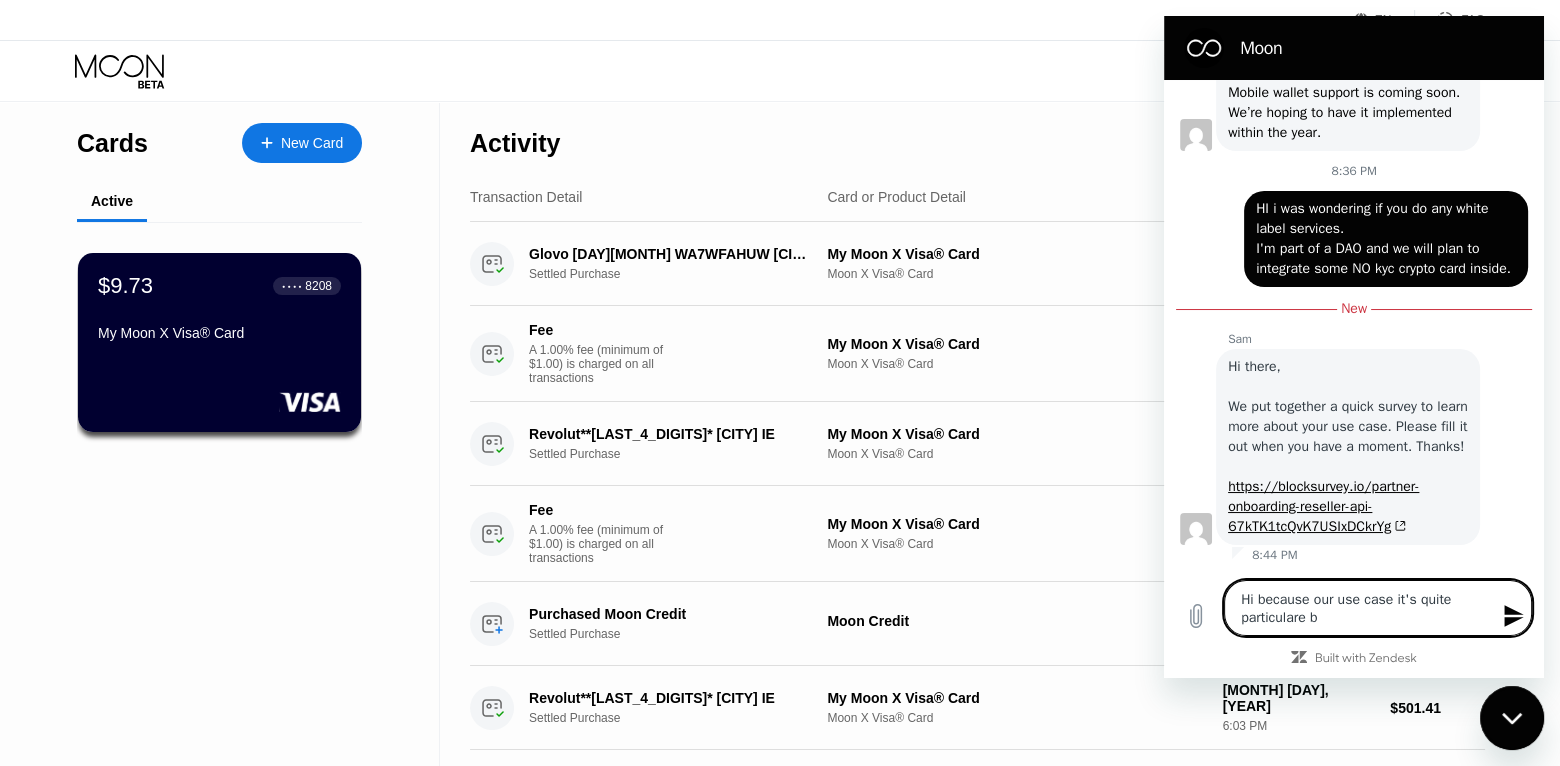 type on "Hi because our use case it's quite particulare be" 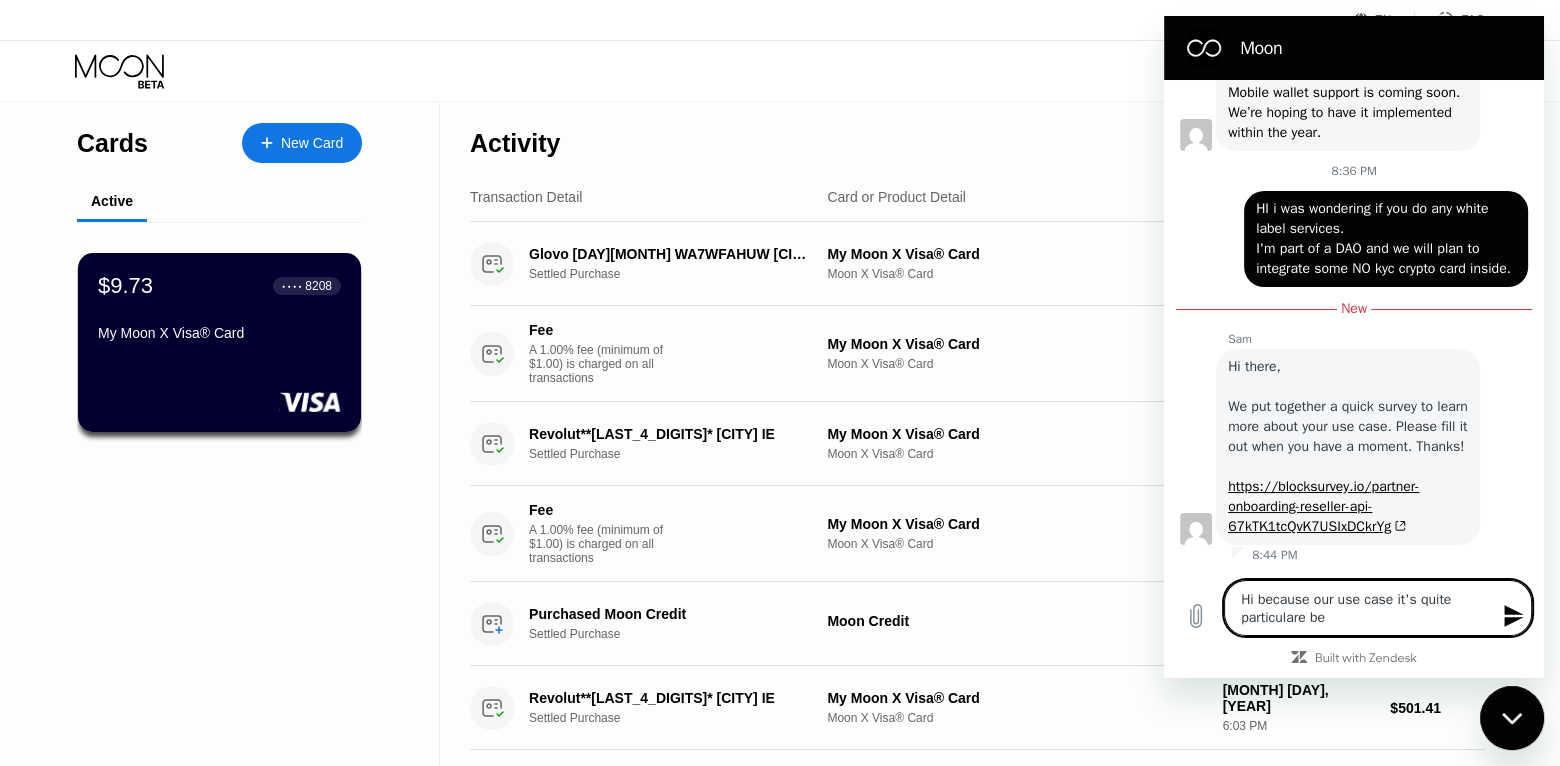 type on "Hi because our use case it's quite particulare bec" 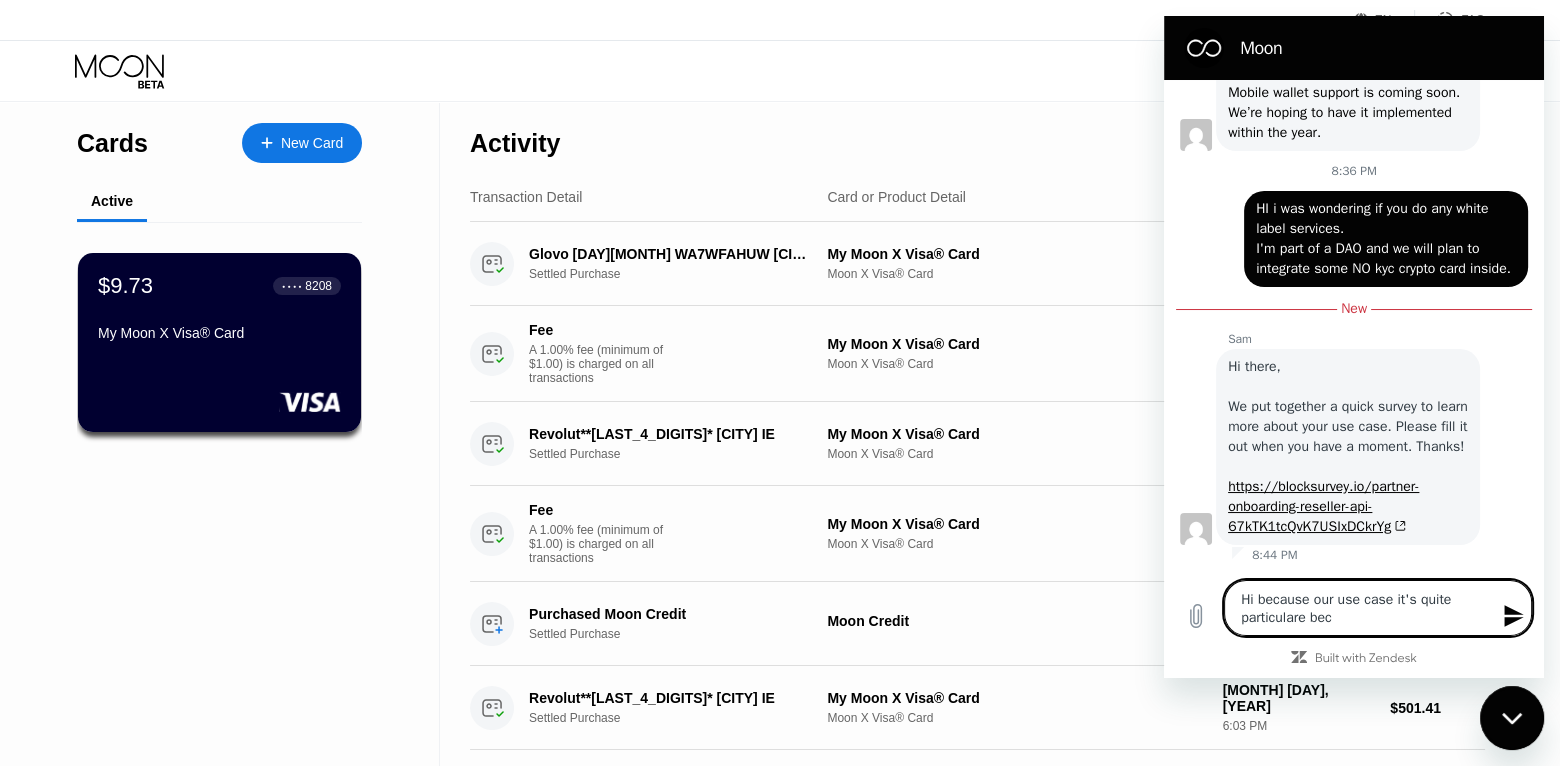 type on "Hi because our use case it's quite particulare becu" 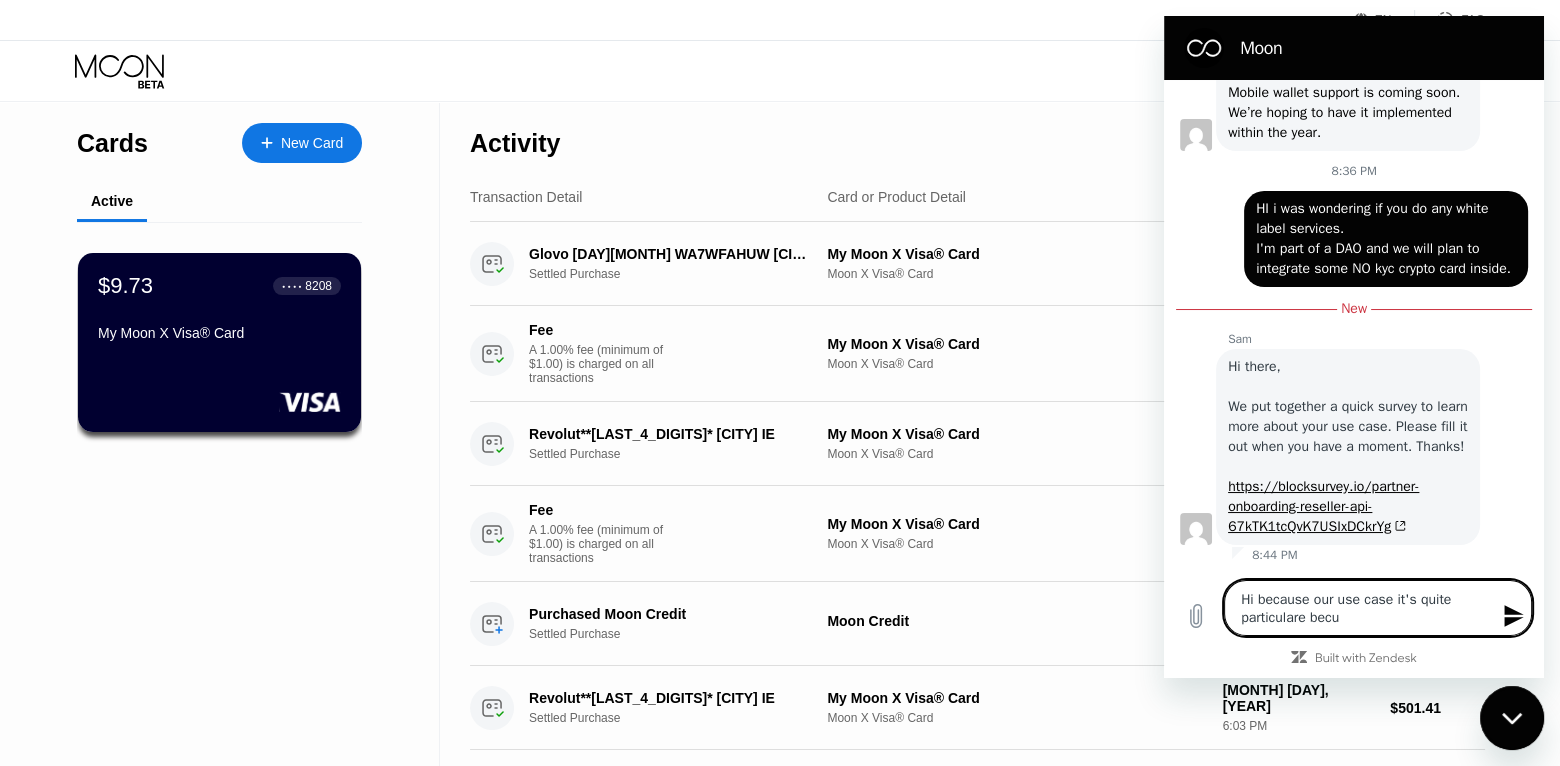 type on "Hi because our use case it's quite particulare becua" 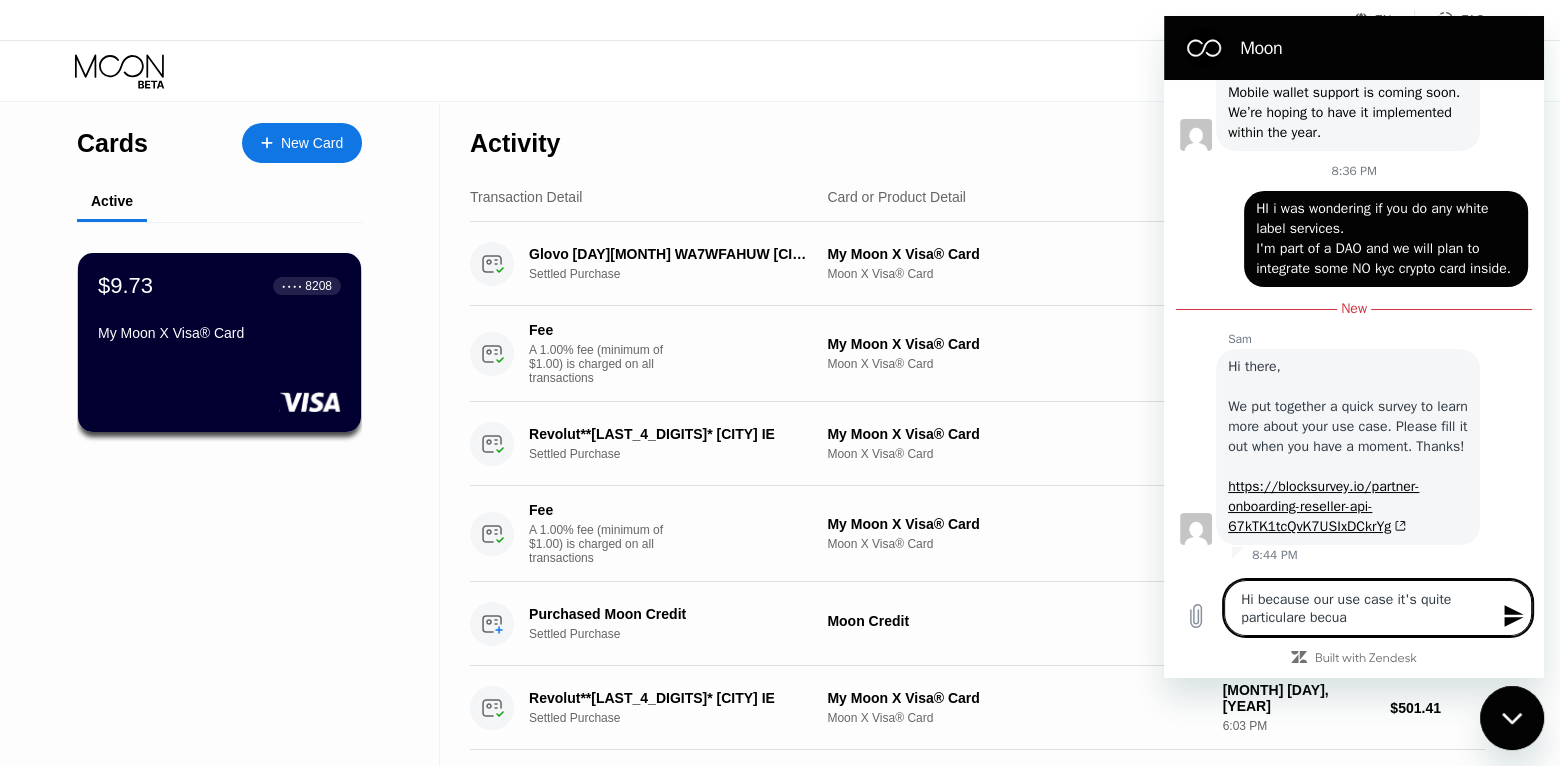 type on "Hi because our use case it's quite particulare becuas" 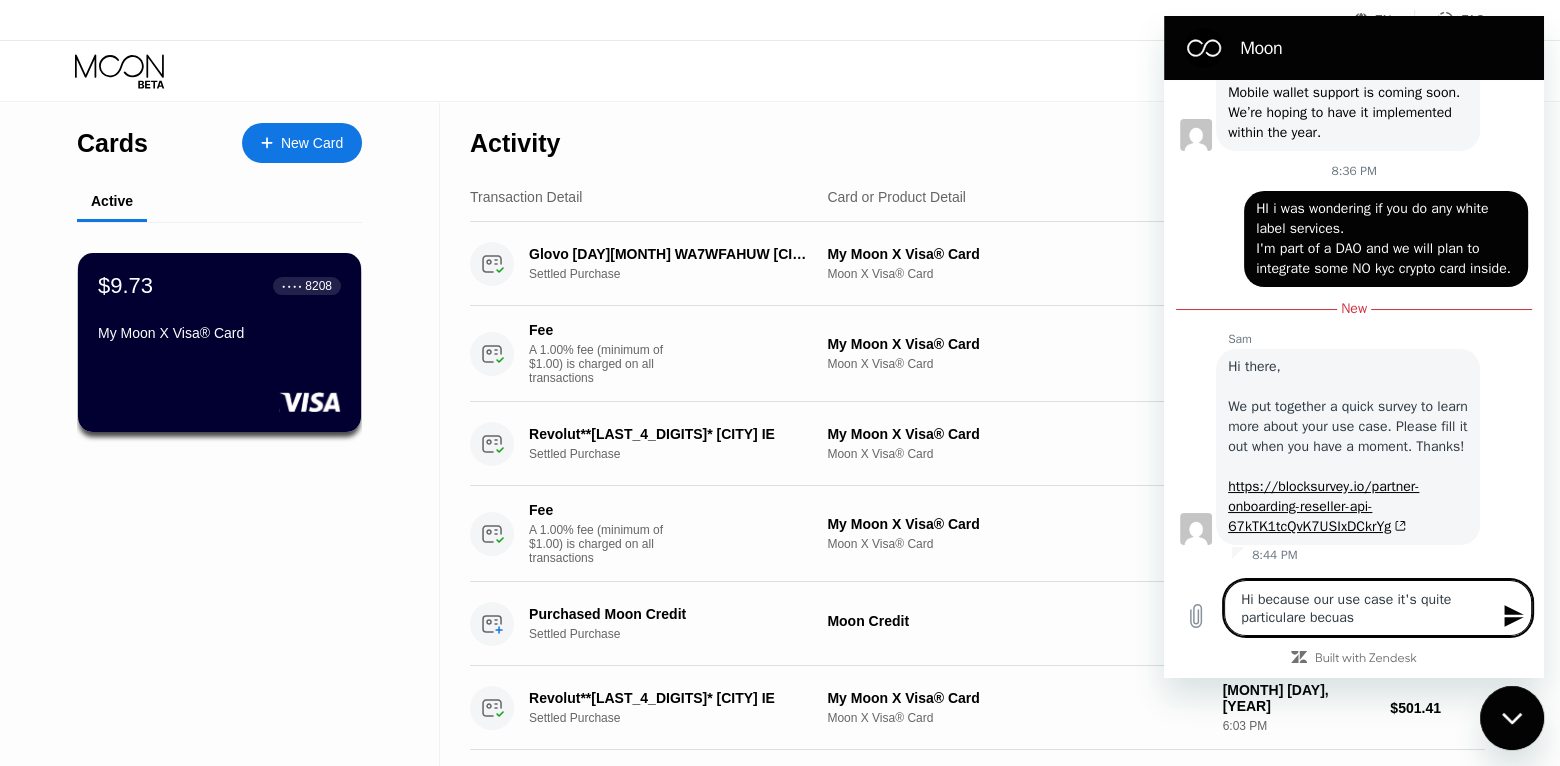 type on "Hi because our use case it's quite particulare becuase" 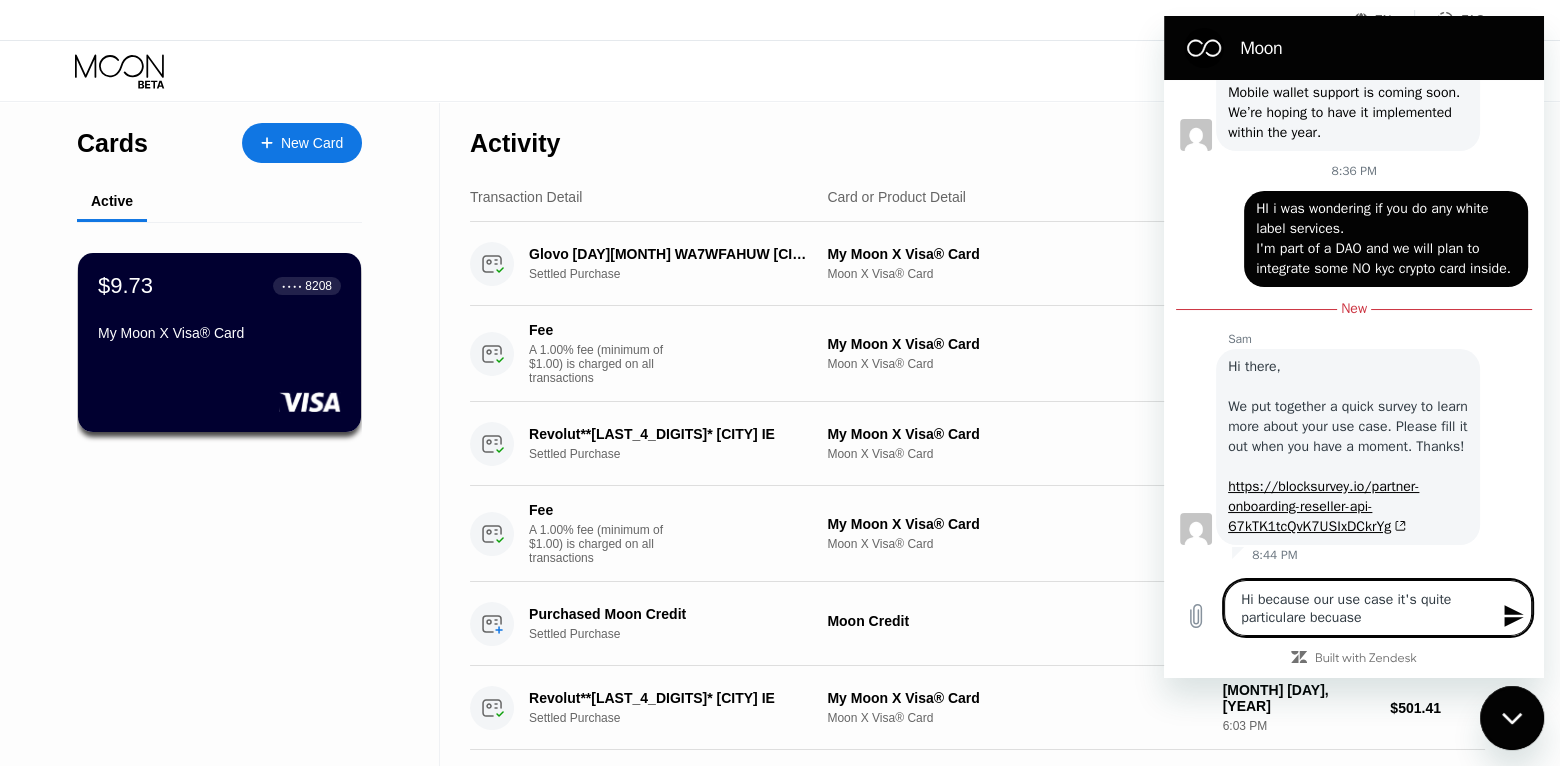 type on "Hi because our use case it's quite particulare becuase" 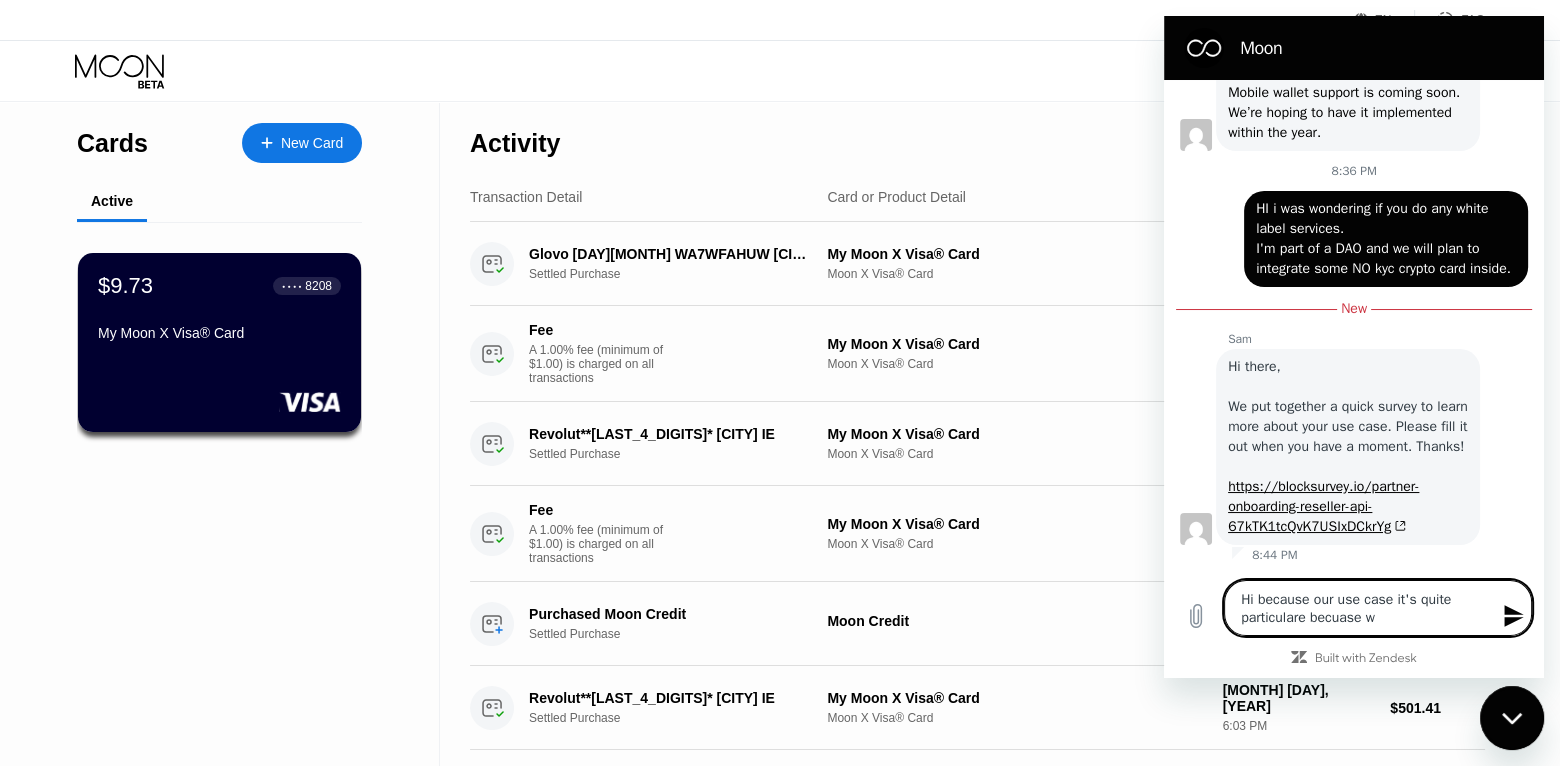 type on "Hi because our use case it's quite particulare becuase we" 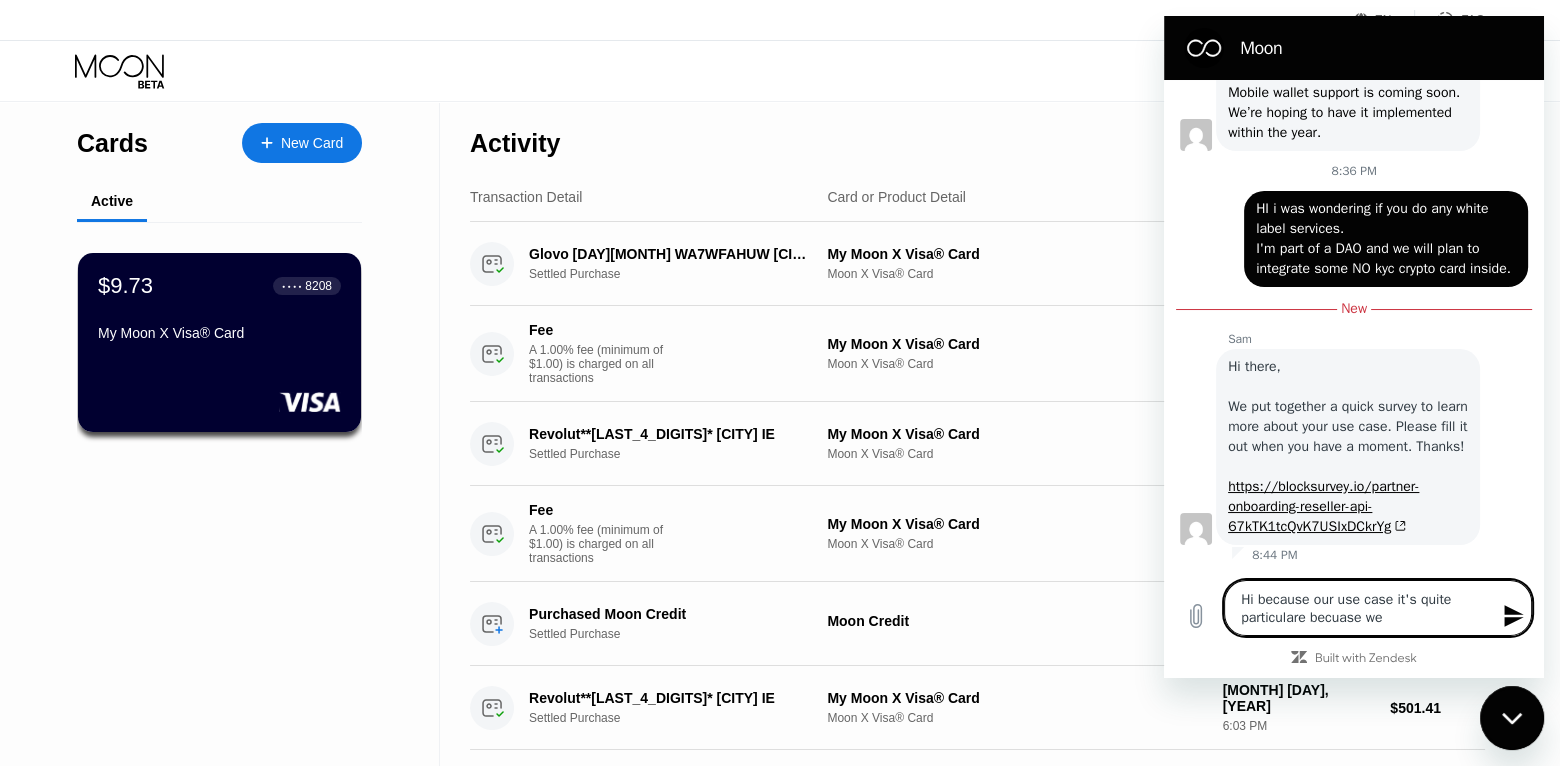 type on "Hi because our use case it's quite particulare becuase we" 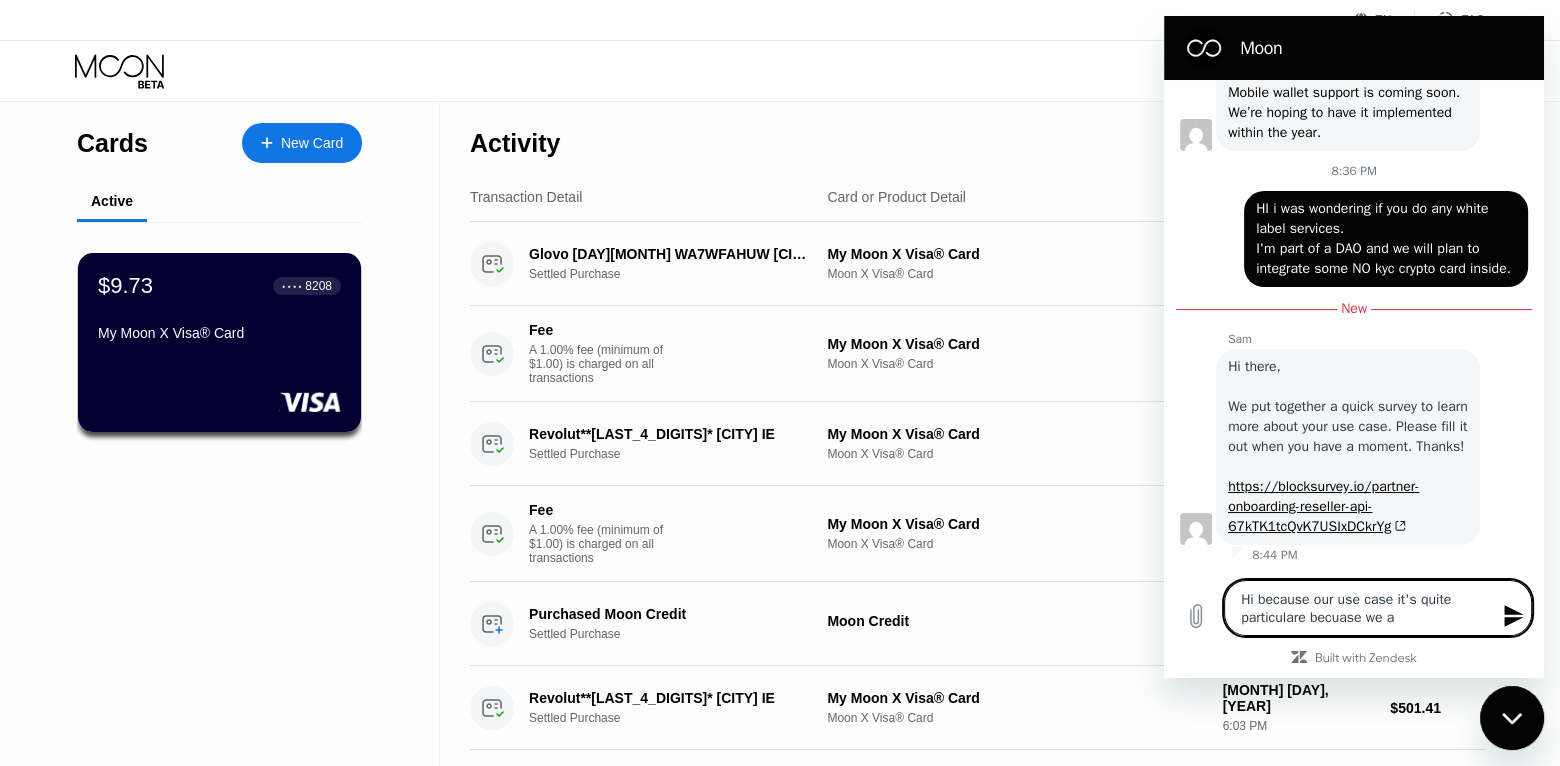 type on "Hi because our use case it's quite particulare becuase we ar" 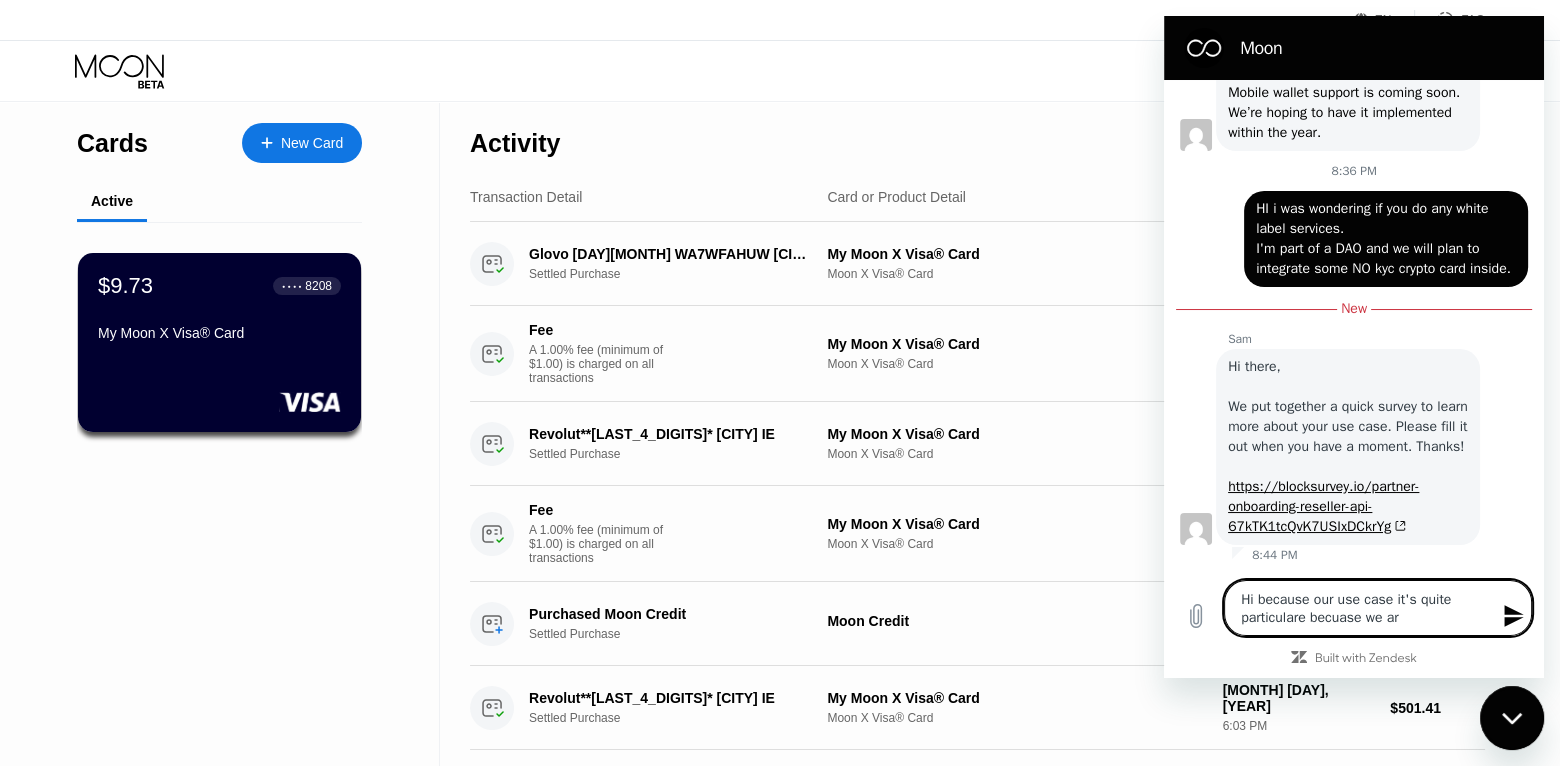 type on "Hi because our use case it's quite particulare becuase we are" 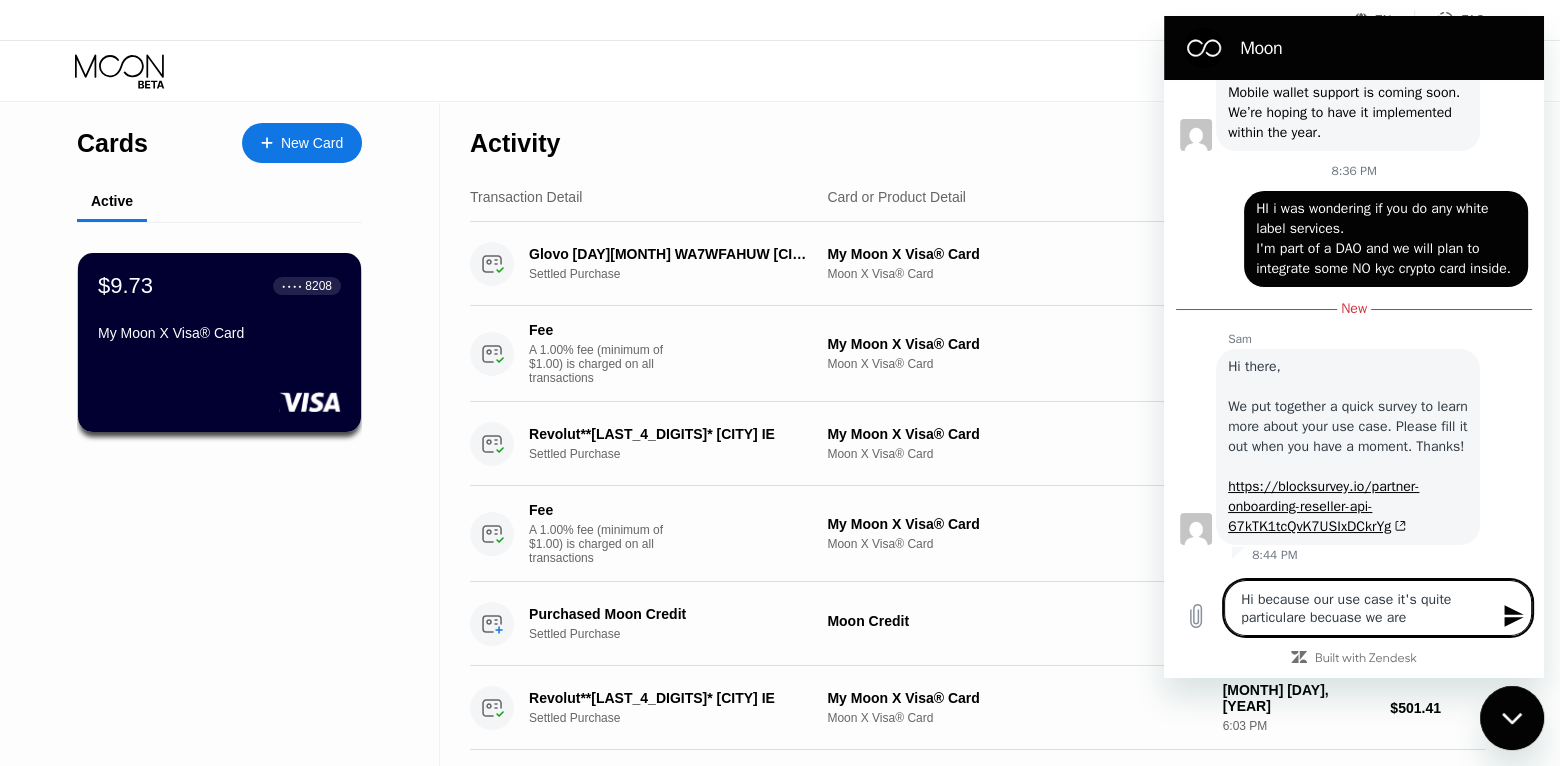 type on "Hi because our use case it's quite particulare becuase we are" 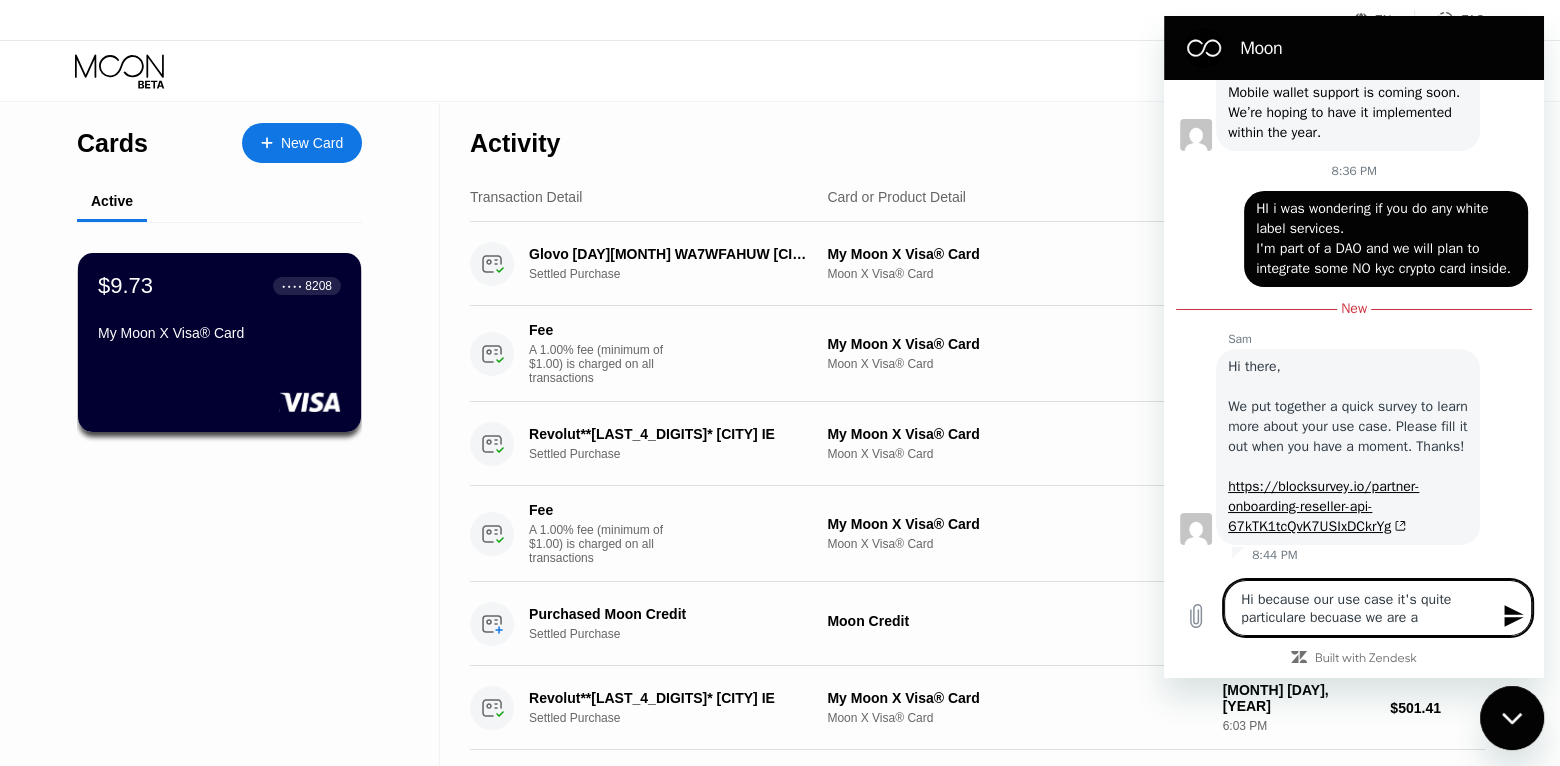 type on "Hi because our use case it's quite particulare becuase we are a" 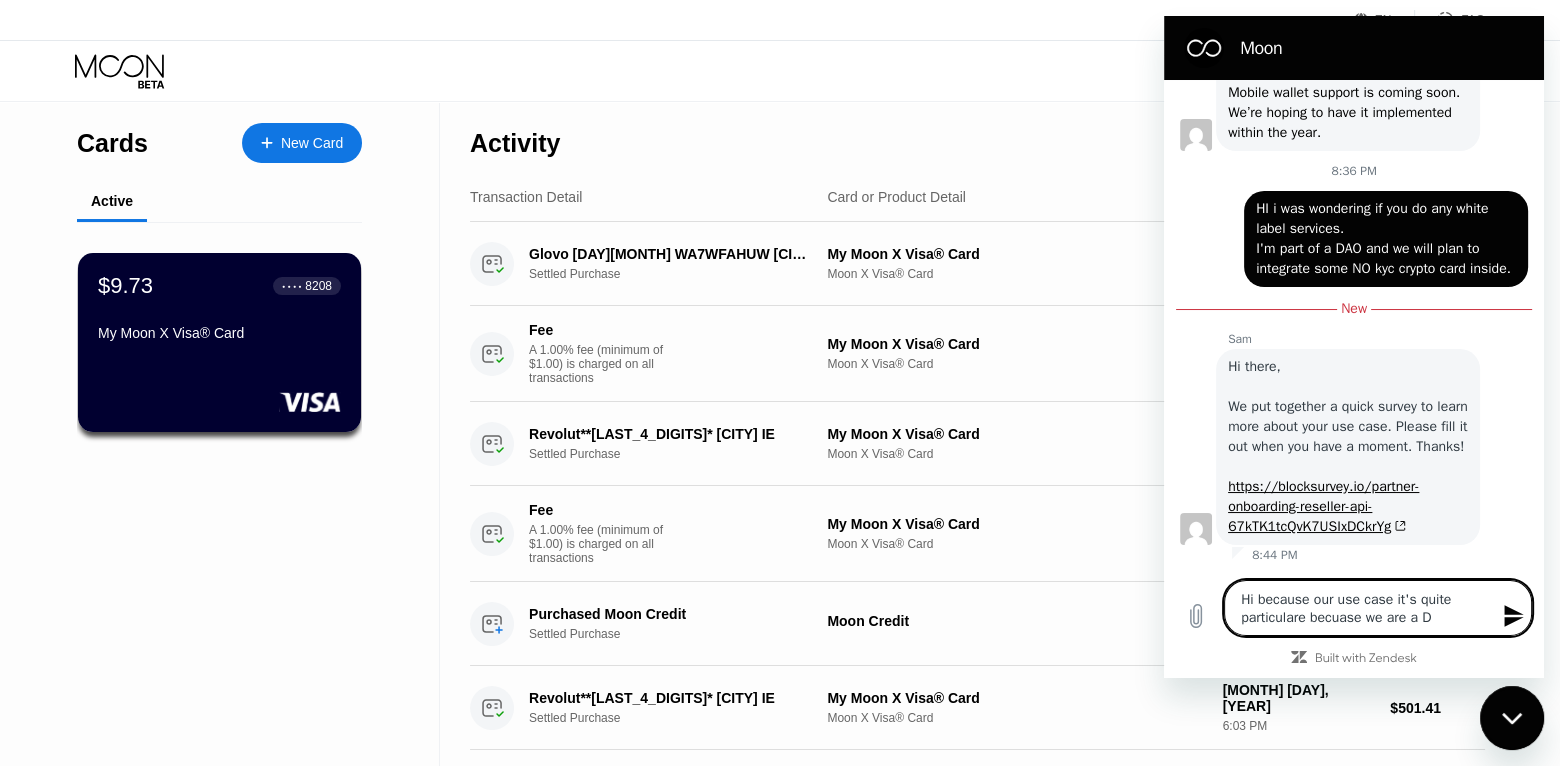 type on "Hi because our use case it's quite particulare becuase we are a DA" 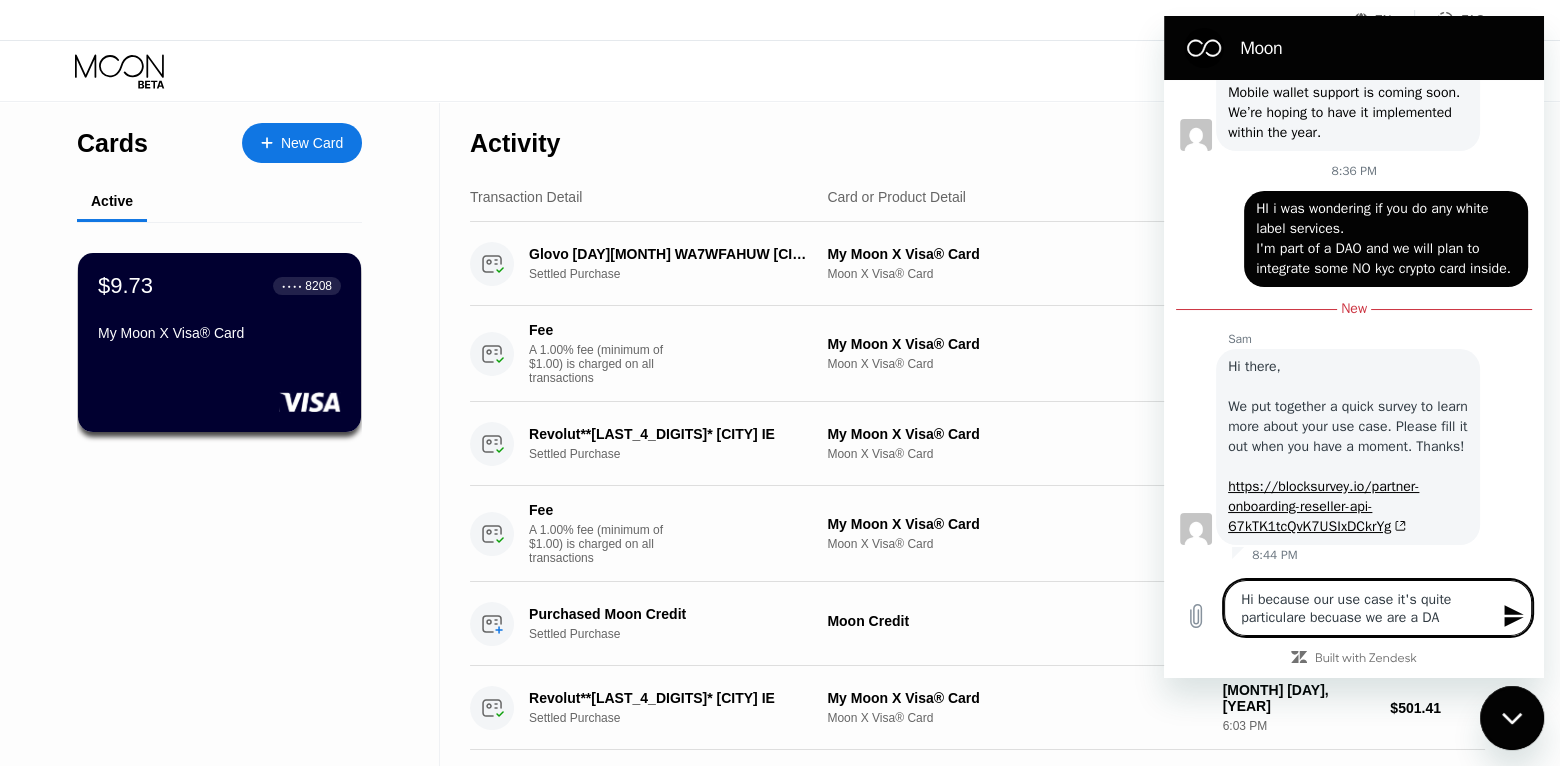 type on "Hi because our use case it's quite particulare becuase we are a DAO" 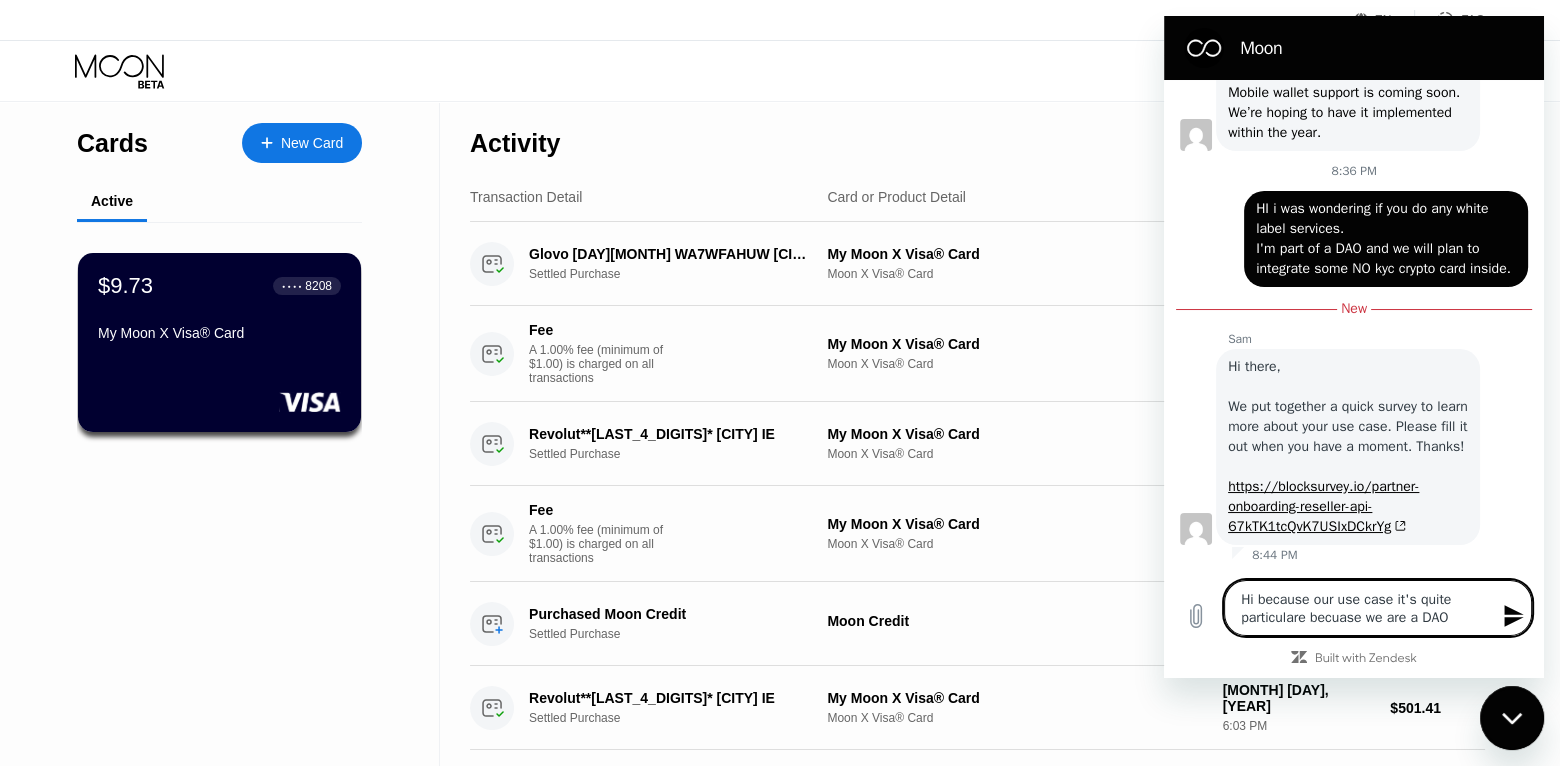 type on "Hi because our use case it's quite particulare becuase we are a DAO," 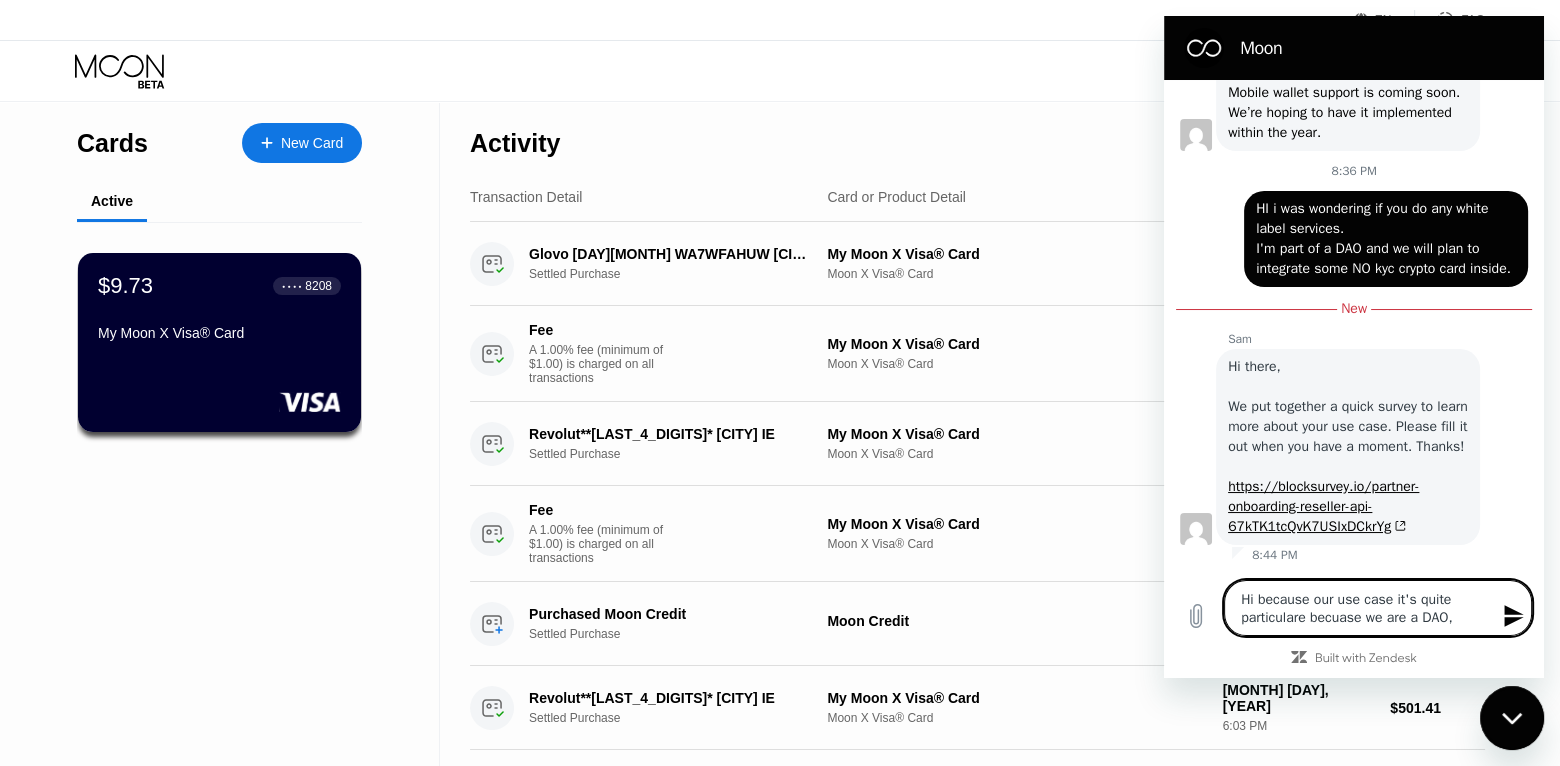 type on "Hi because our use case it's quite particulare becuase we are a DAO," 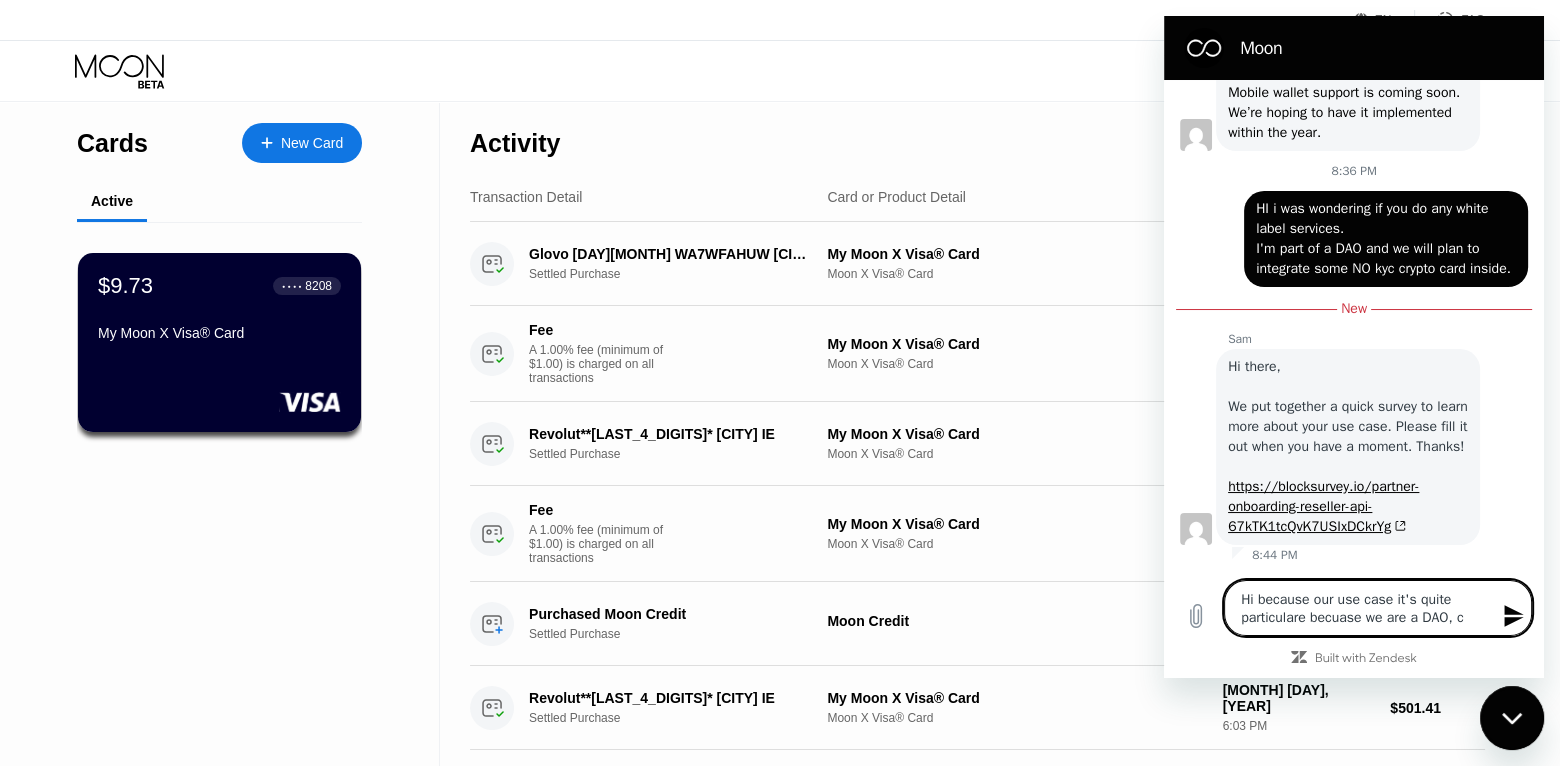 type on "Hi because our use case it's quite particulare becuase we are a DAO, ca" 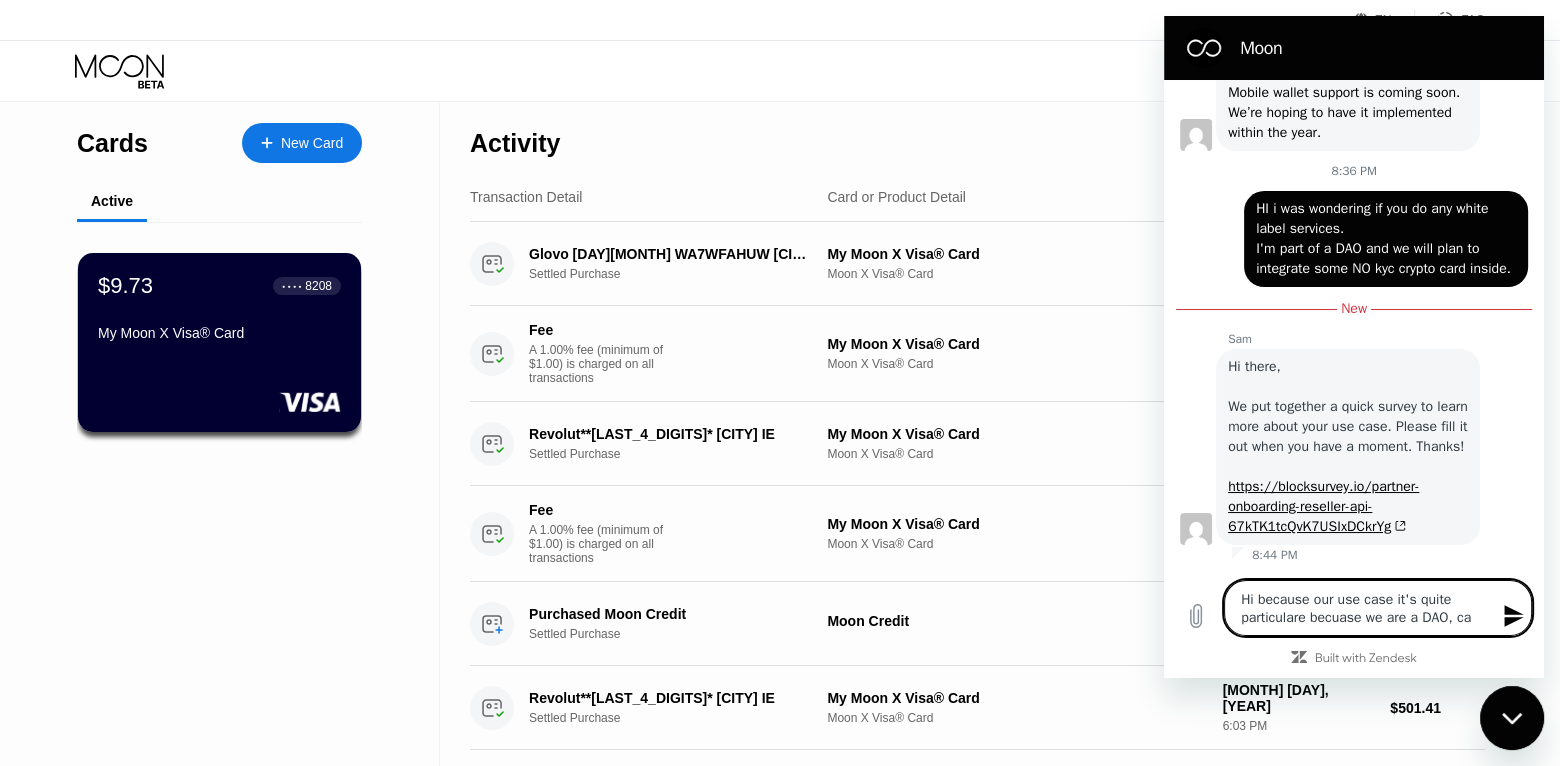 type on "Hi because our use case it's quite particulare becuase we are a DAO, can" 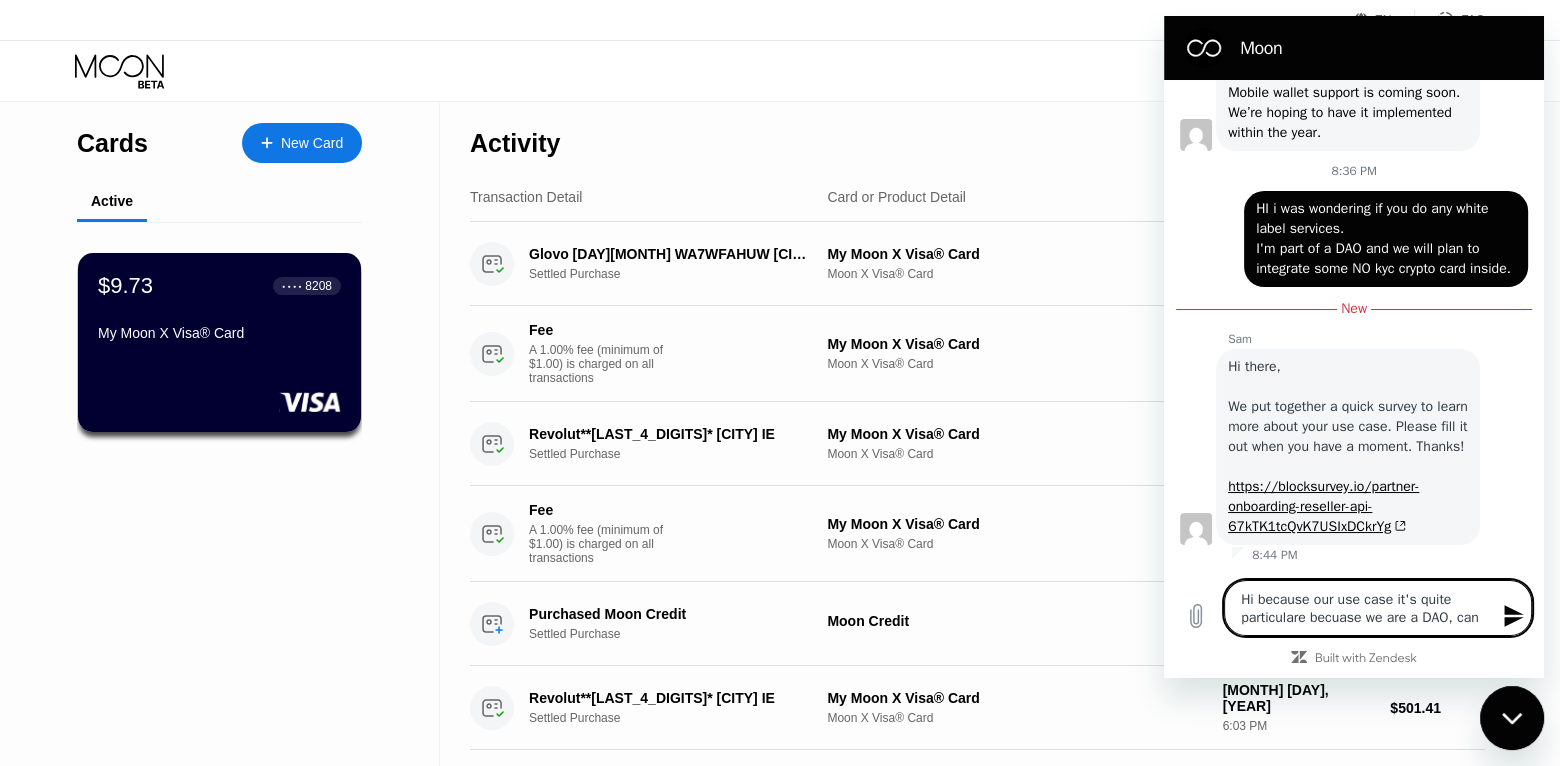 type on "Hi because our use case it's quite particulare becuase we are a DAO, can" 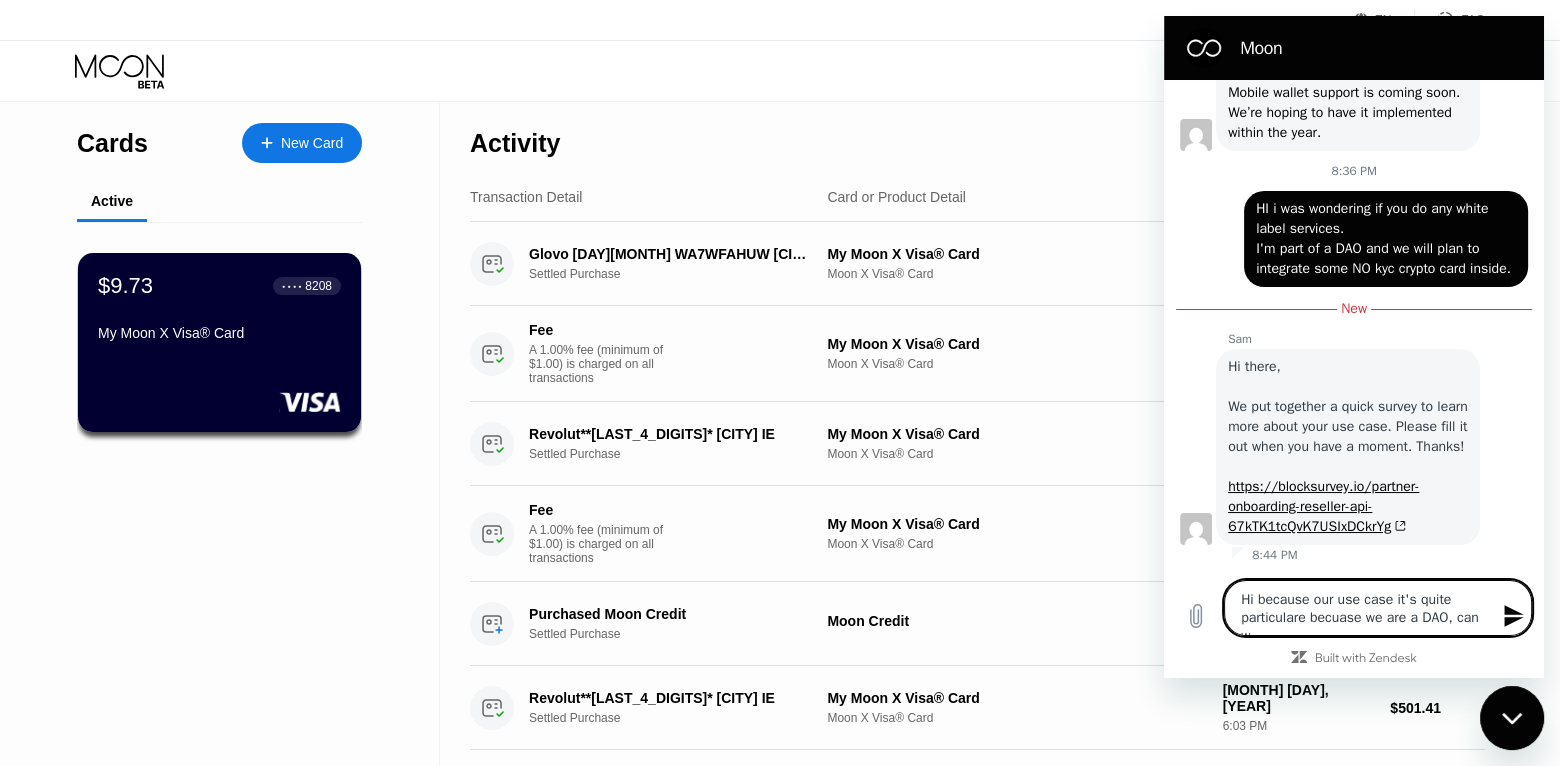 type on "Hi because our use case it's quite particulare becuase we are a DAO, can we" 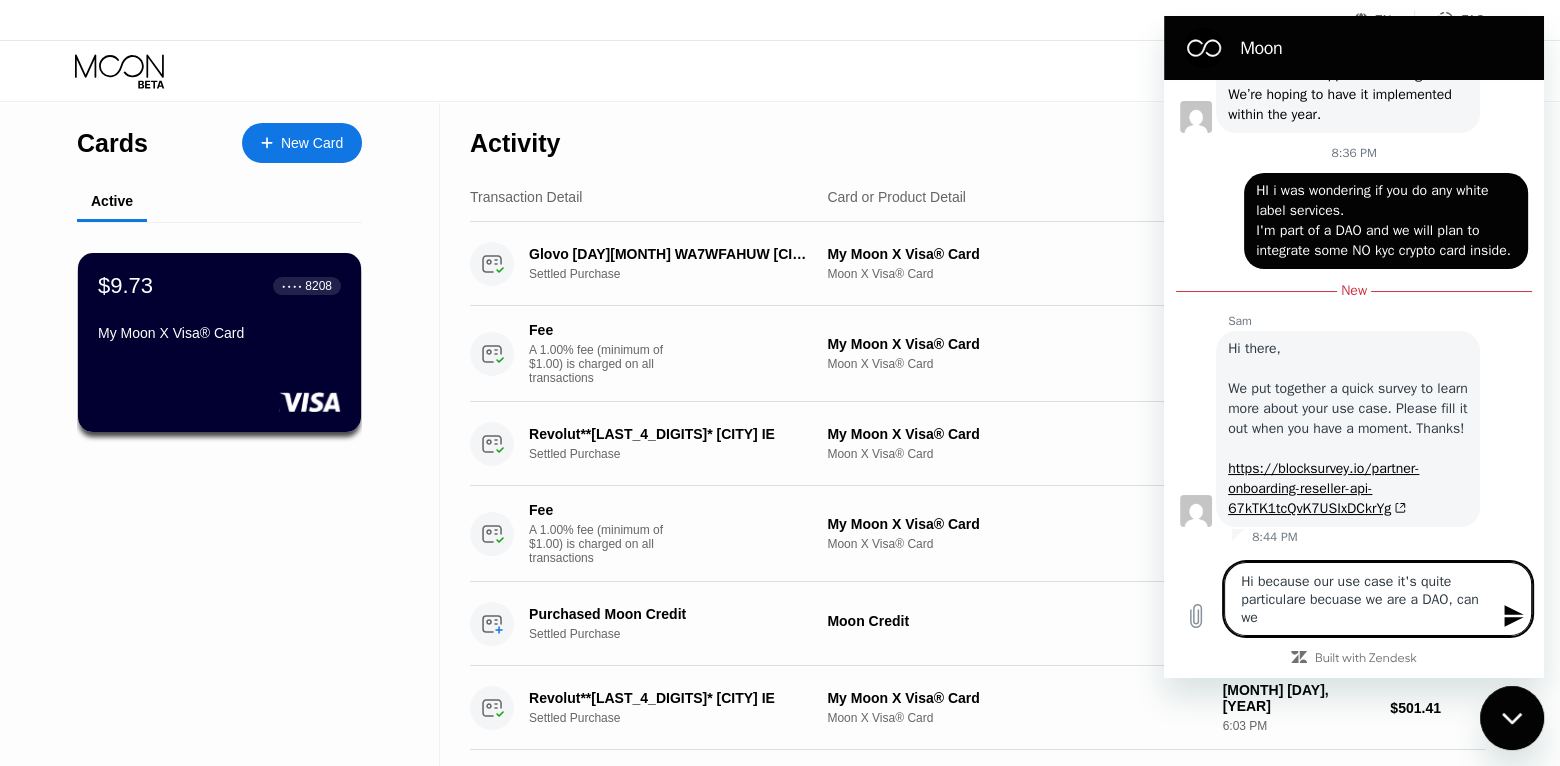 type on "Hi because our use case it's quite particulare becuase we are a DAO, can we" 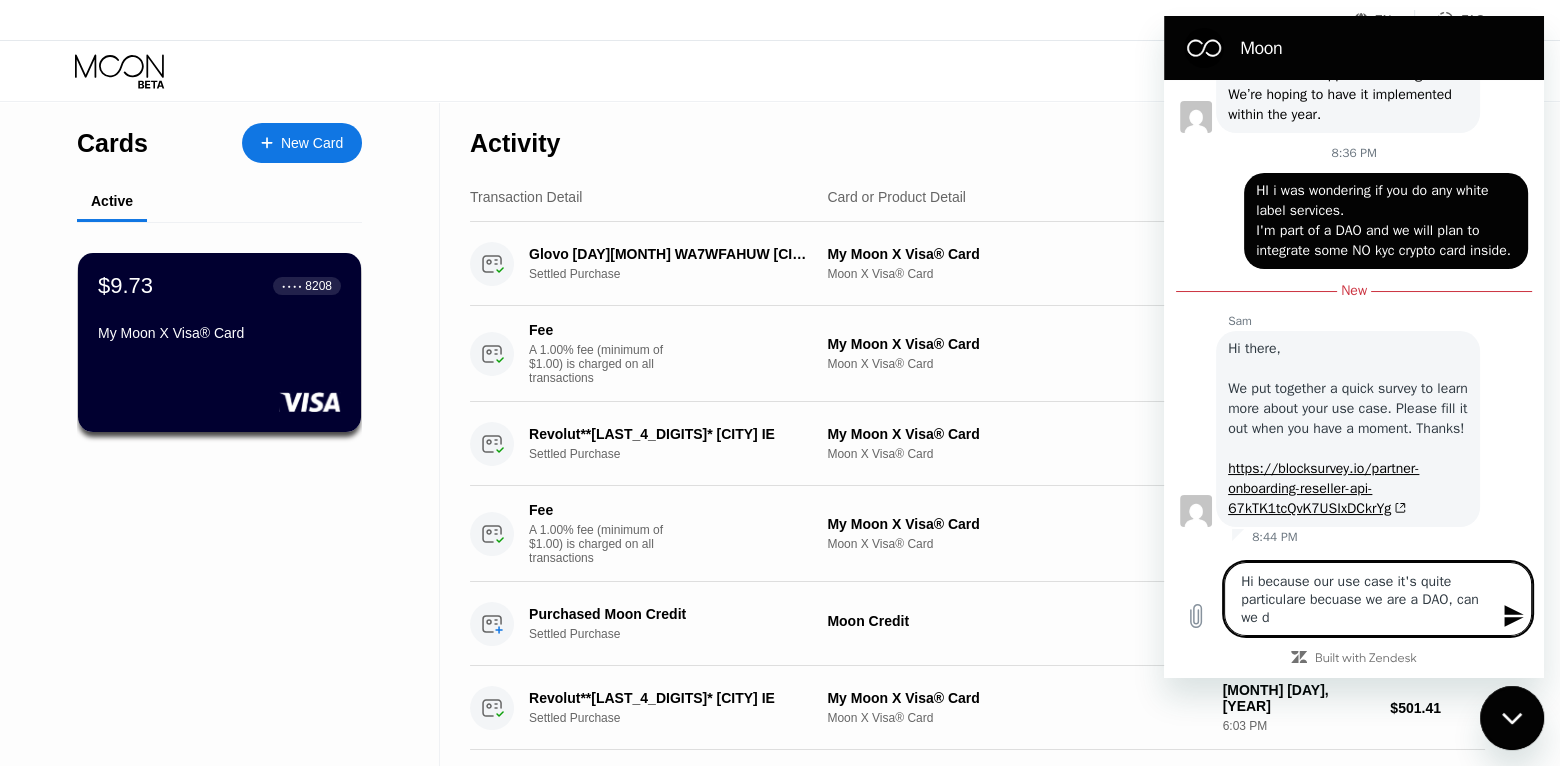 type on "Hi because our use case it's quite particulare becuase we are a DAO, can we di" 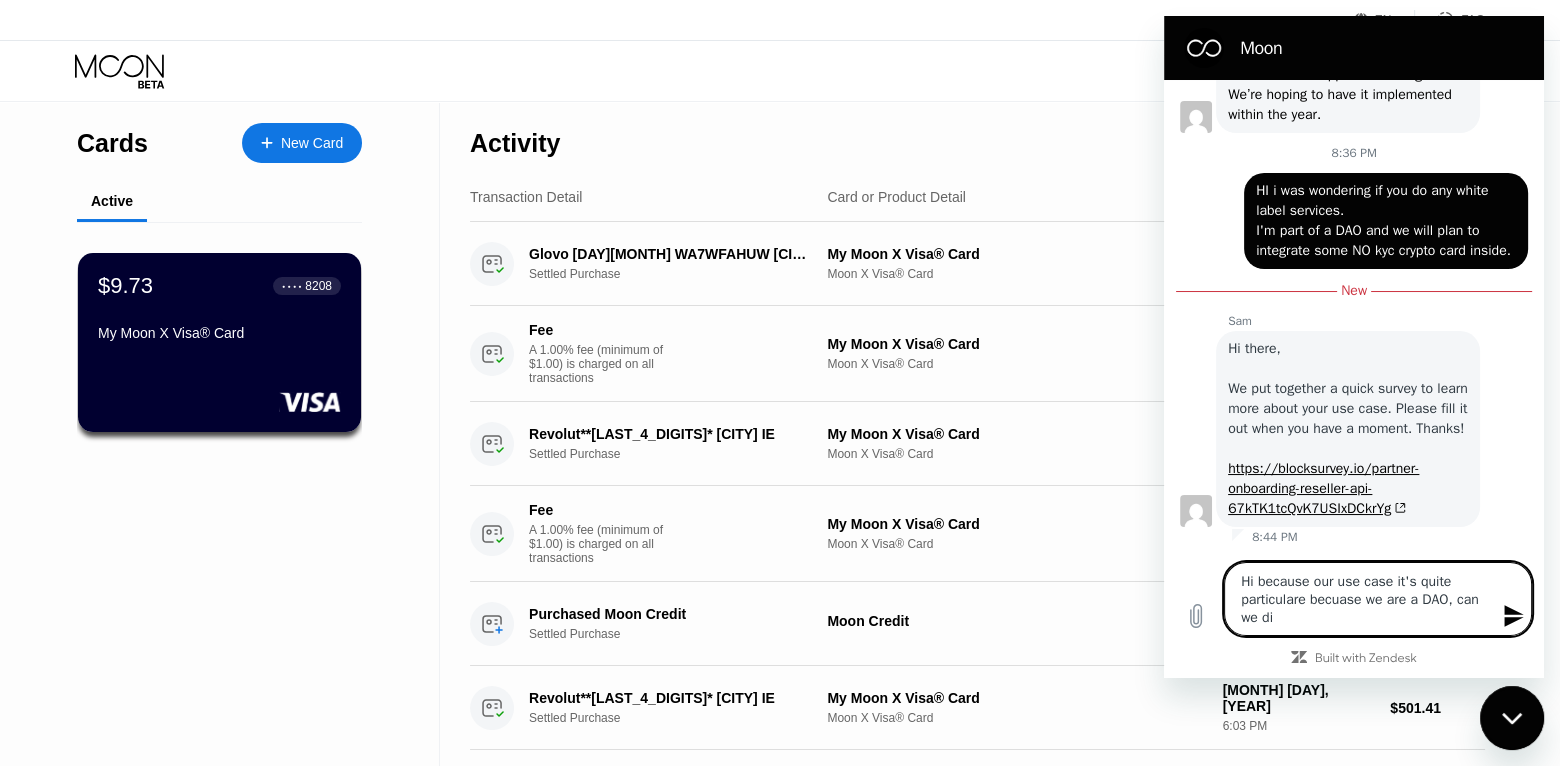 type on "Hi because our use case it's quite particulare becuase we are a DAO, can we dir" 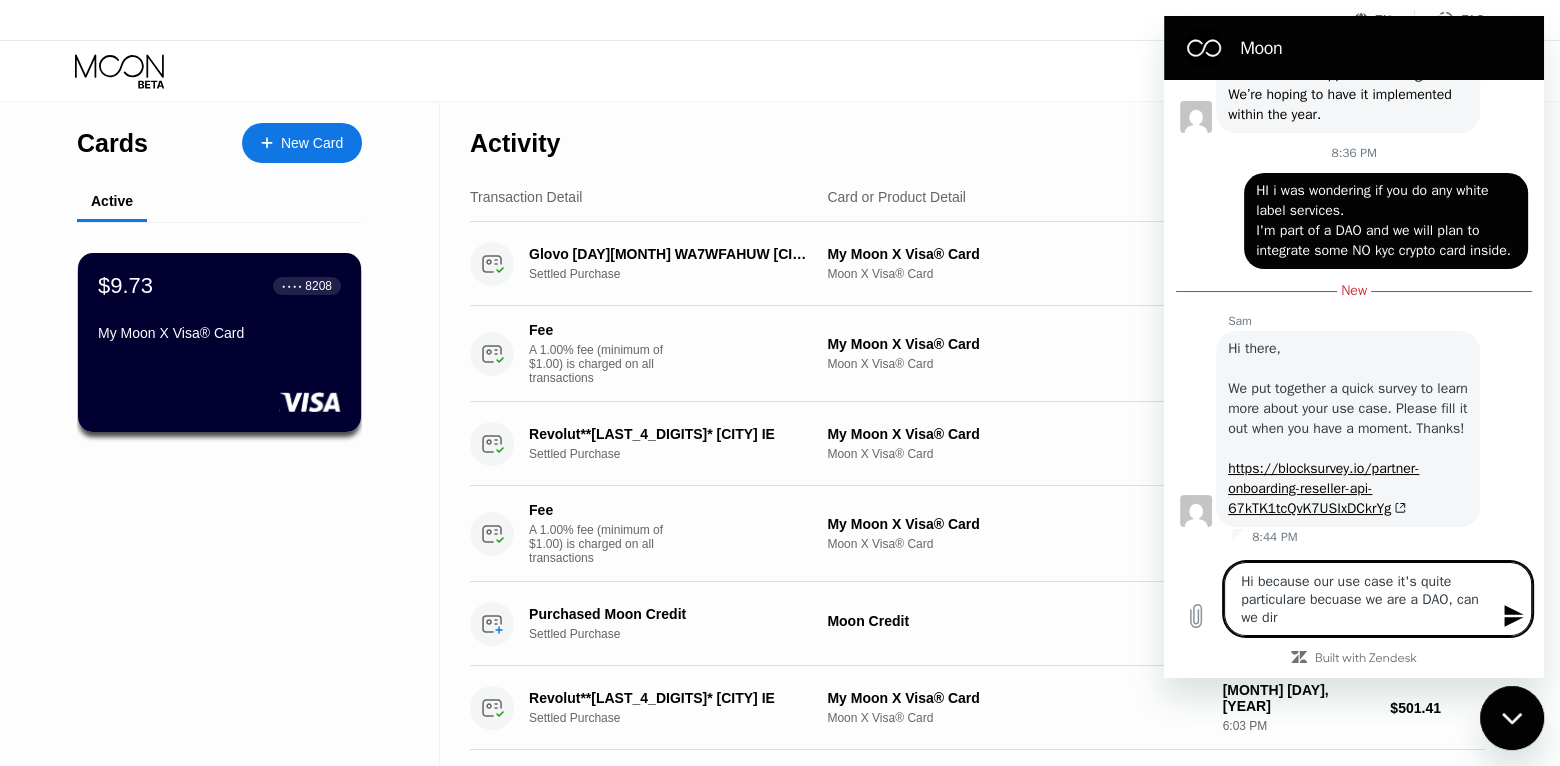 type on "Hi because our use case it's quite particulare becuase we are a DAO, can we dire" 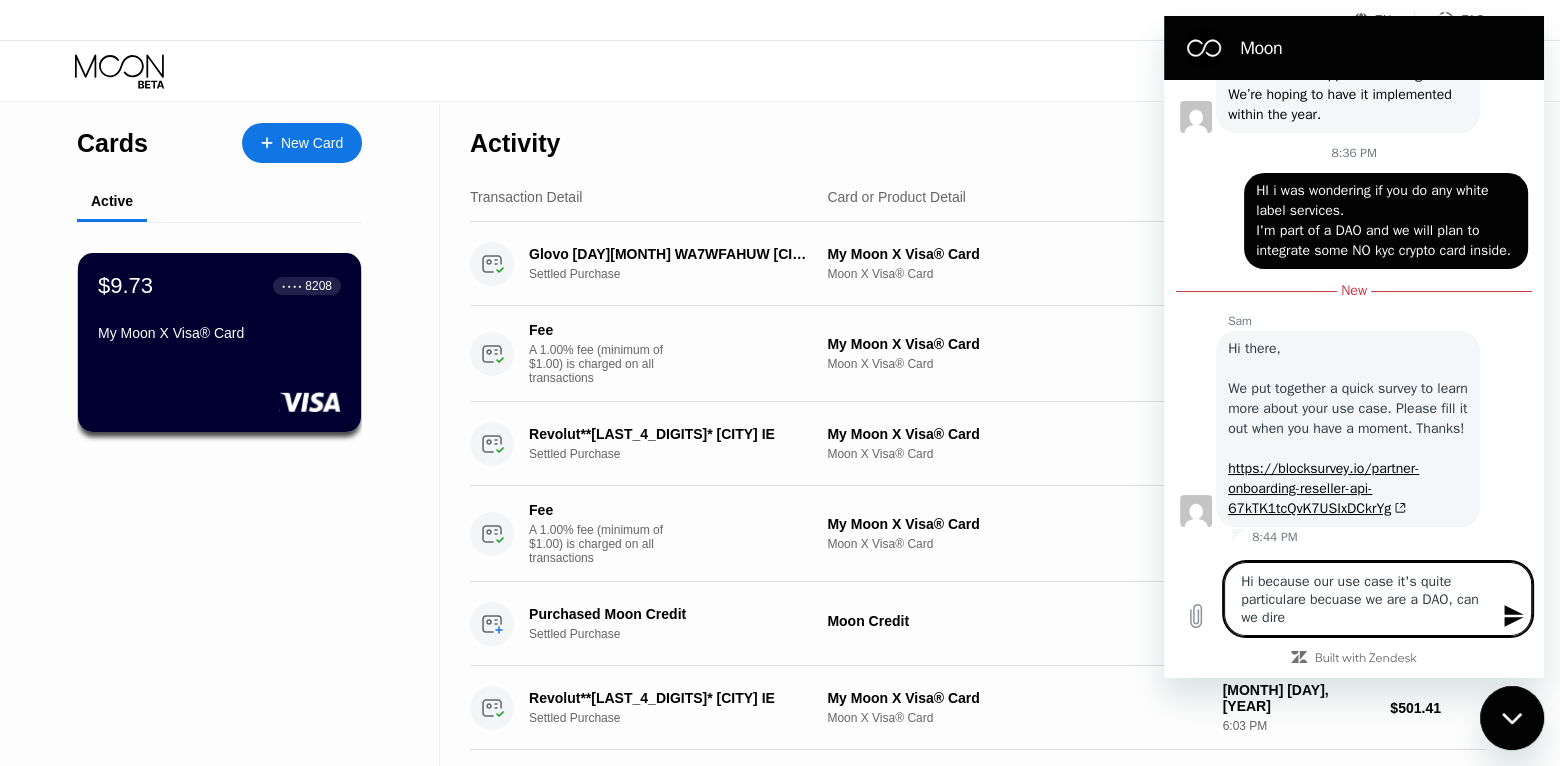 type on "Hi because our use case it's quite particulare becuase we are a DAO, can we direc" 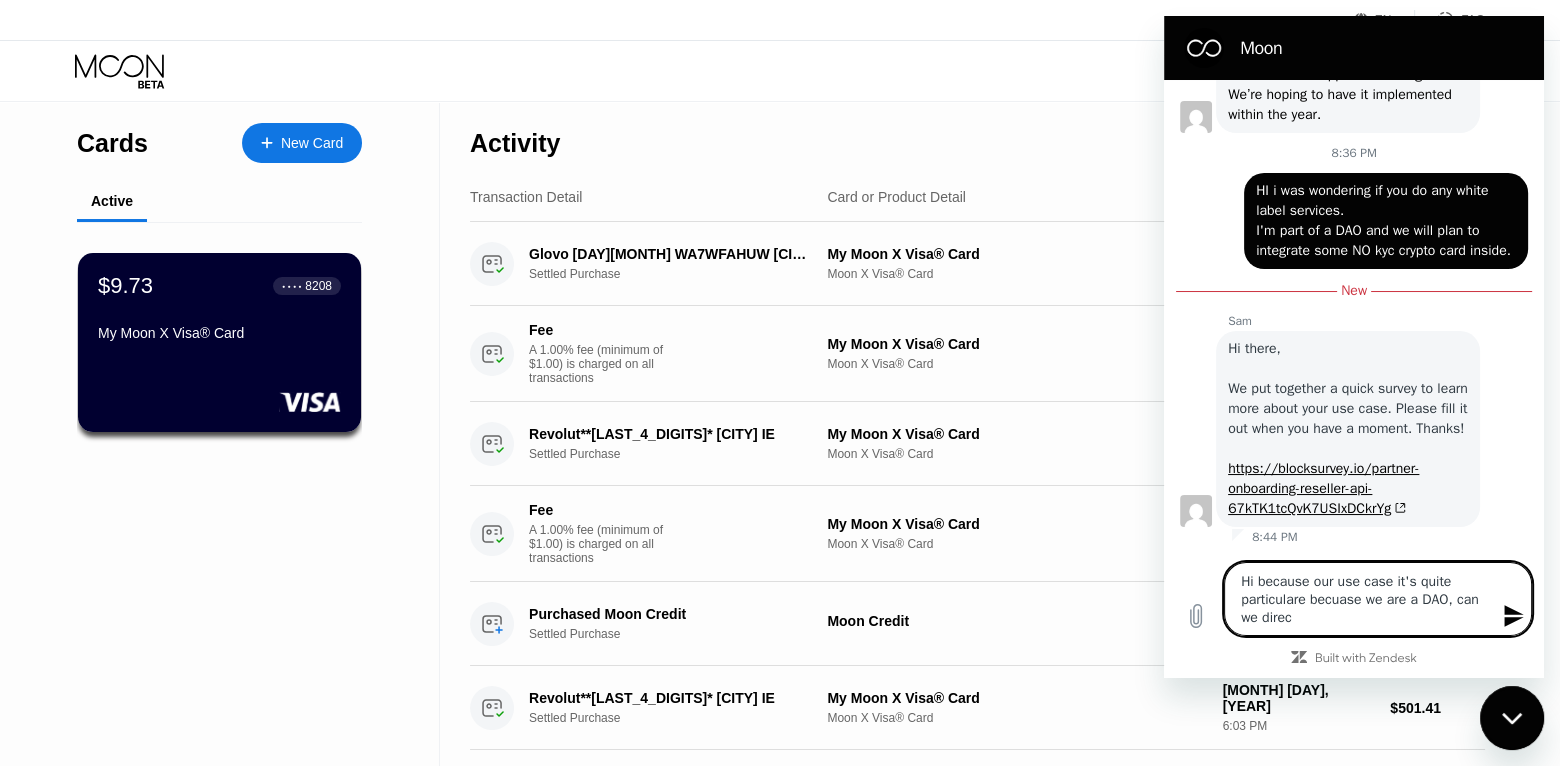 type on "Hi because our use case it's quite particulare becuase we are a DAO, can we direct" 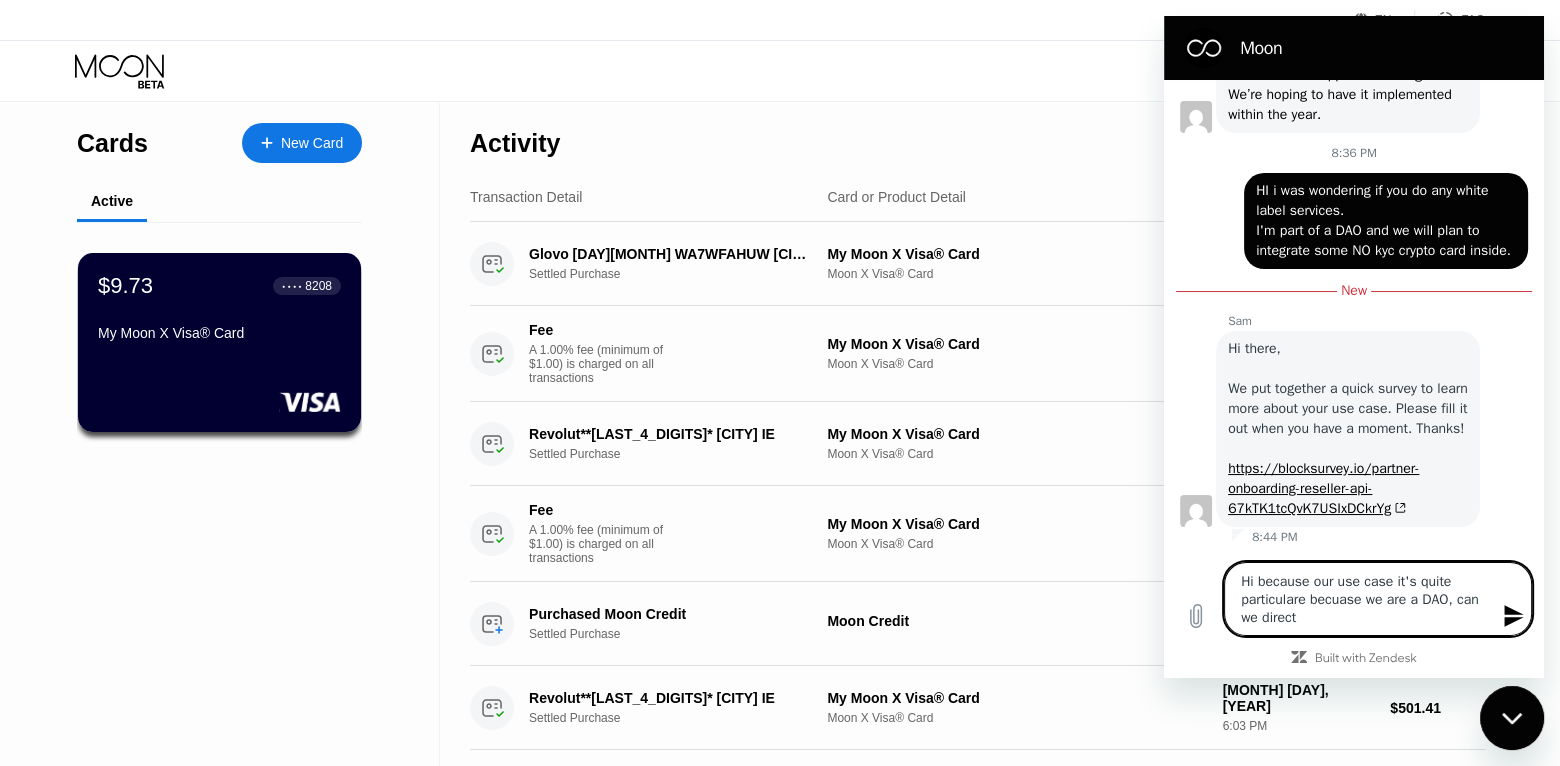 type on "Hi because our use case it's quite particulare becuase we are a DAO, can we directl" 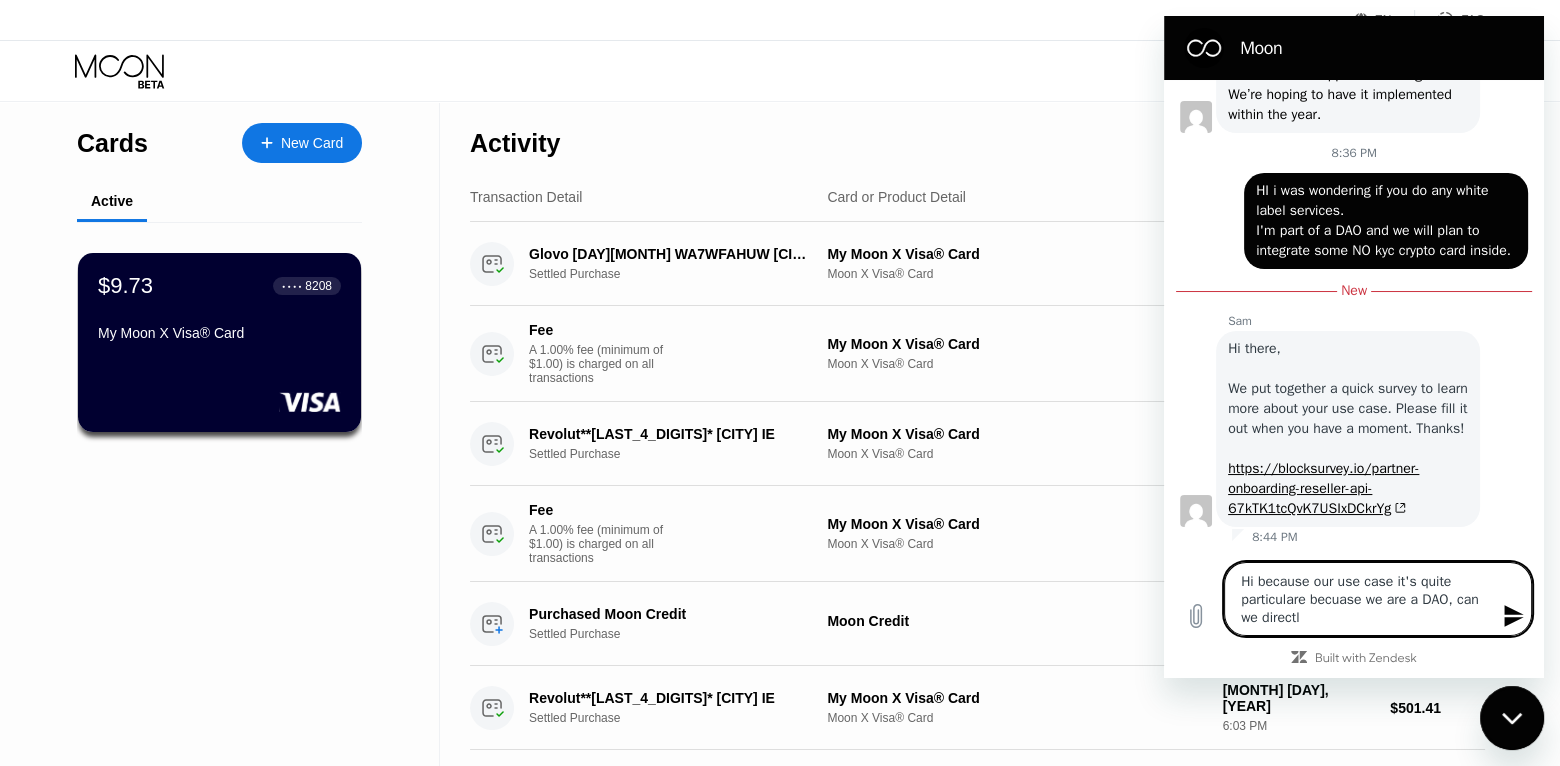 type on "x" 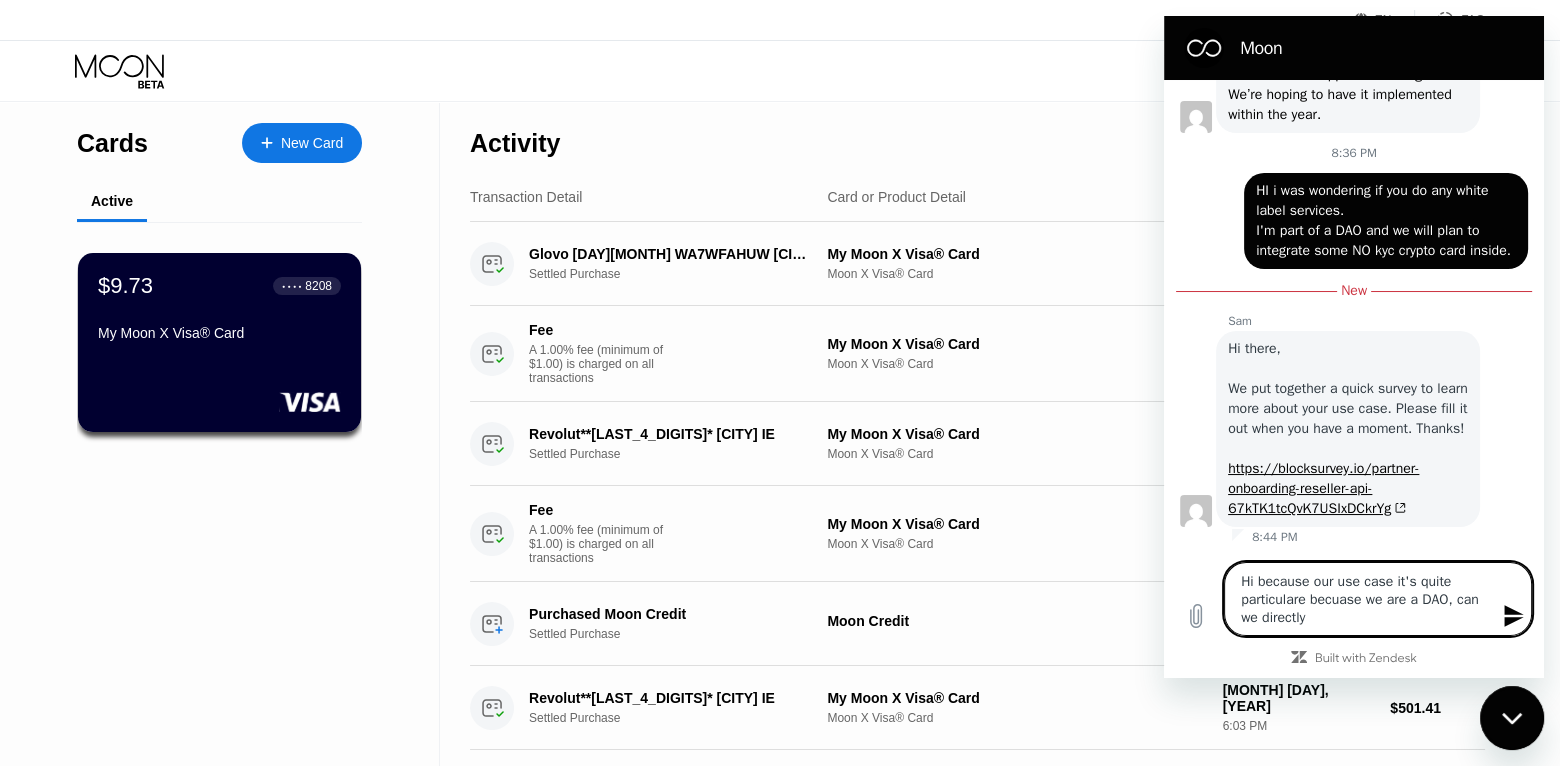 type on "Hi because our use case it's quite particulare becuase we are a DAO, can we directly" 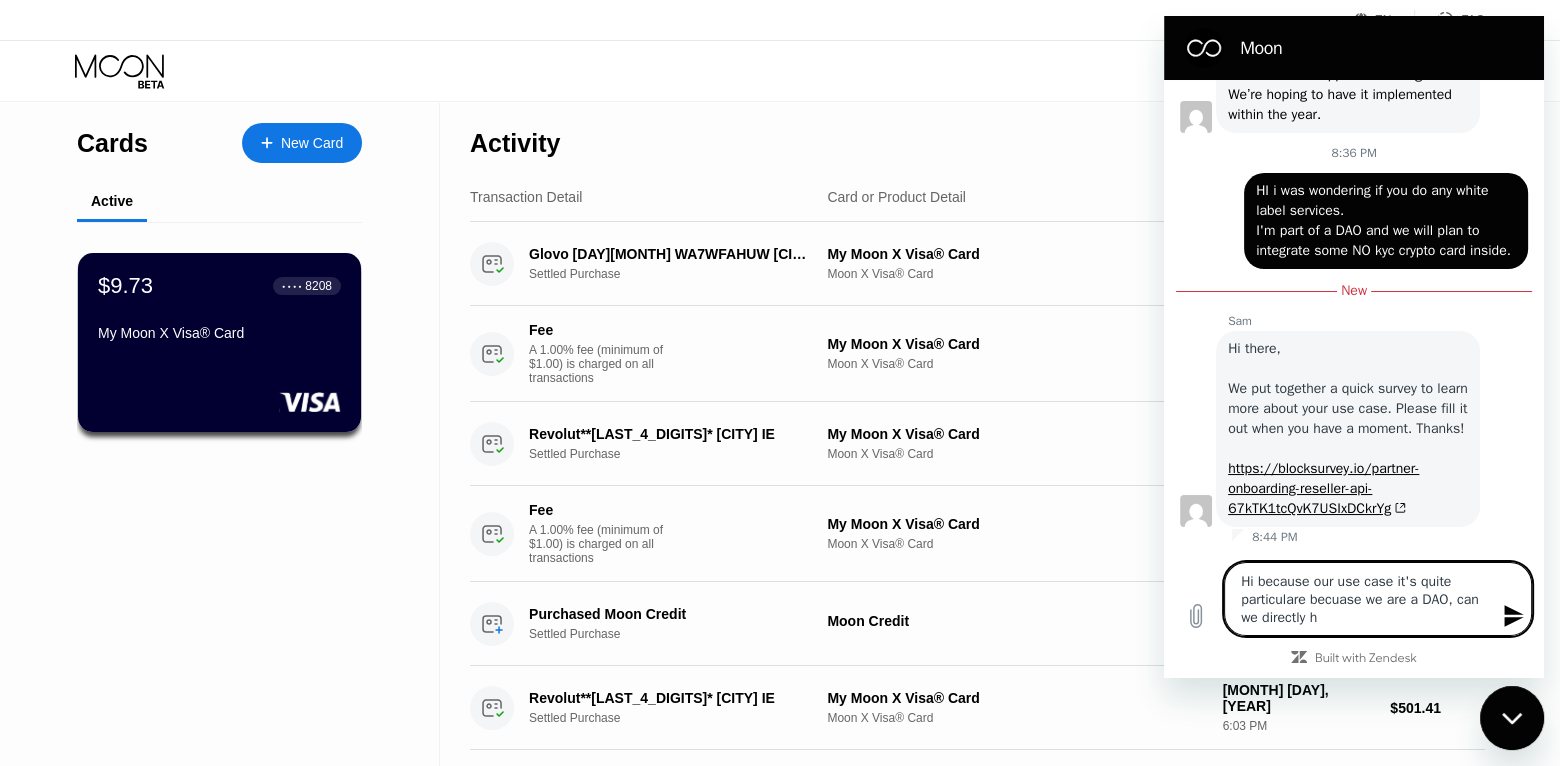 type on "Hi because our use case it's quite particulare becuase we are a DAO, can we directly ha" 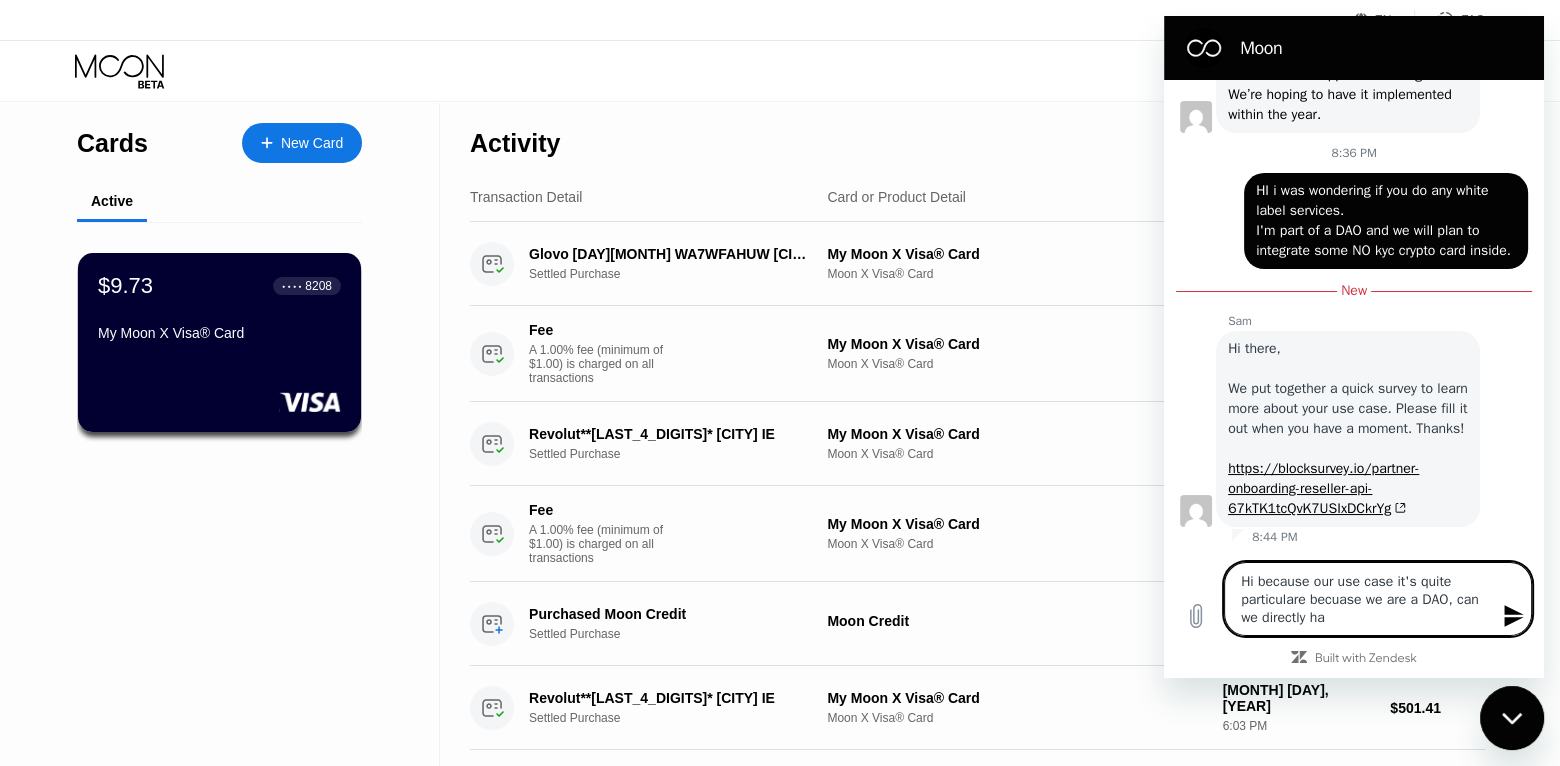 type on "Hi because our use case it's quite particulare becuase we are a DAO, can we directly hav" 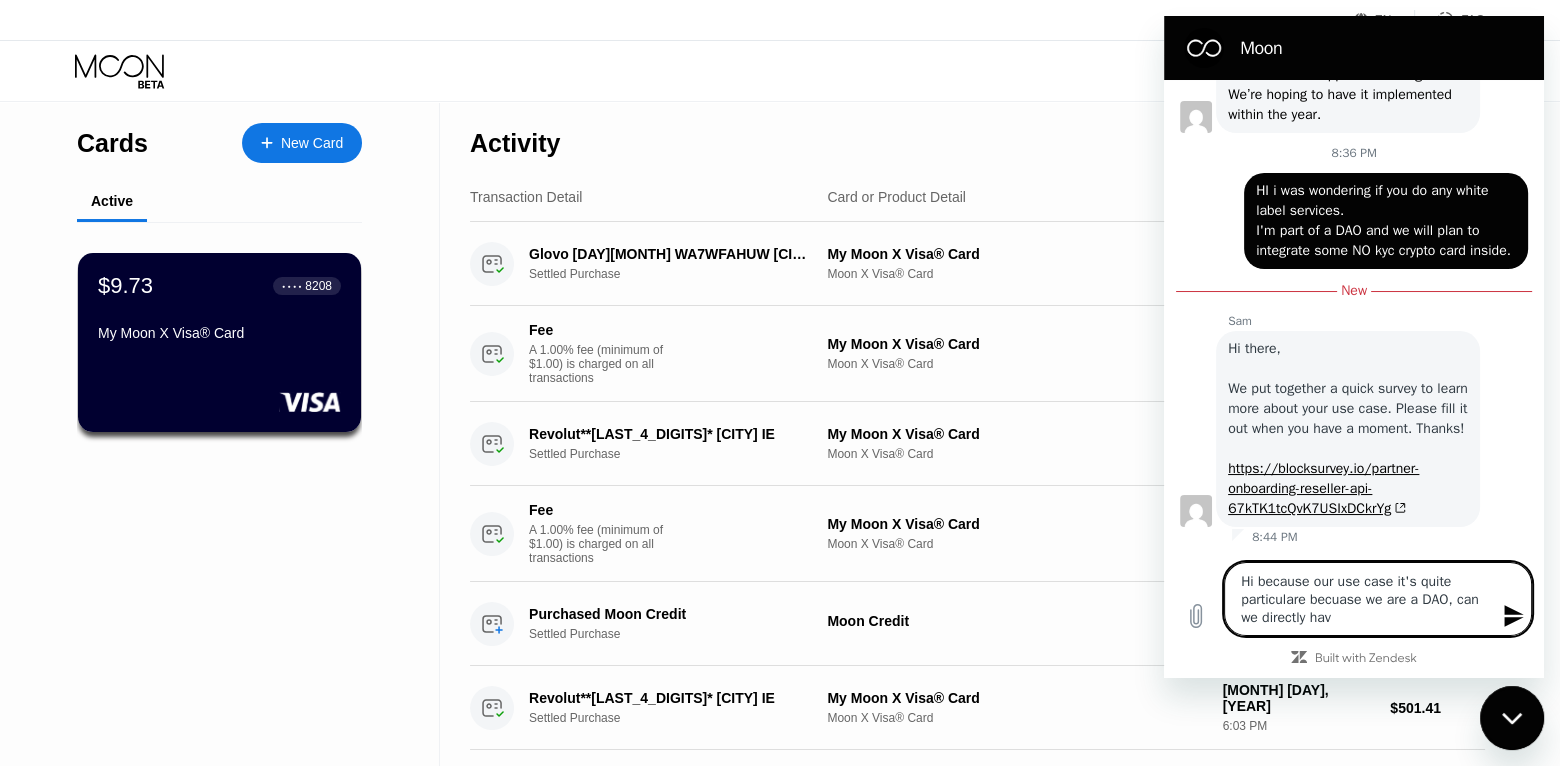type on "Hi because our use case it's quite particulare becuase we are a DAO, can we directly have" 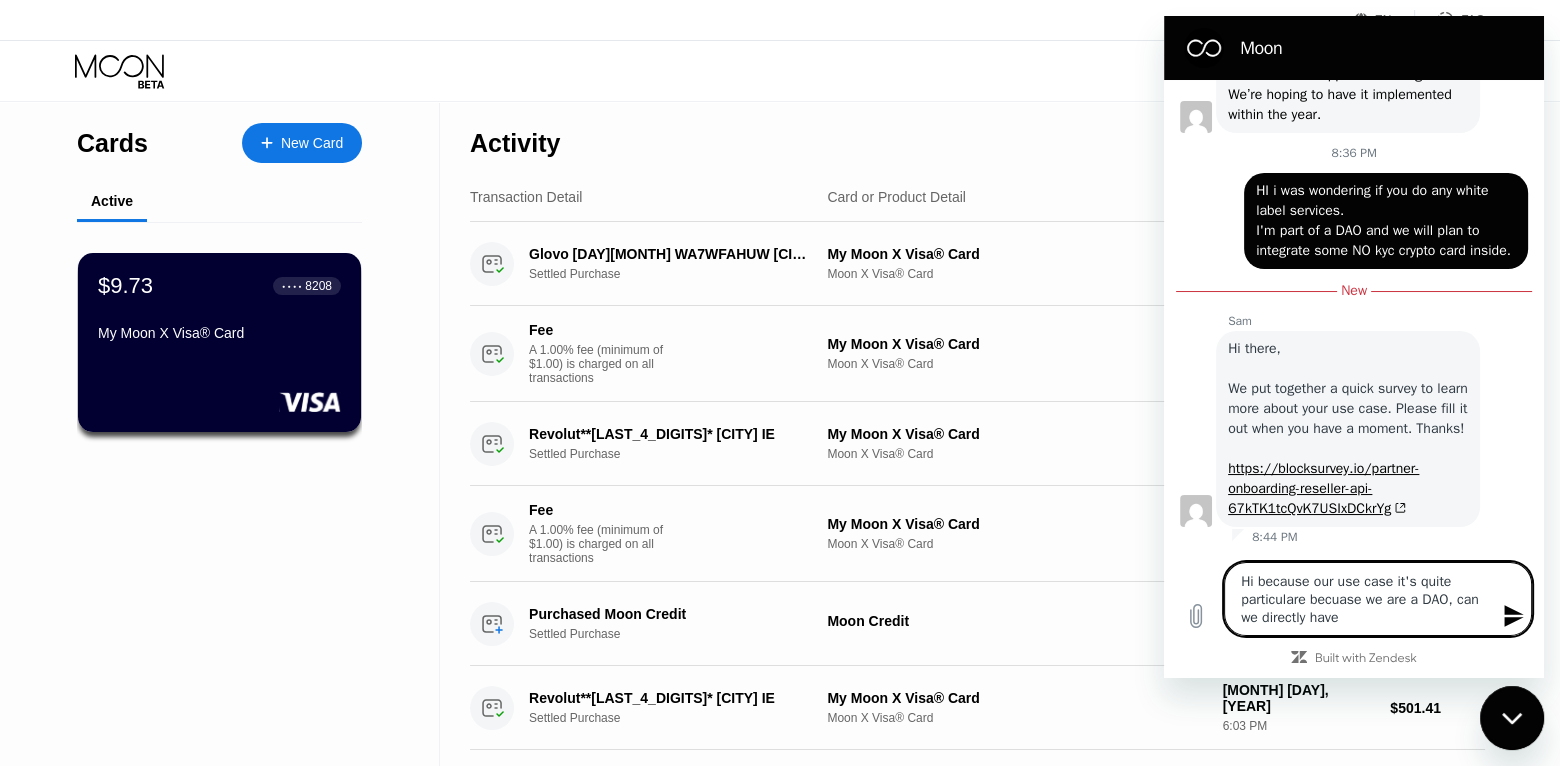 type on "x" 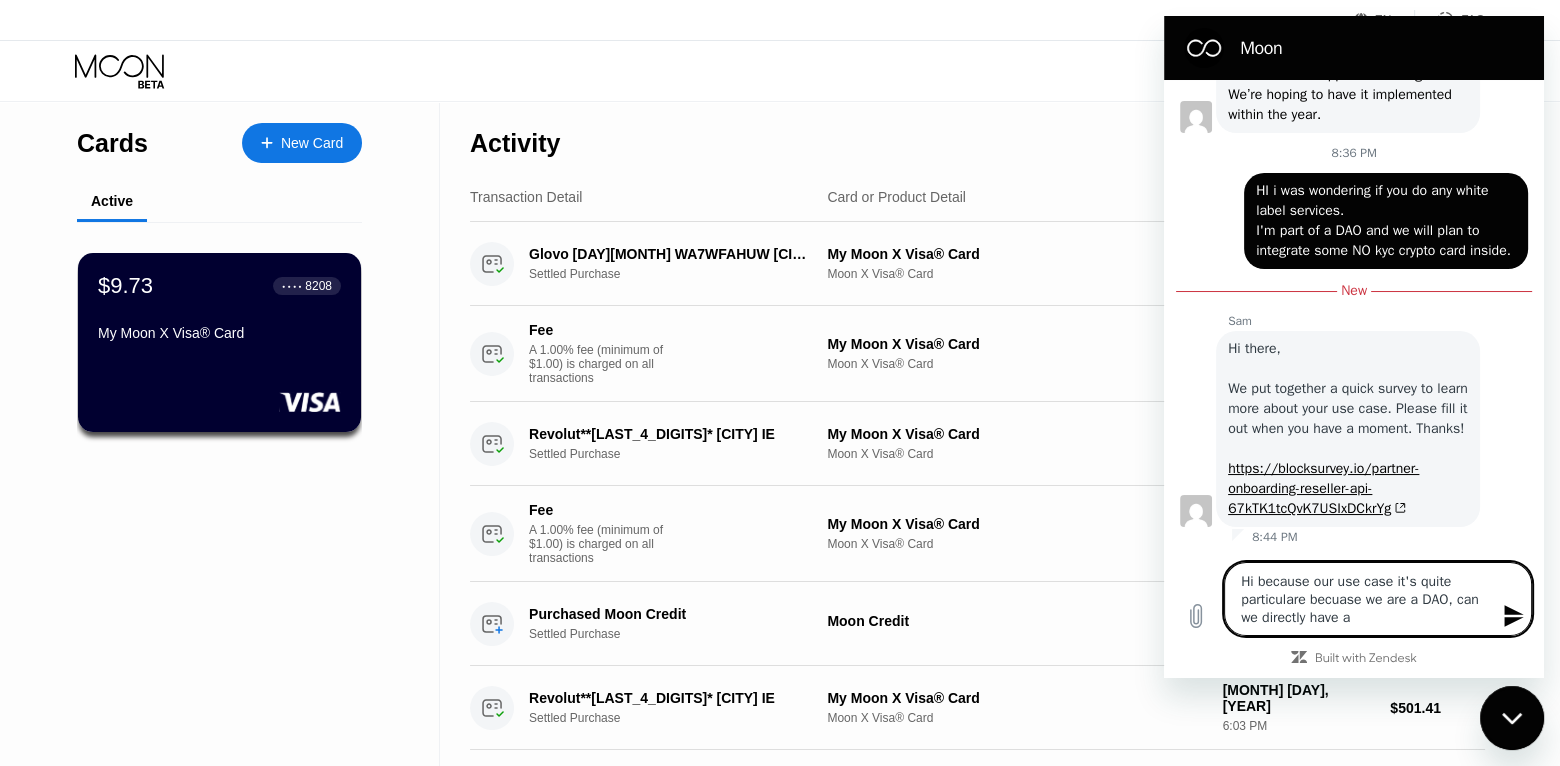 type on "Hi because our use case it's quite particulare becuase we are a DAO, can we directly have a" 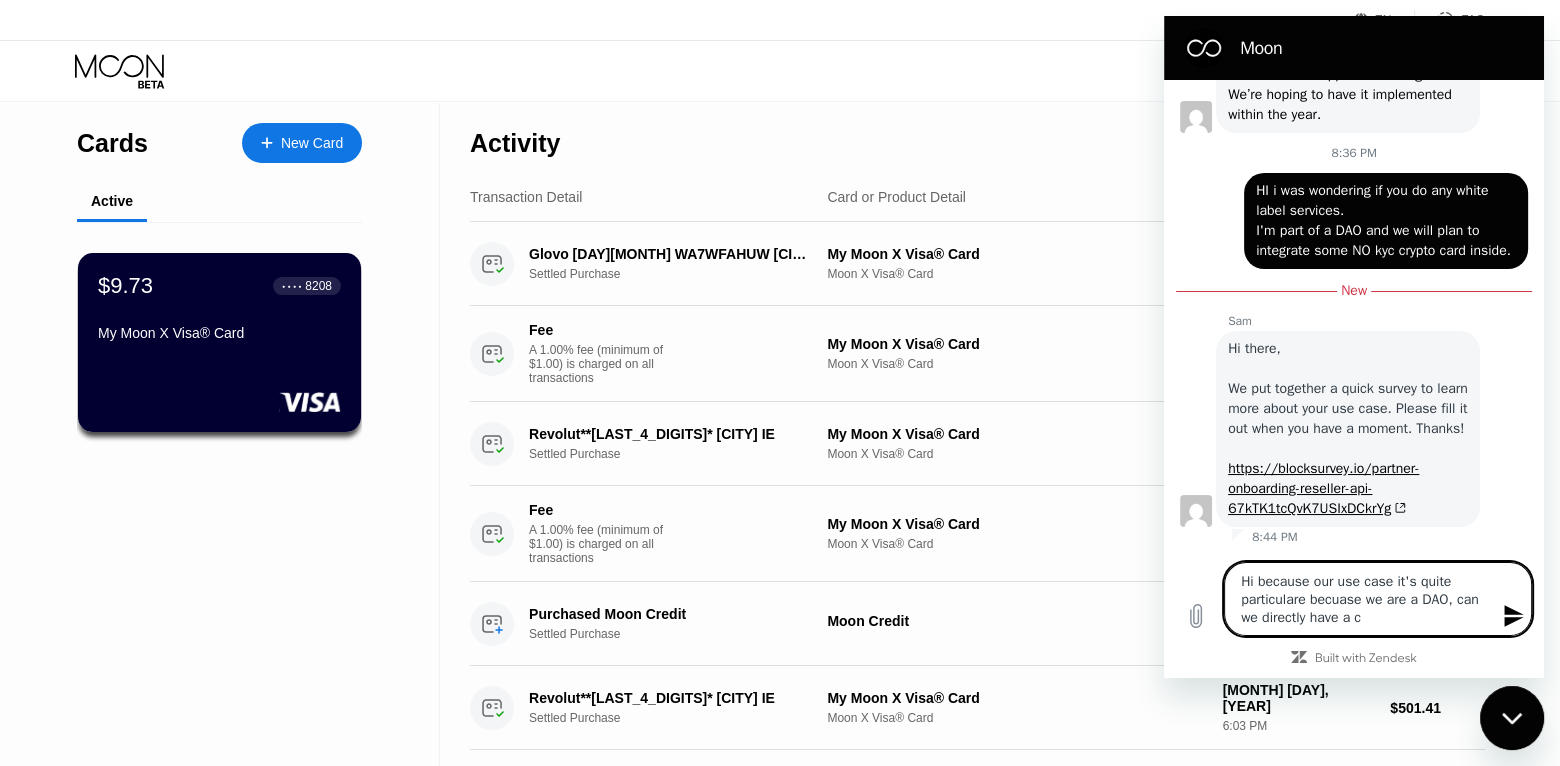 type on "Hi because our use case it's quite particulare becuase we are a DAO, can we directly have a ca" 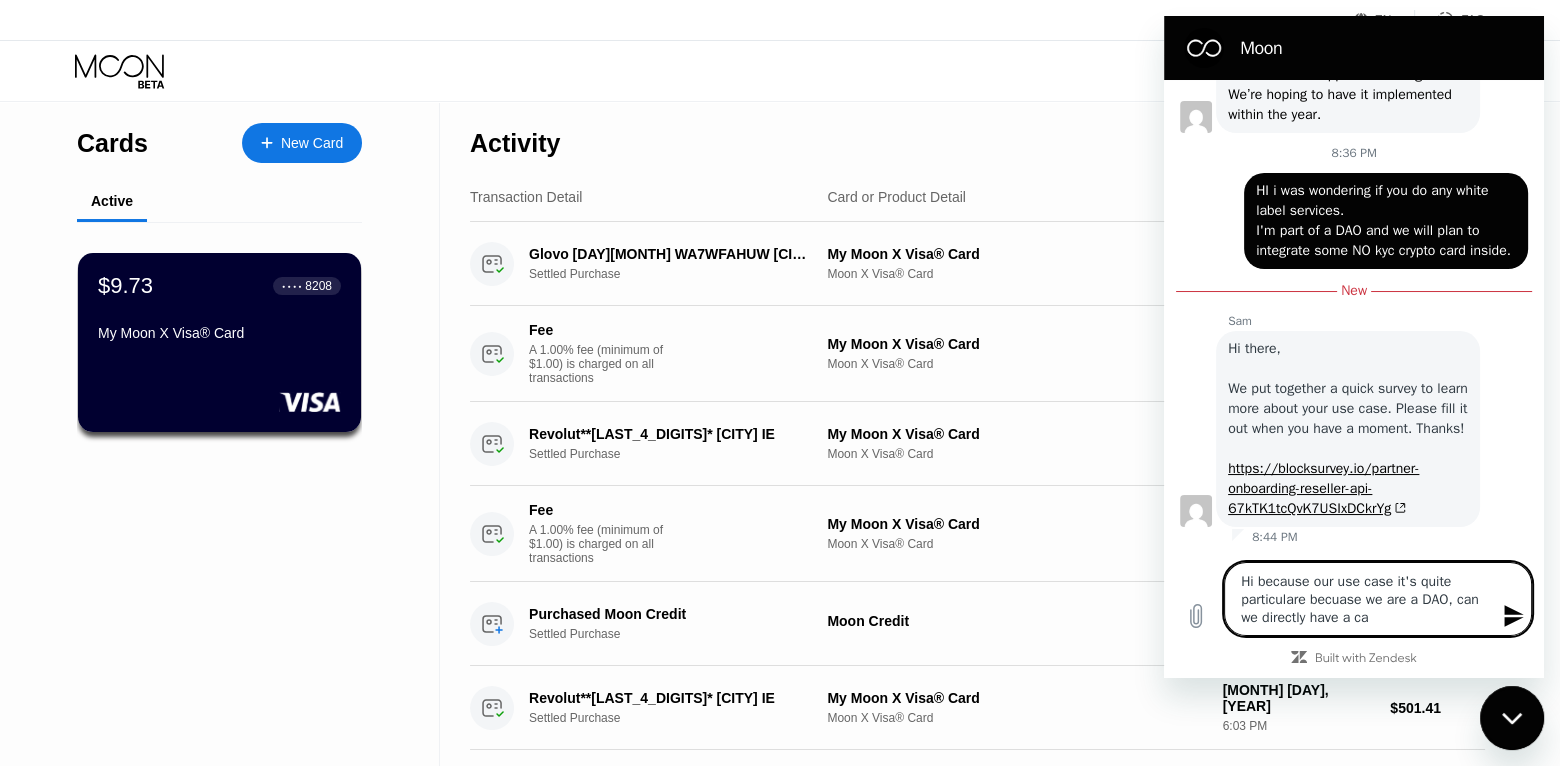 type on "Hi because our use case it's quite particulare becuase we are a DAO, can we directly have a cal" 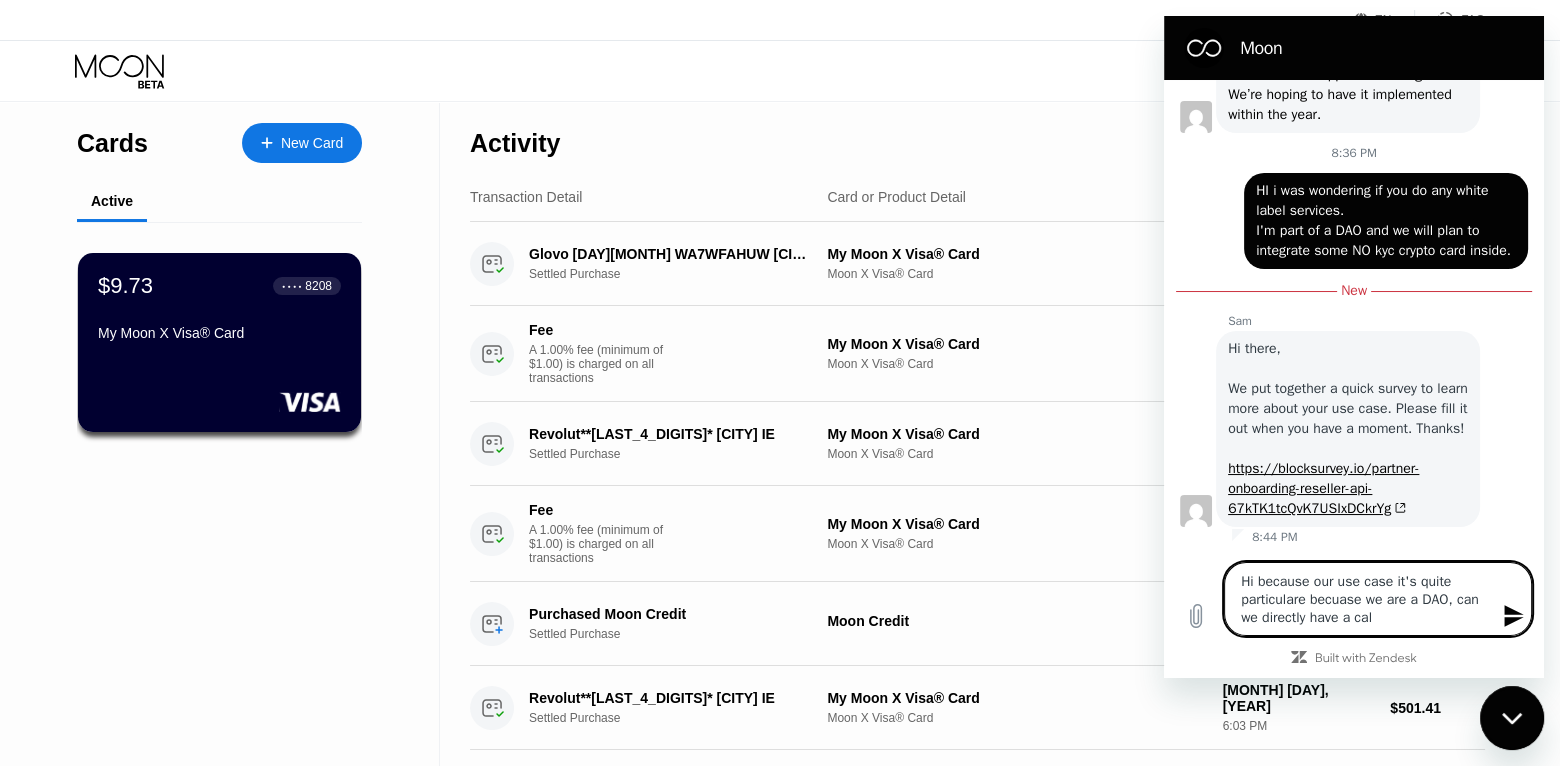 type on "Hi because our use case it's quite particulare becuase we are a DAO, can we directly have a call" 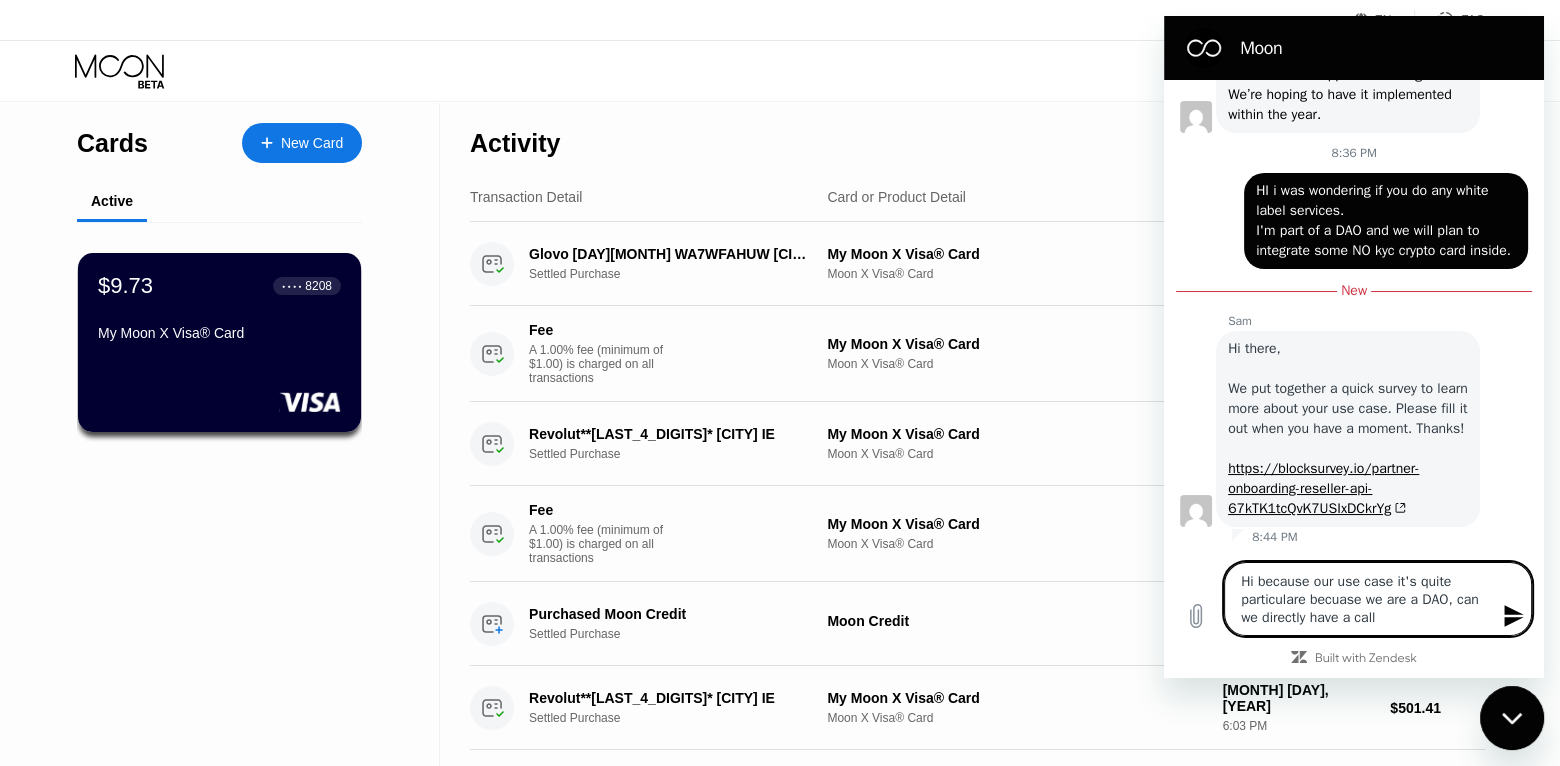 type on "Hi because our use case it's quite particulare becuase we are a DAO, can we directly have a call" 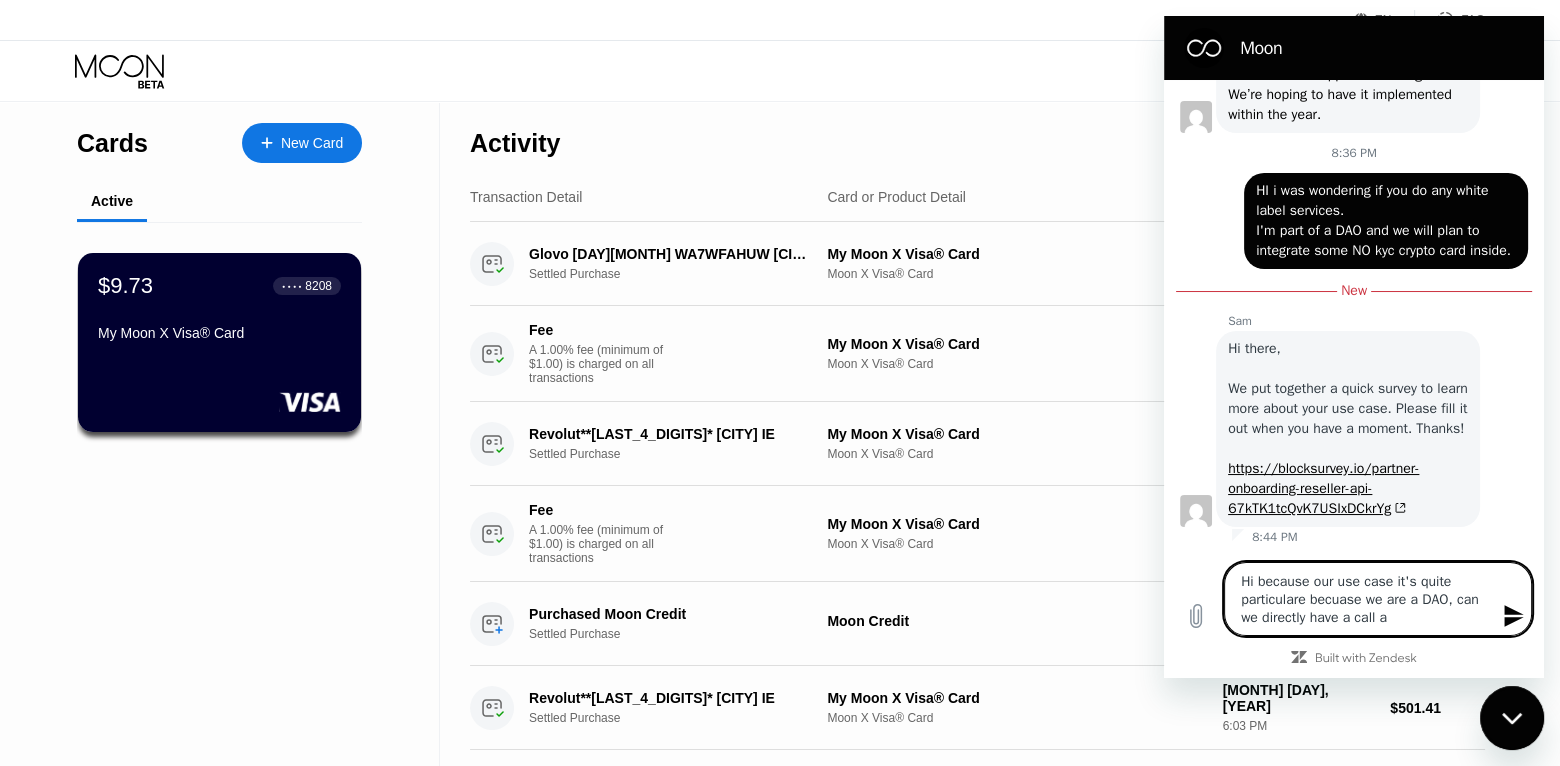 type on "Hi because our use case it's quite particulare becuase we are a DAO, can we directly have a call ab" 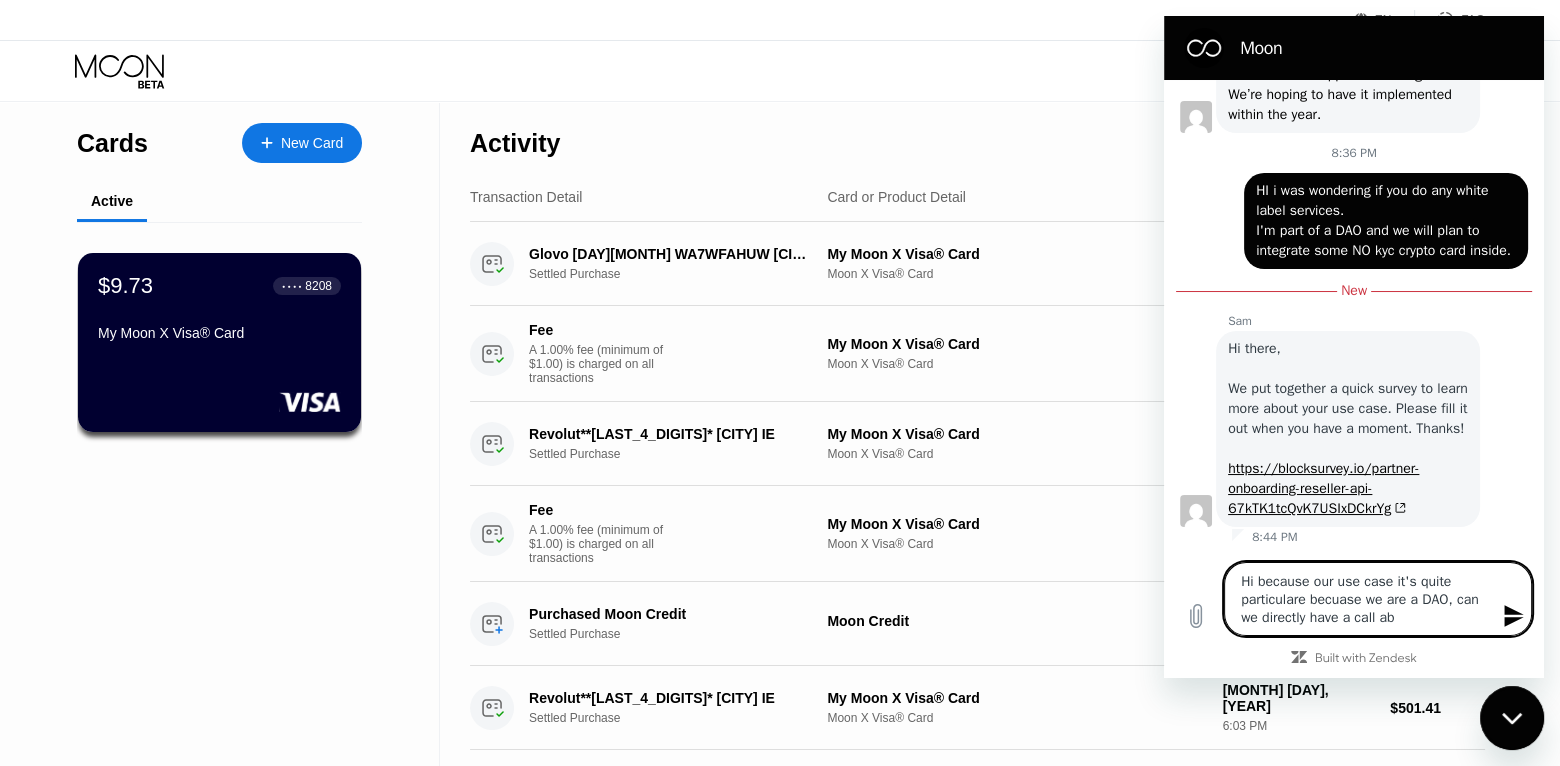 type on "Hi because our use case it's quite particulare becuase we are a DAO, can we directly have a call abo" 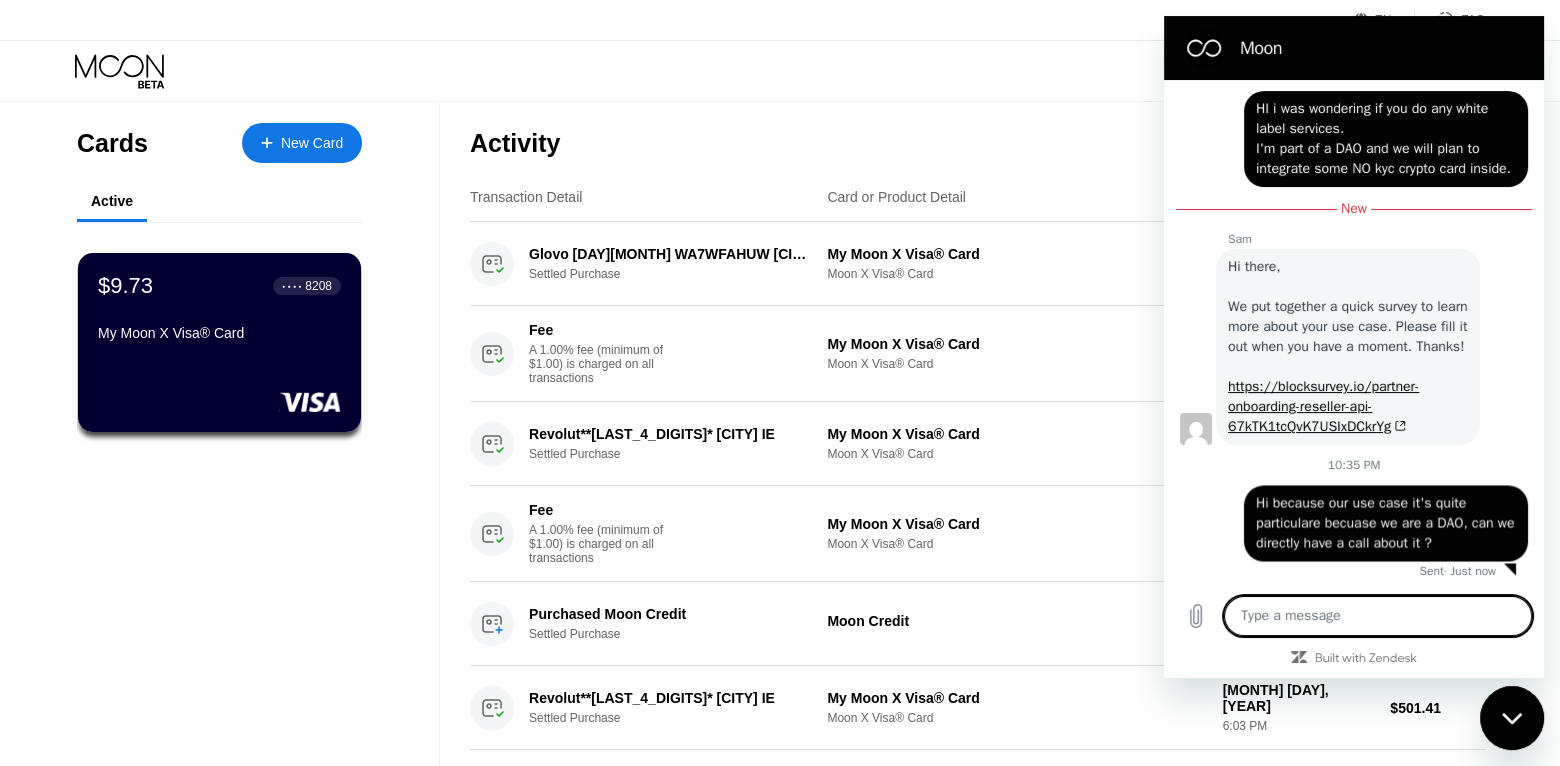 scroll, scrollTop: 4078, scrollLeft: 0, axis: vertical 